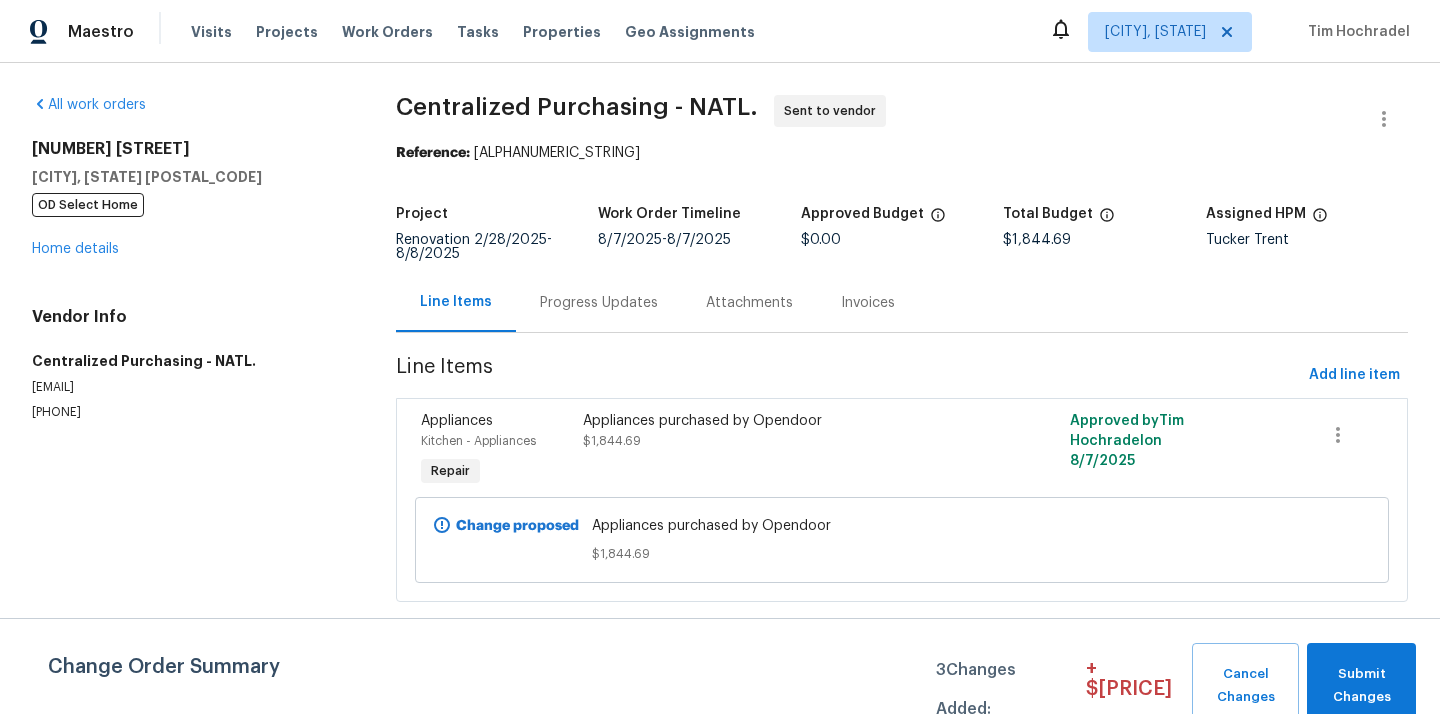 scroll, scrollTop: 0, scrollLeft: 0, axis: both 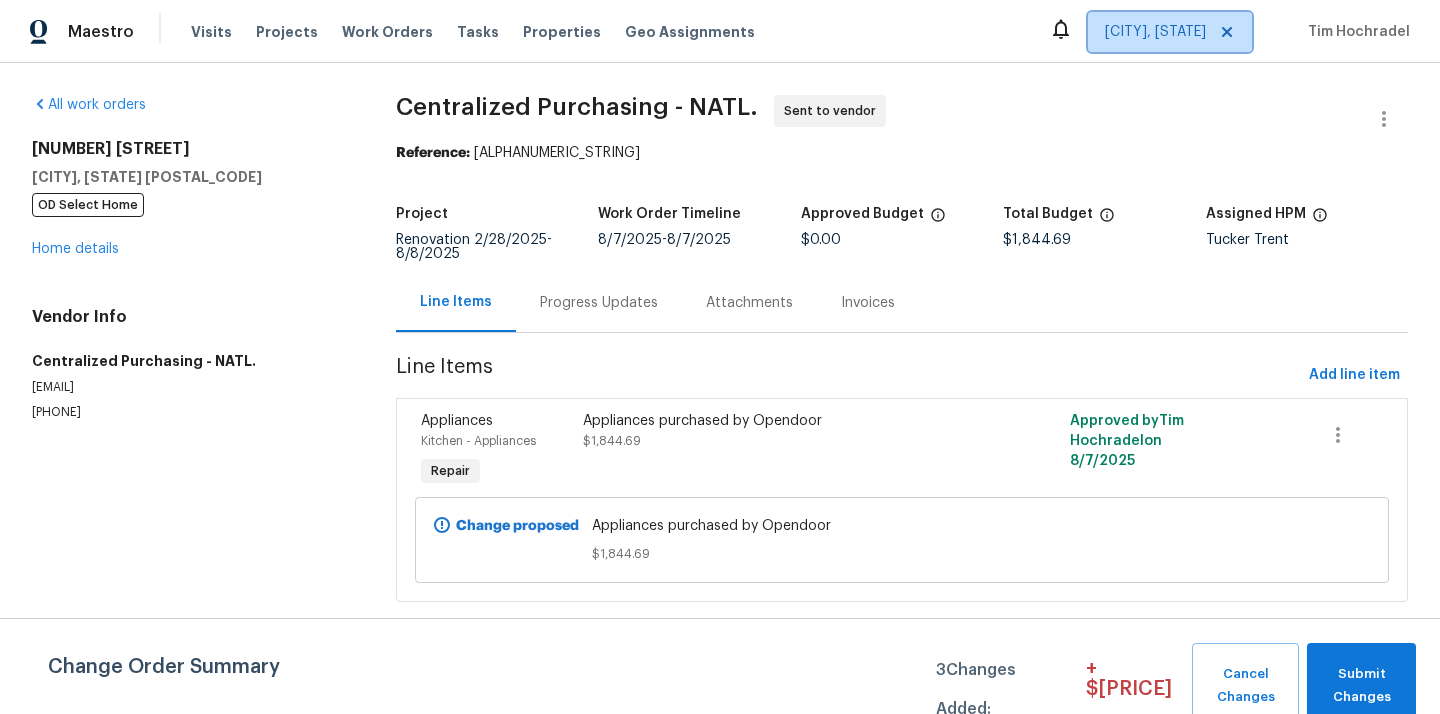 click on "[CITY], [STATE]" at bounding box center (1155, 32) 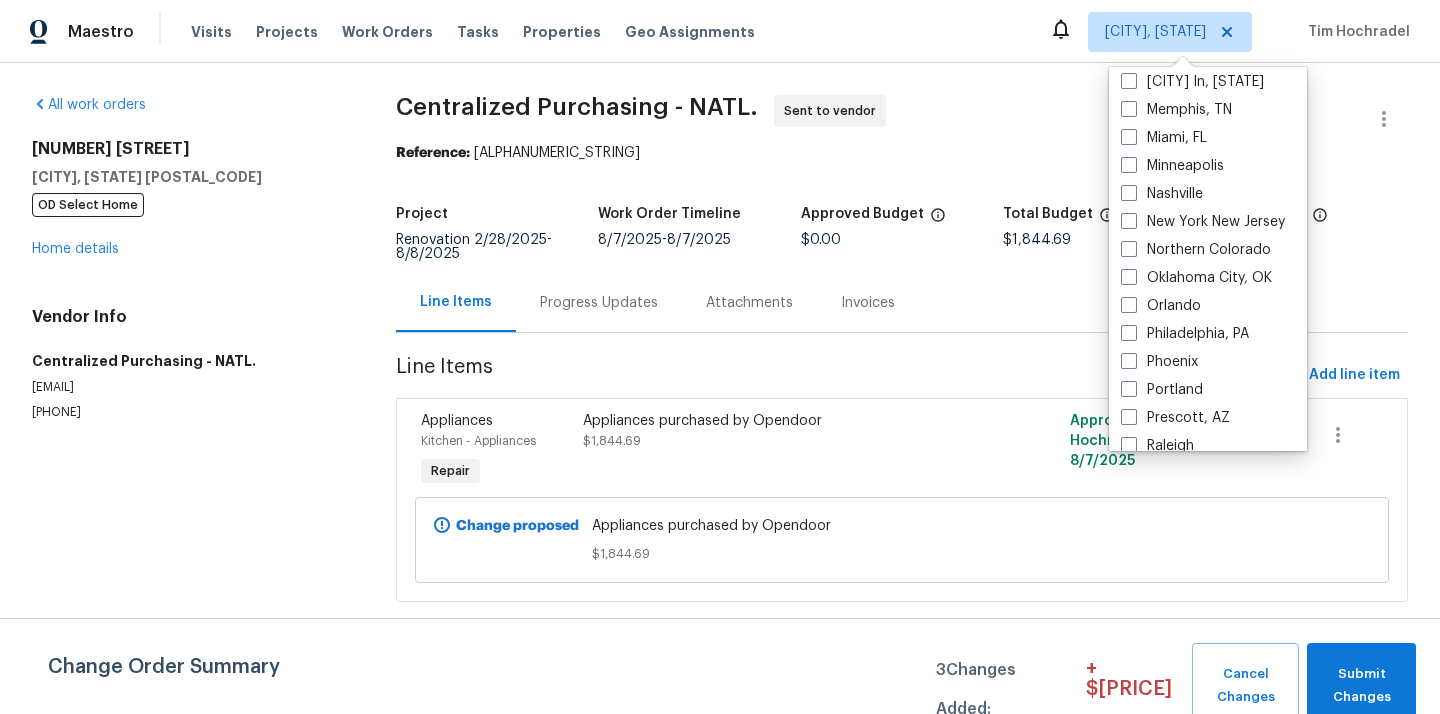 scroll, scrollTop: 919, scrollLeft: 0, axis: vertical 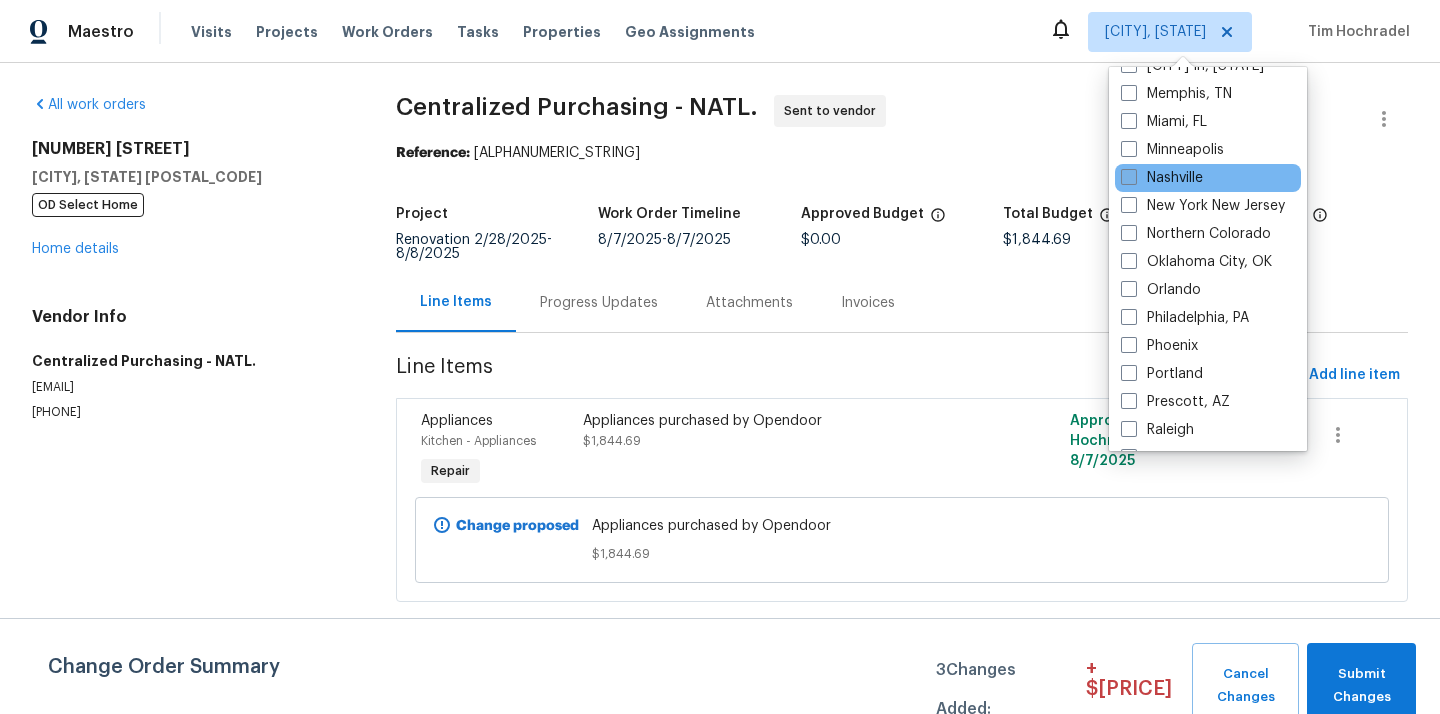 click at bounding box center (1129, 177) 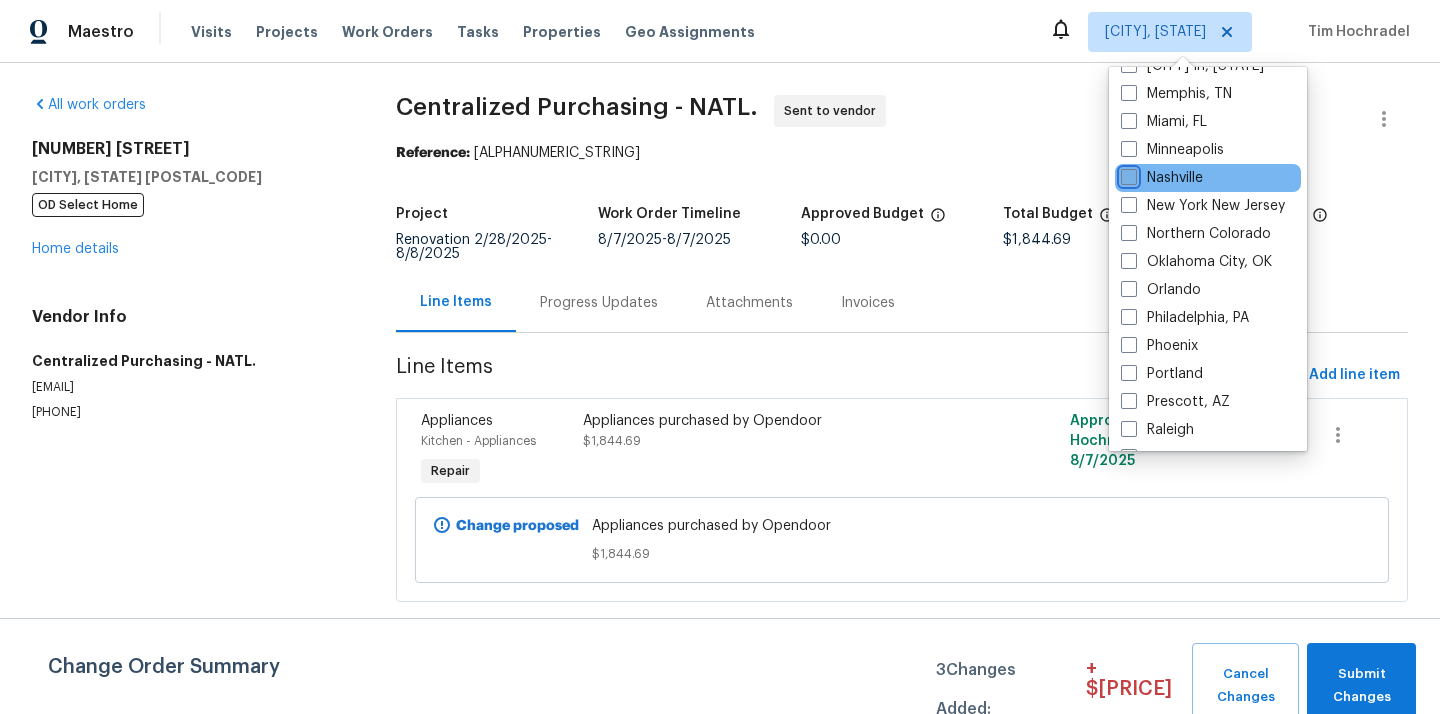 click on "Nashville" at bounding box center (1127, 174) 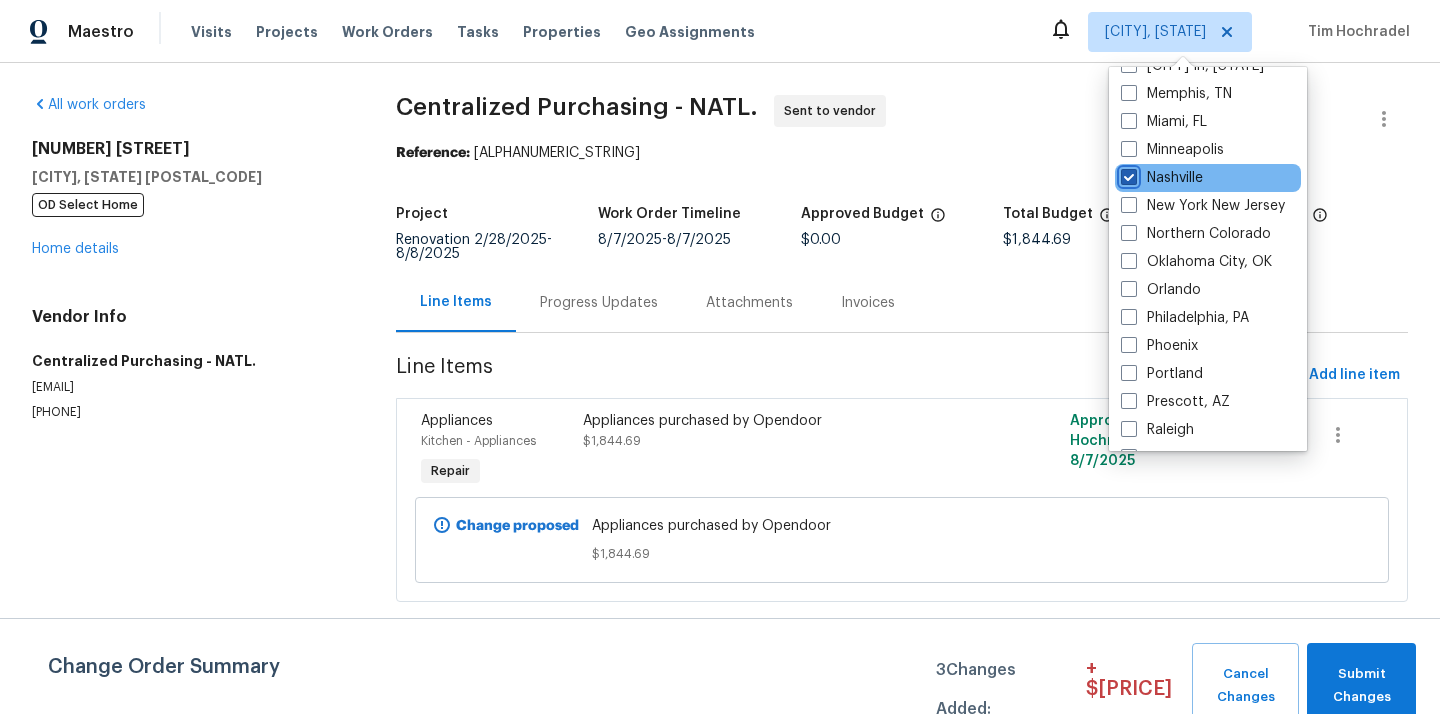 checkbox on "true" 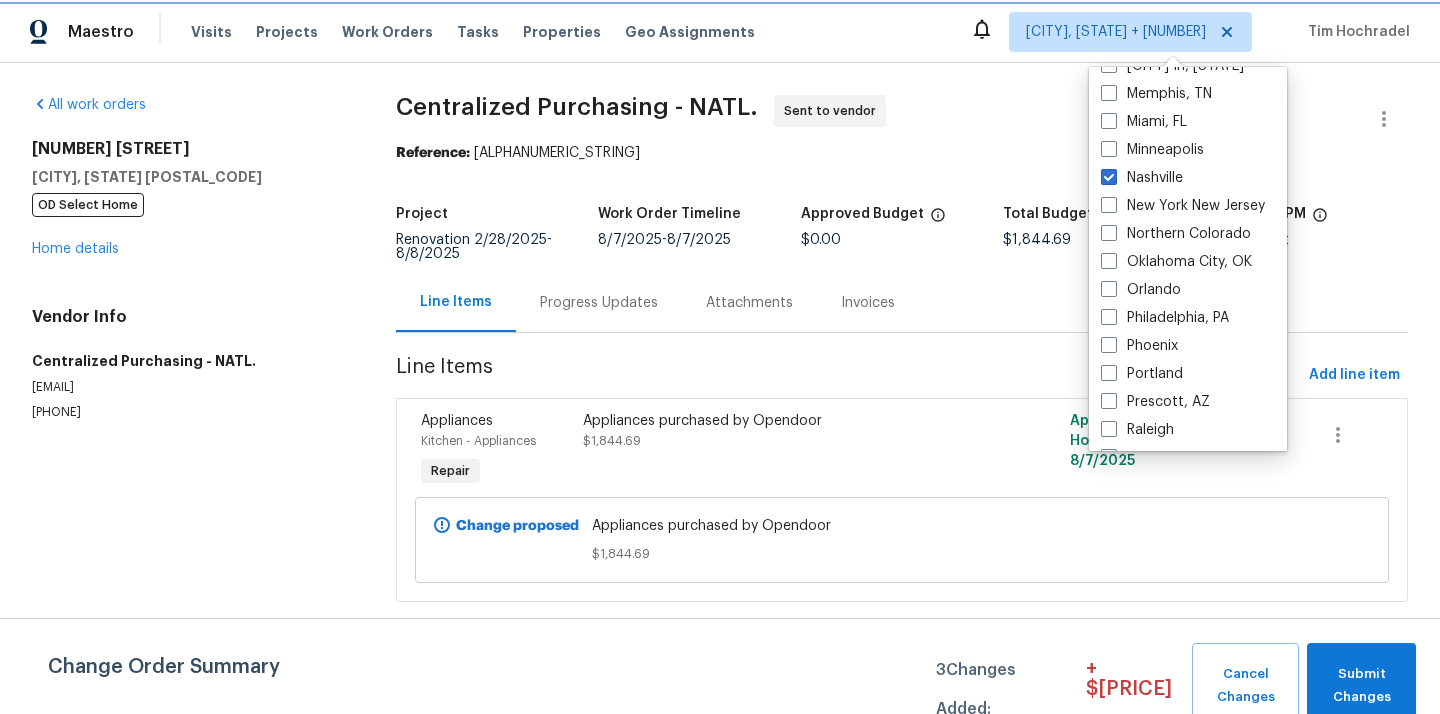 drag, startPoint x: 1098, startPoint y: 42, endPoint x: 586, endPoint y: 84, distance: 513.7198 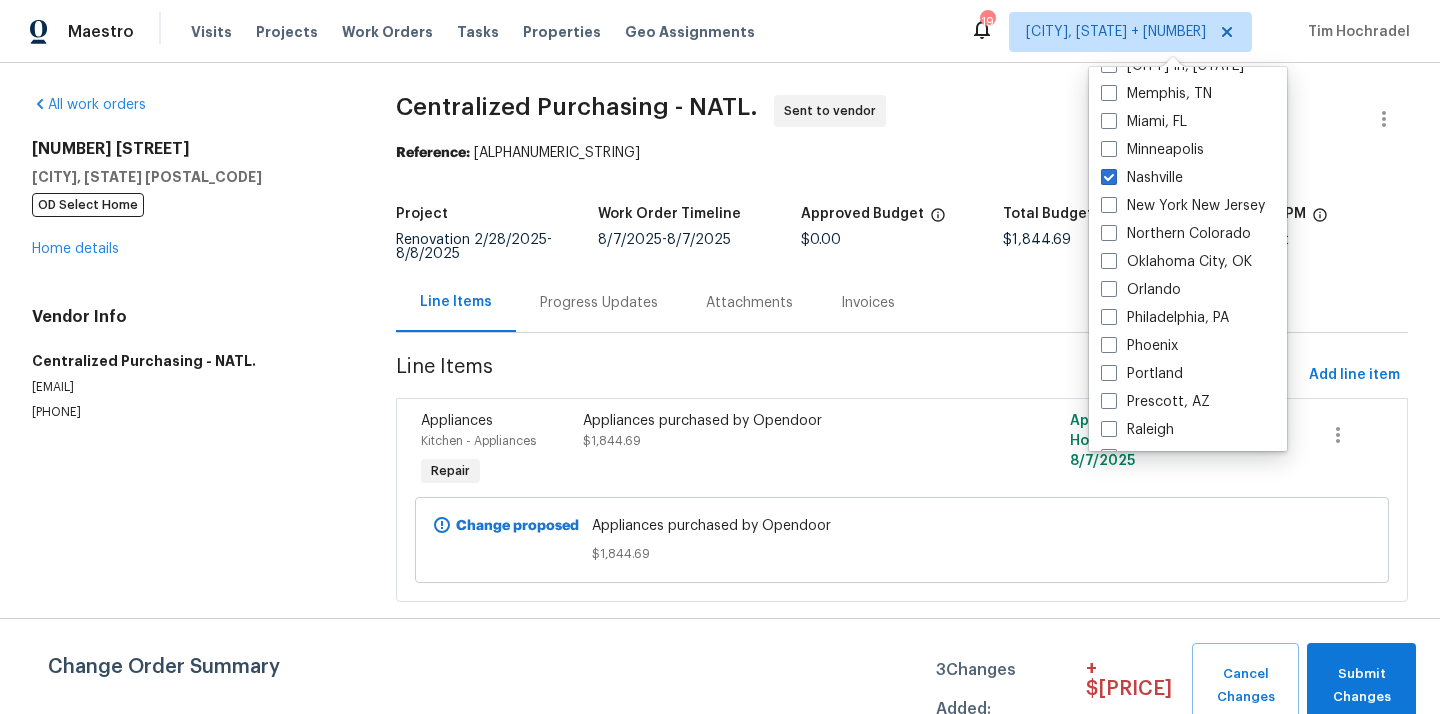 click on "Visits Projects Work Orders Tasks Properties Geo Assignments" at bounding box center [485, 32] 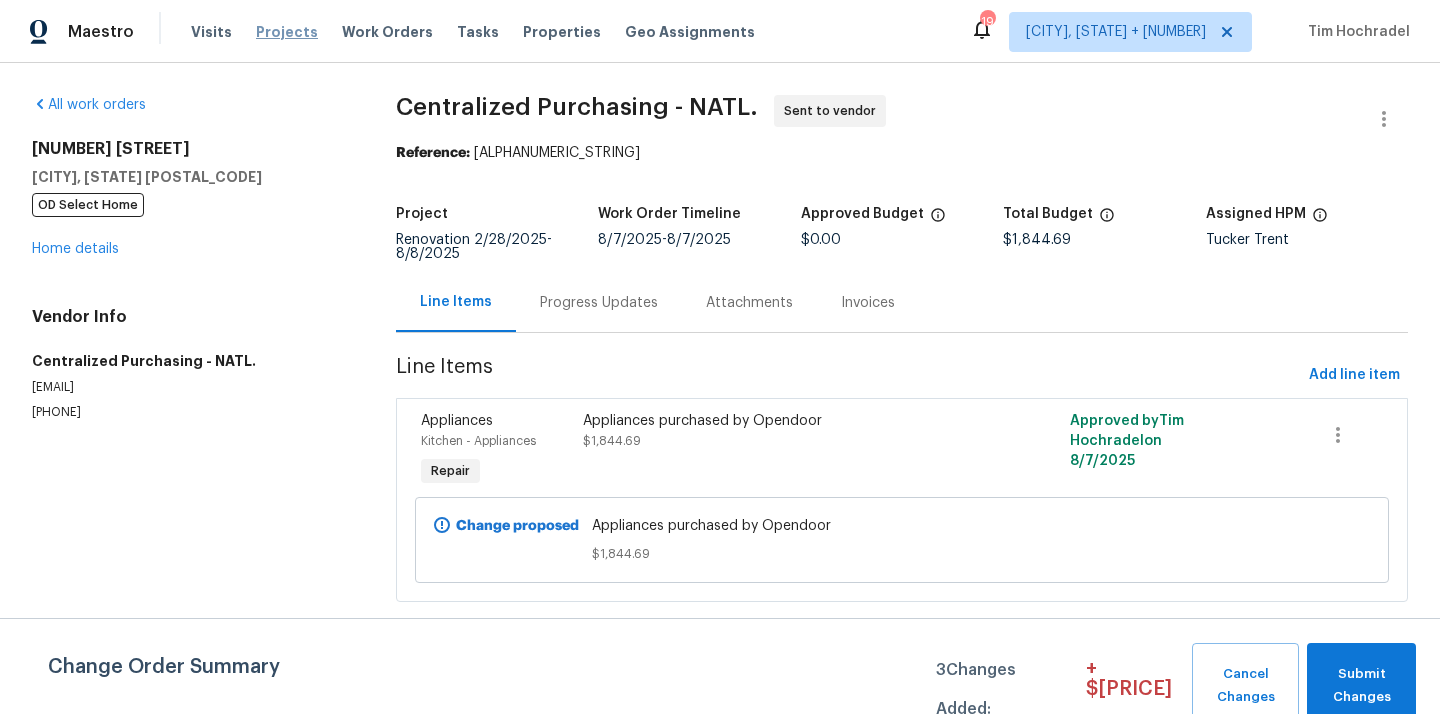 click on "Projects" at bounding box center (287, 32) 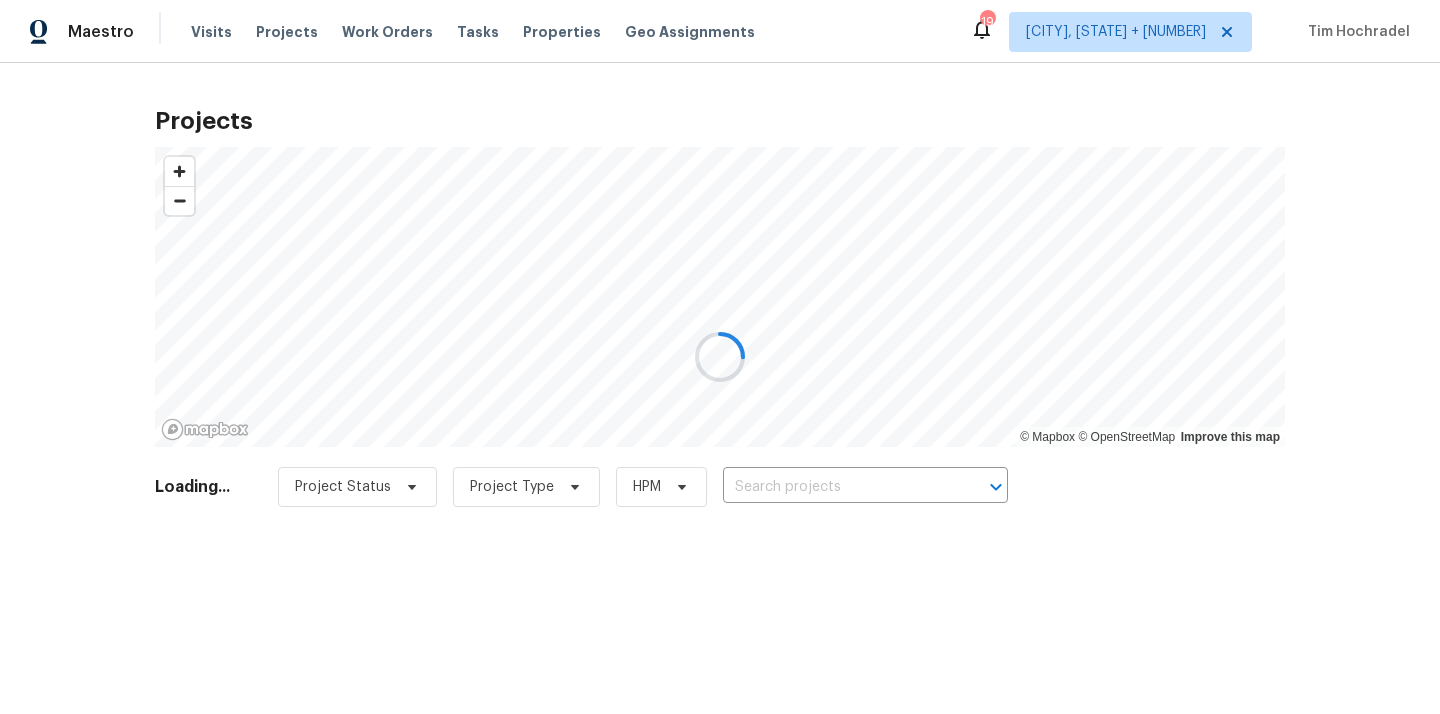 click at bounding box center (720, 357) 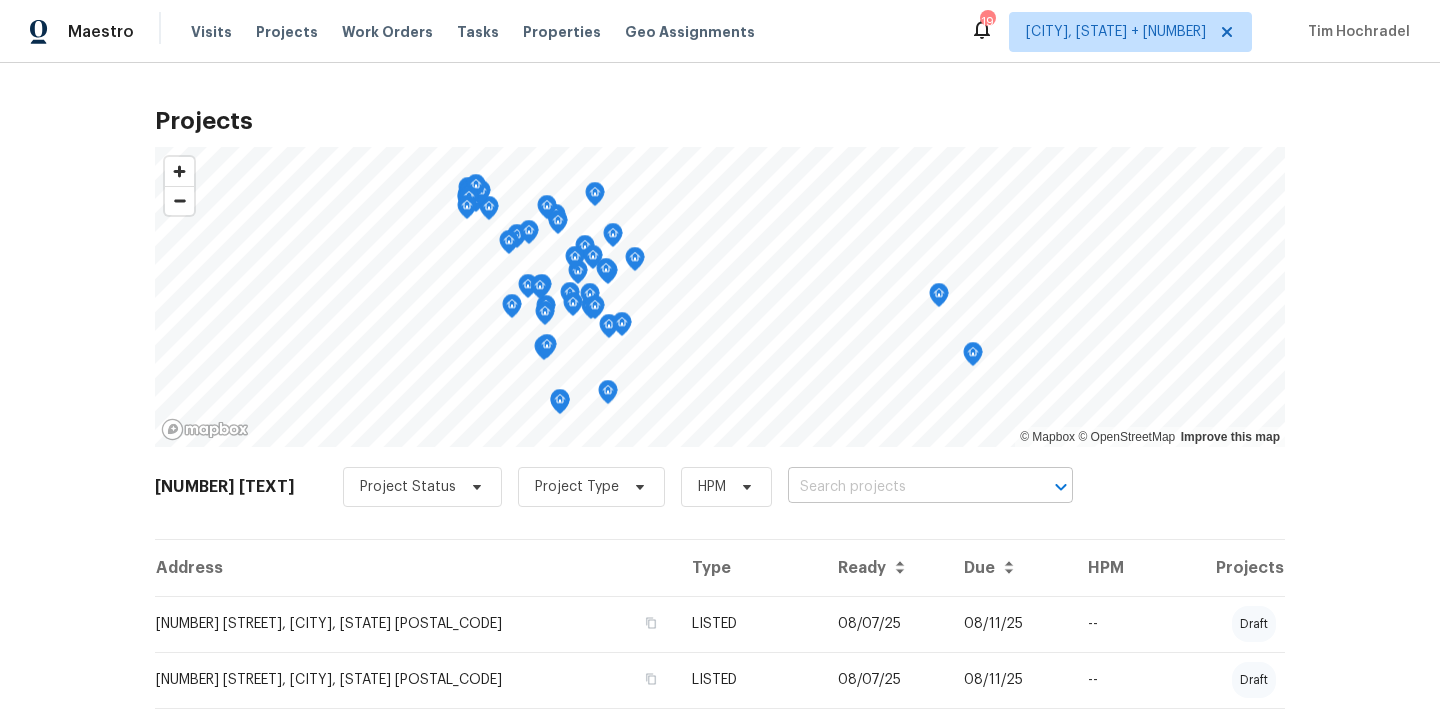 click at bounding box center [902, 487] 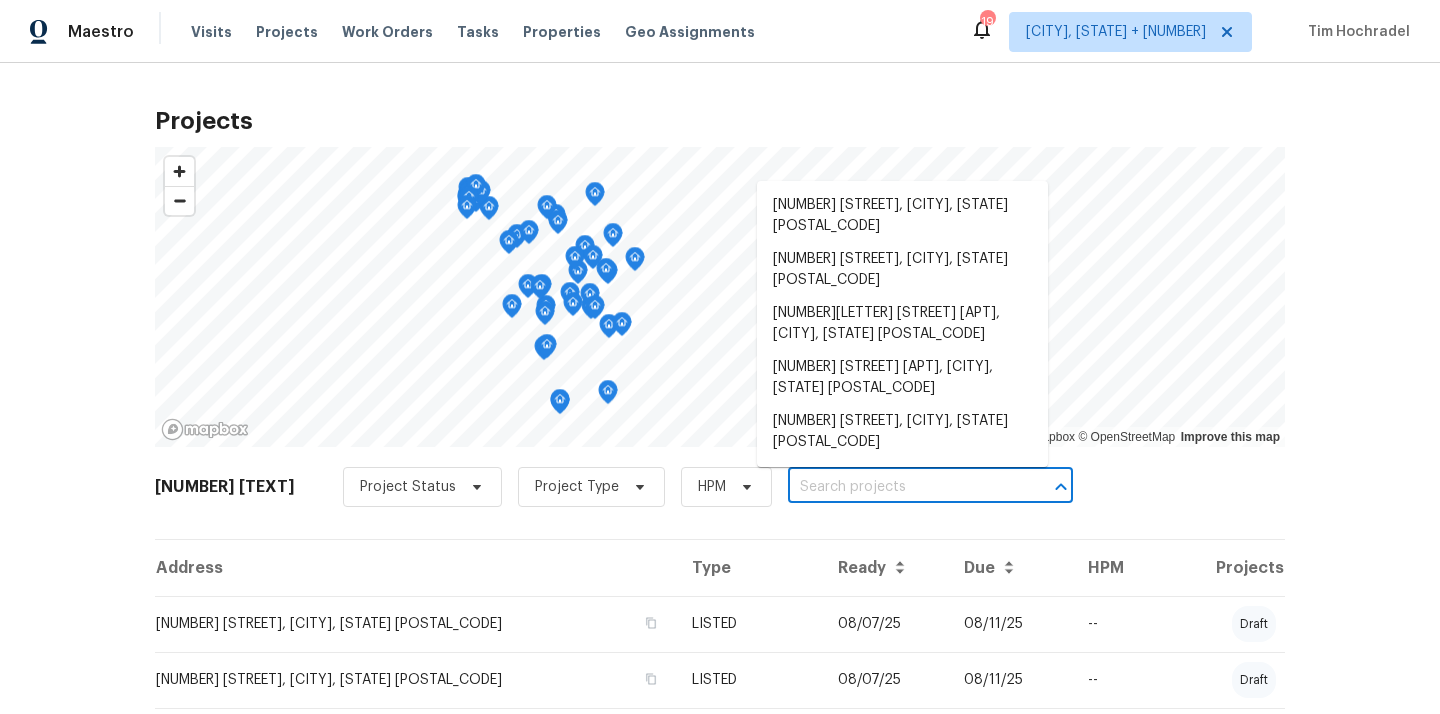 paste on "[NUMBER] [STREET], [CITY], [STATE] [POSTAL_CODE]" 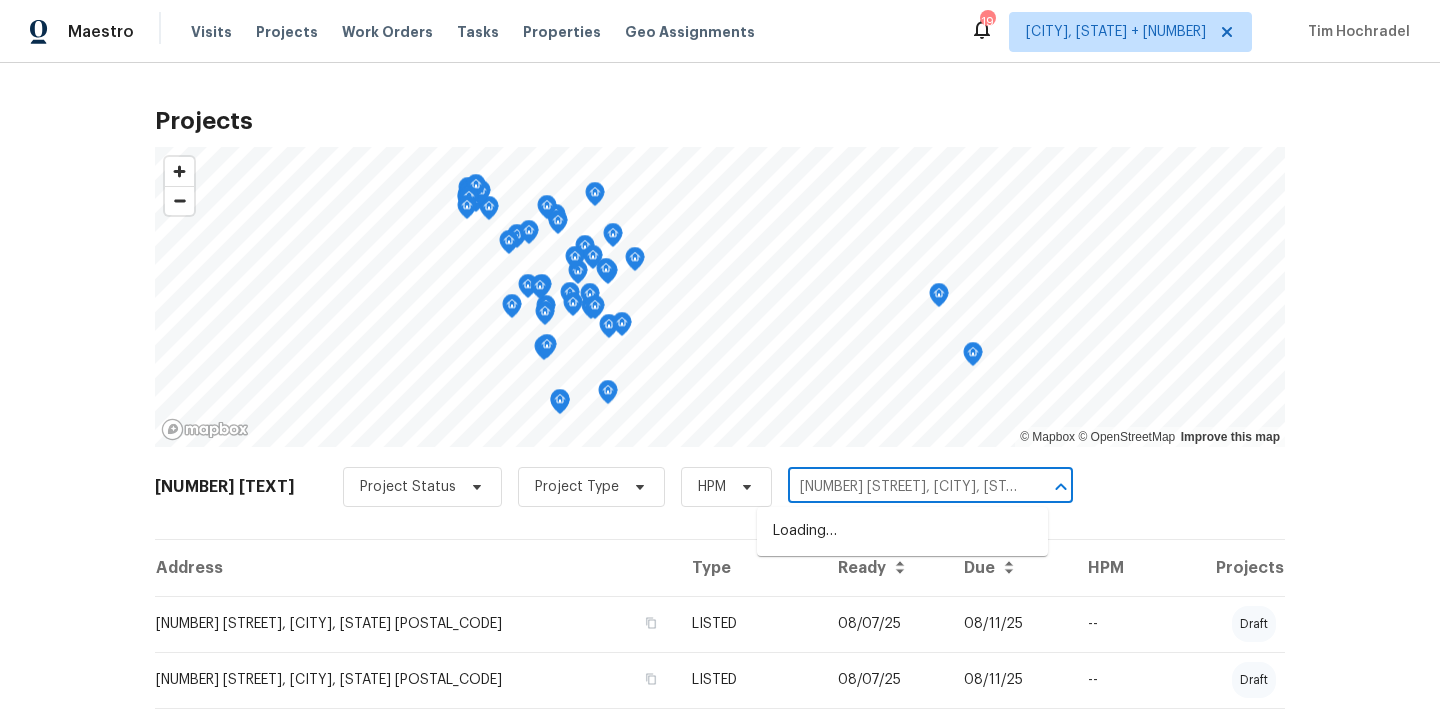scroll, scrollTop: 0, scrollLeft: 20, axis: horizontal 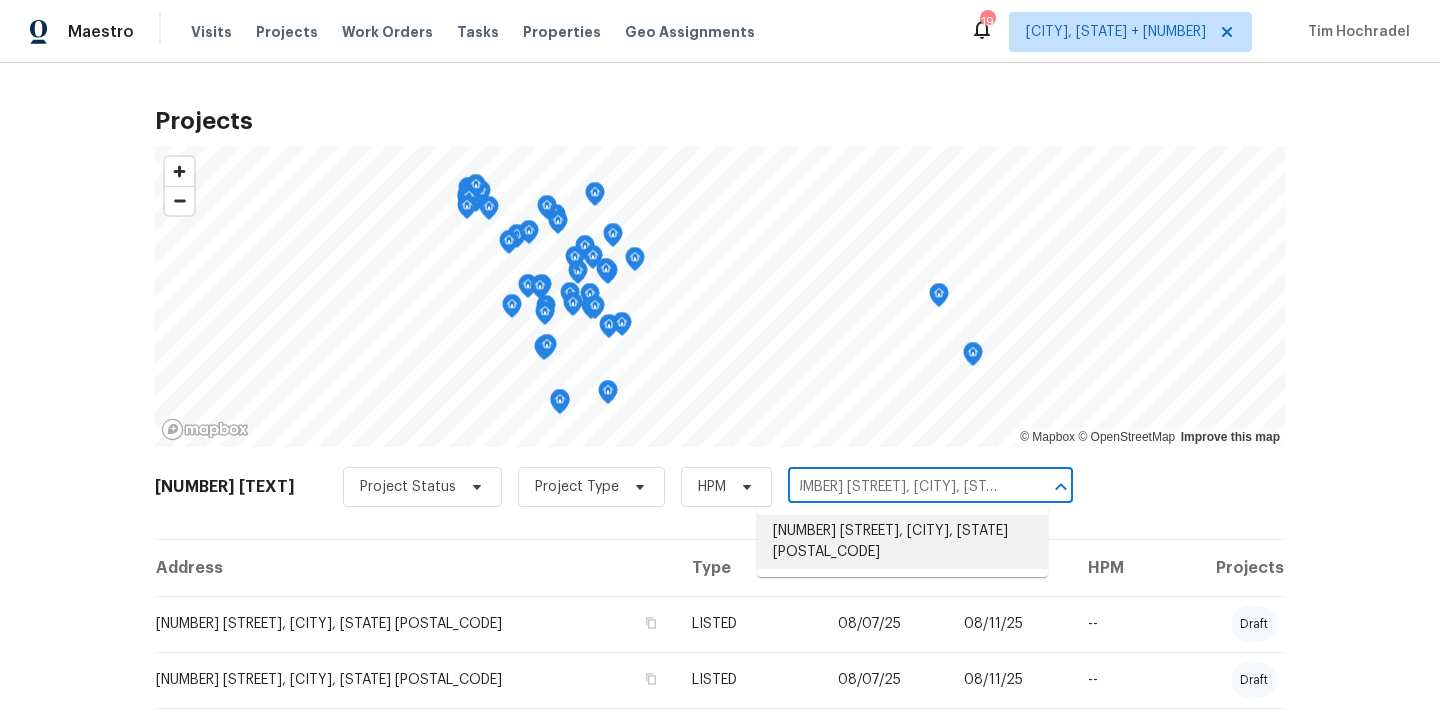 click on "[NUMBER] [STREET], [CITY], [STATE] [POSTAL_CODE]" at bounding box center (902, 542) 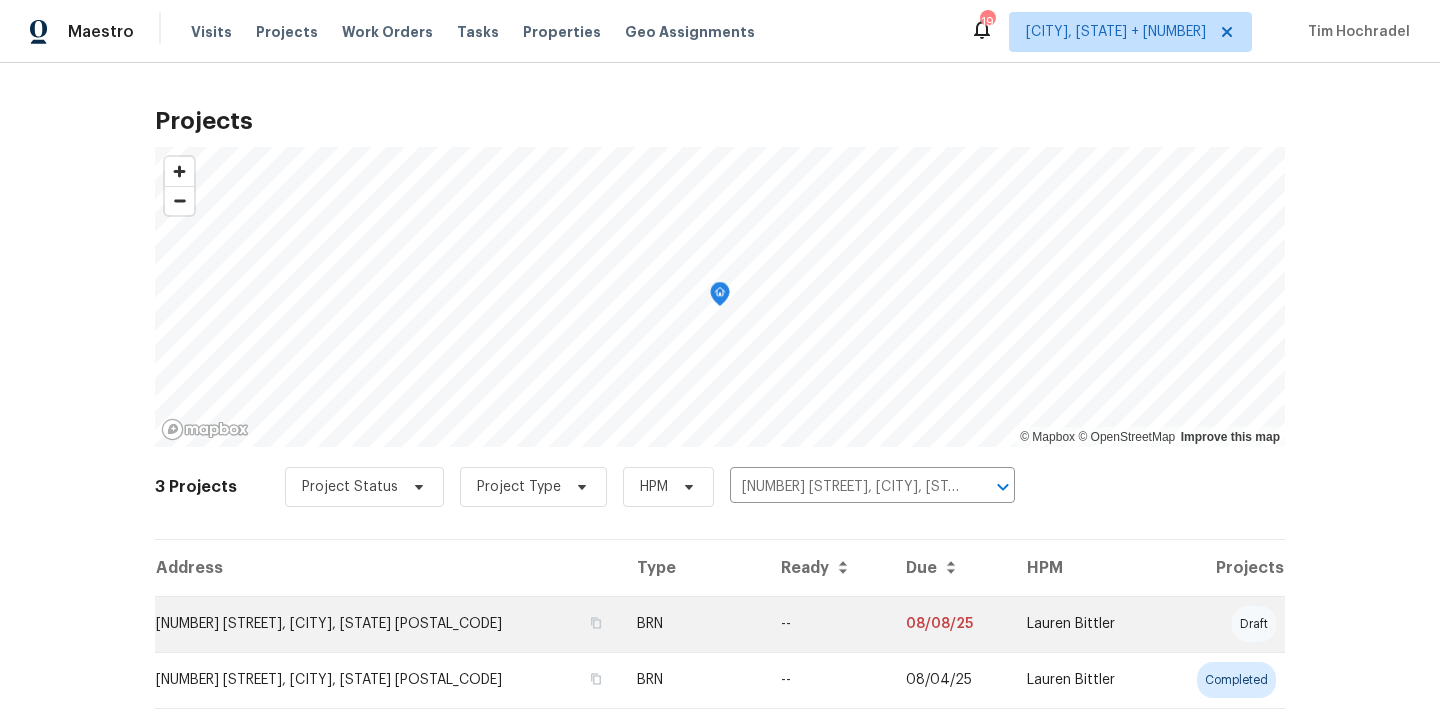 click on "[NUMBER] [STREET], [CITY], [STATE] [POSTAL_CODE]" at bounding box center (388, 624) 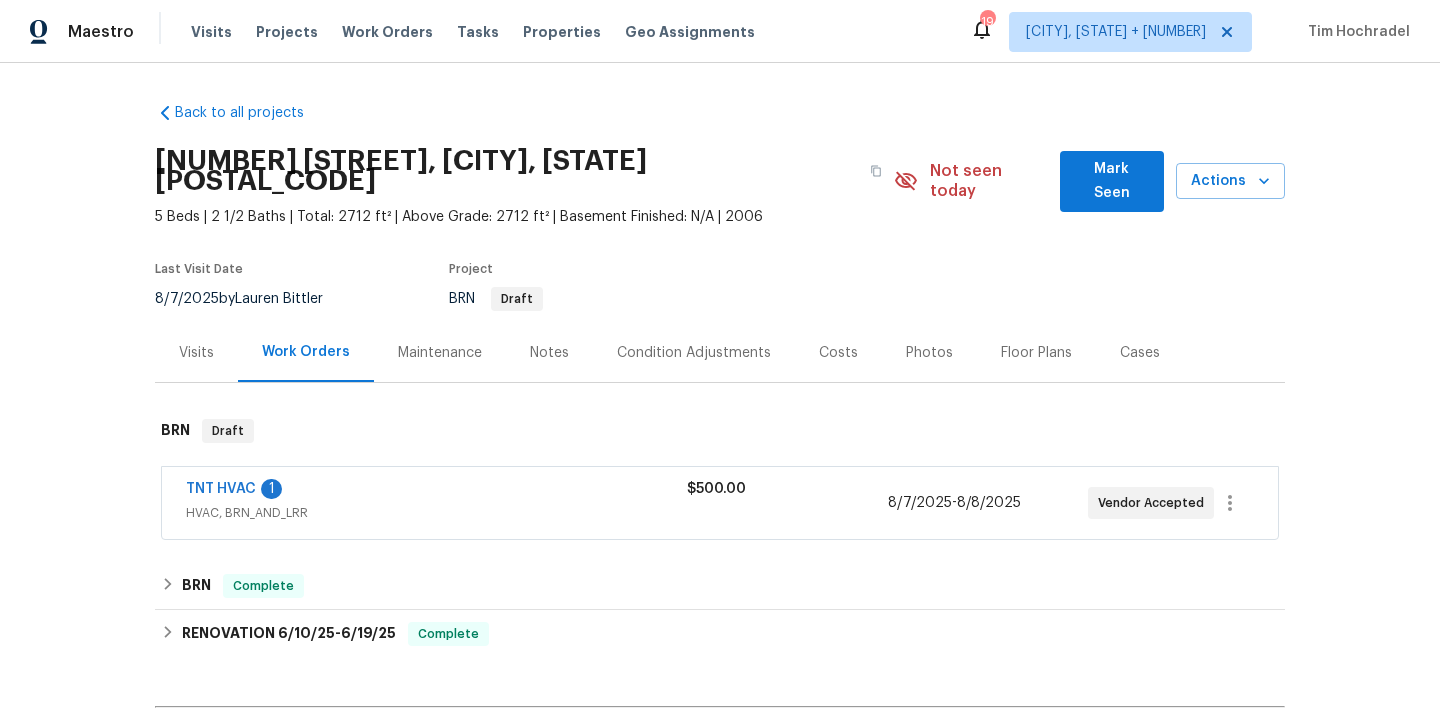 click on "[NUMBER] [STREET], [CITY], [STATE] [POSTAL_CODE]" at bounding box center [506, 171] 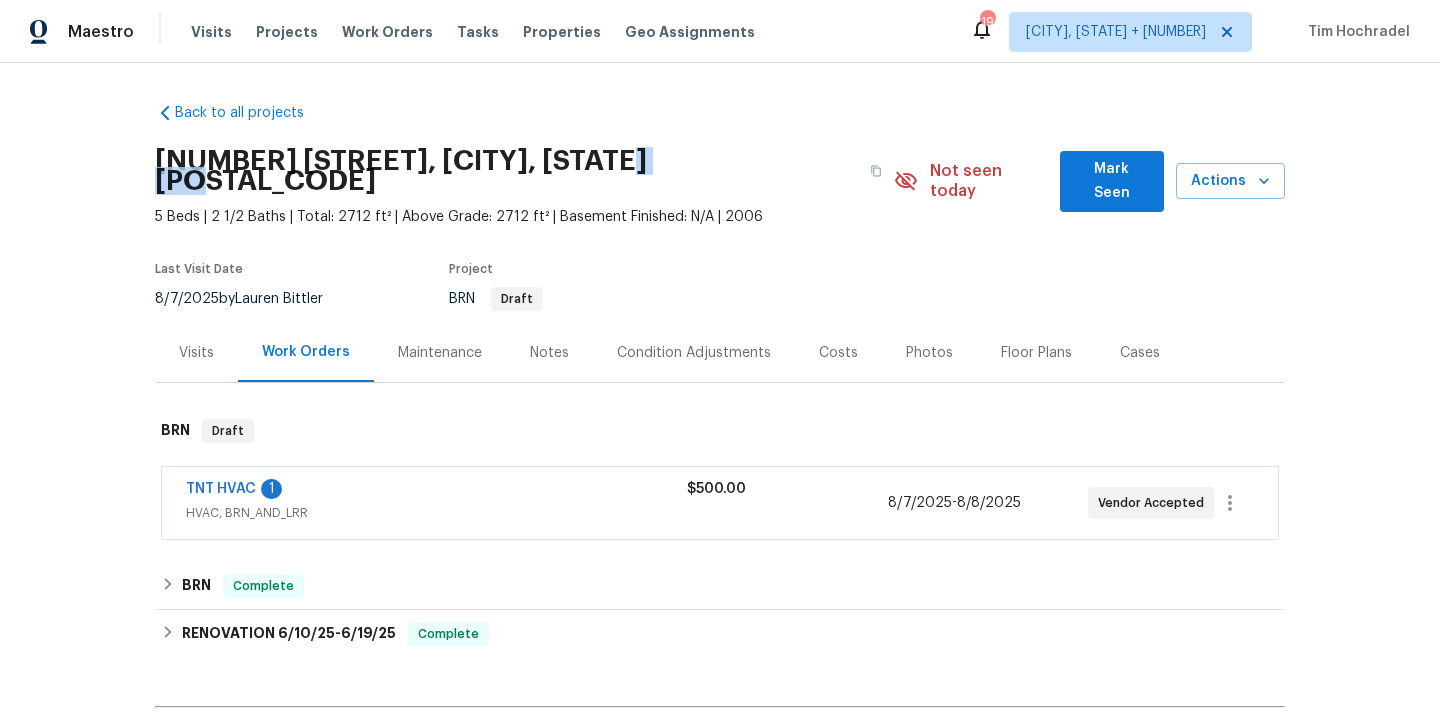 click on "[NUMBER] [STREET], [CITY], [STATE] [POSTAL_CODE]" at bounding box center (506, 171) 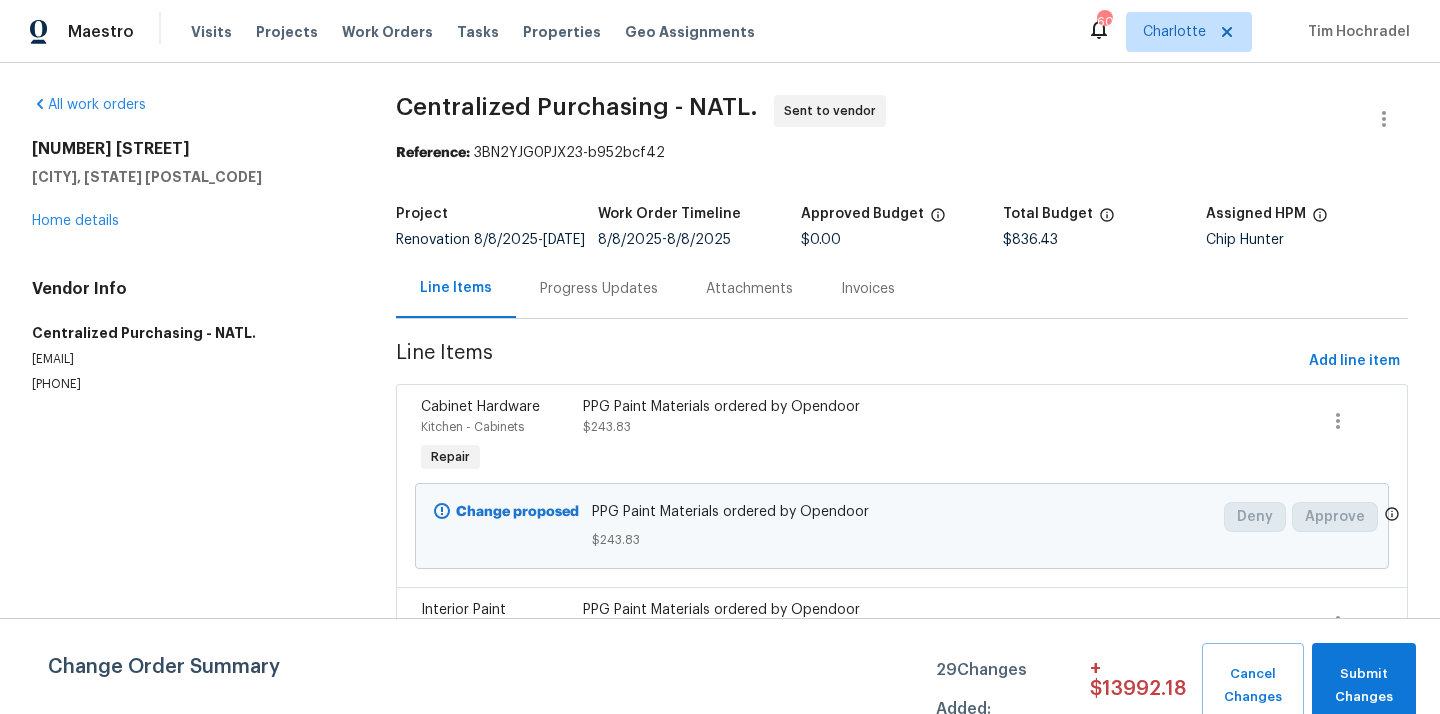 scroll, scrollTop: 0, scrollLeft: 0, axis: both 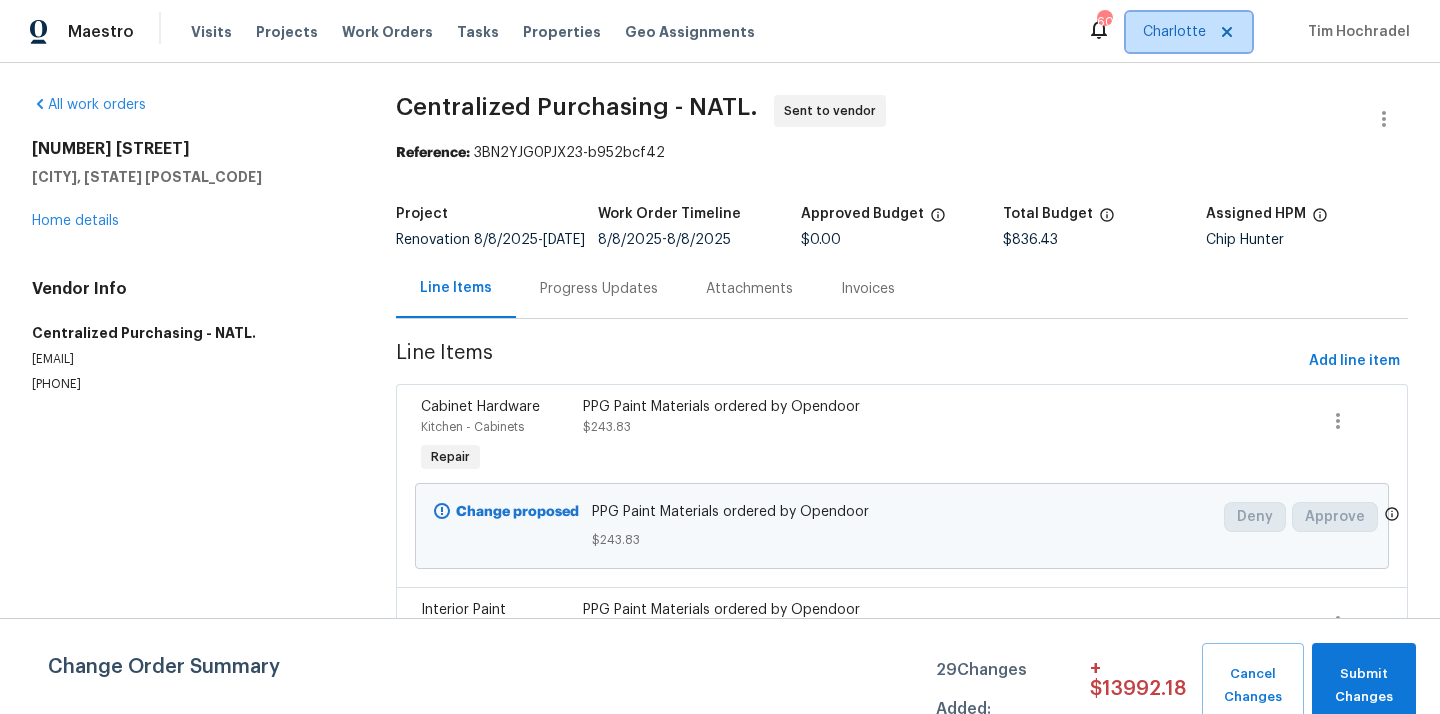 click on "Charlotte" at bounding box center [1189, 32] 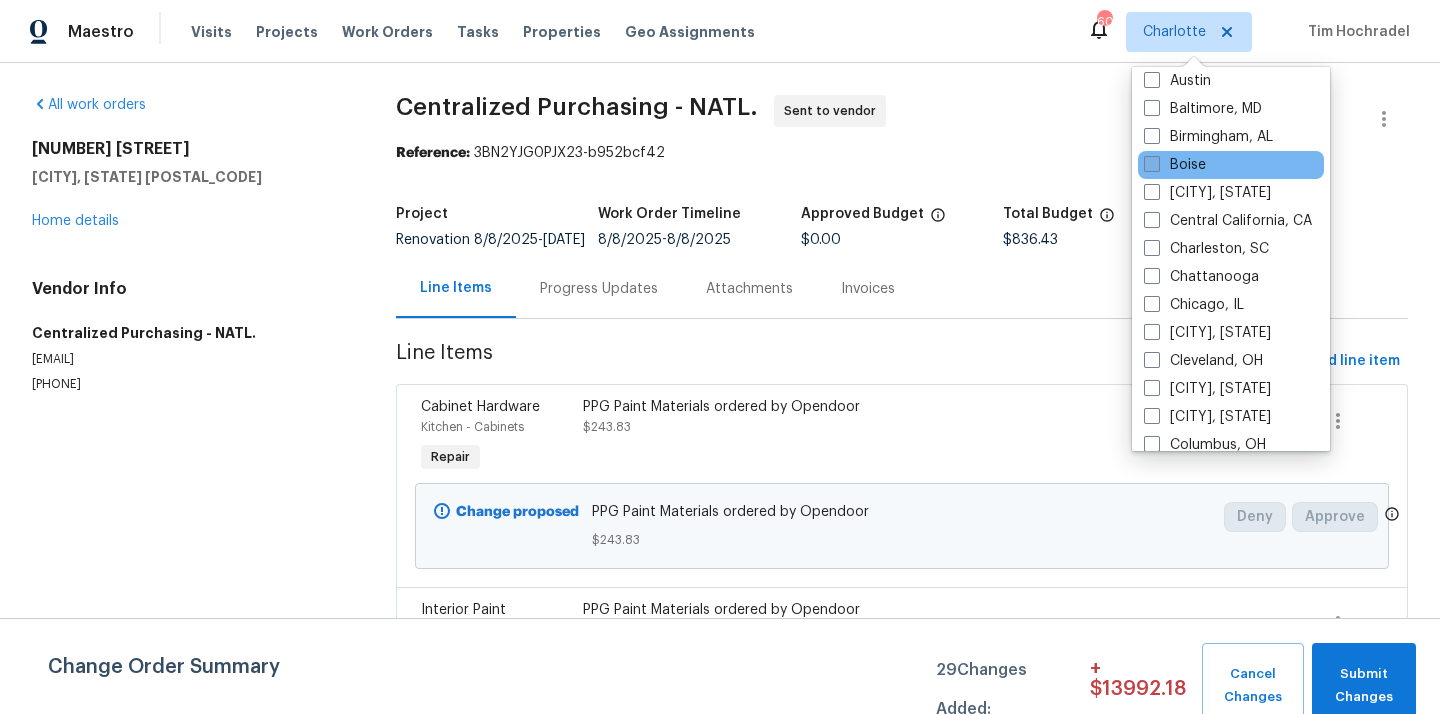 scroll, scrollTop: 144, scrollLeft: 0, axis: vertical 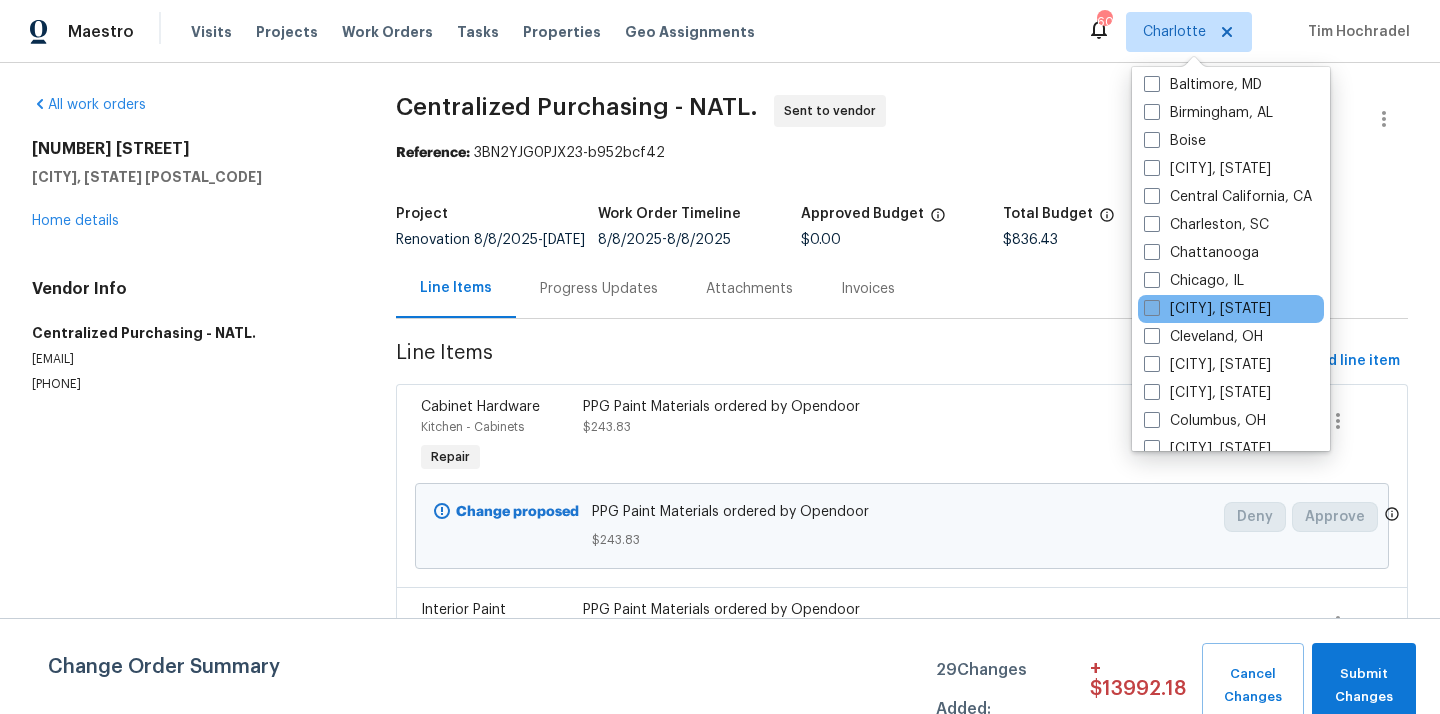 click on "[CITY], [STATE]" at bounding box center [1207, 309] 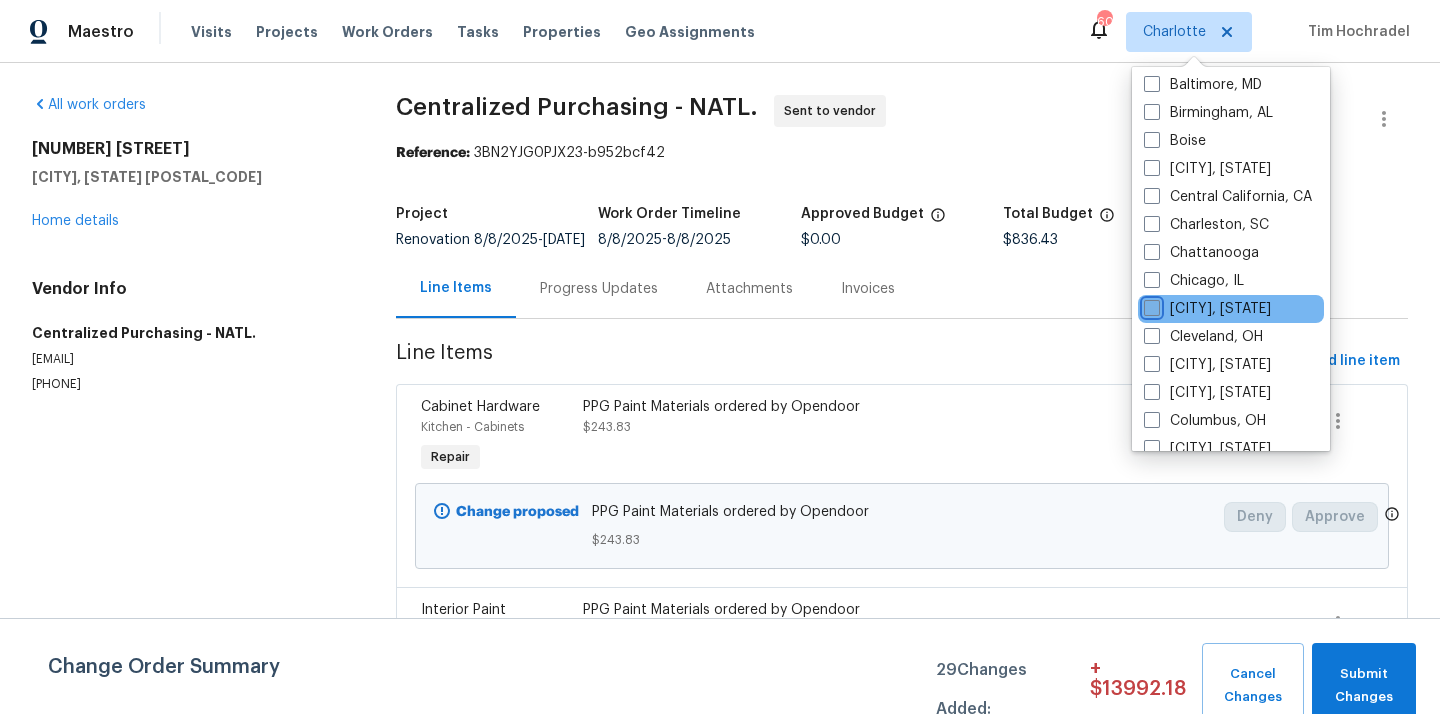 click on "[CITY], [STATE]" at bounding box center (1150, 305) 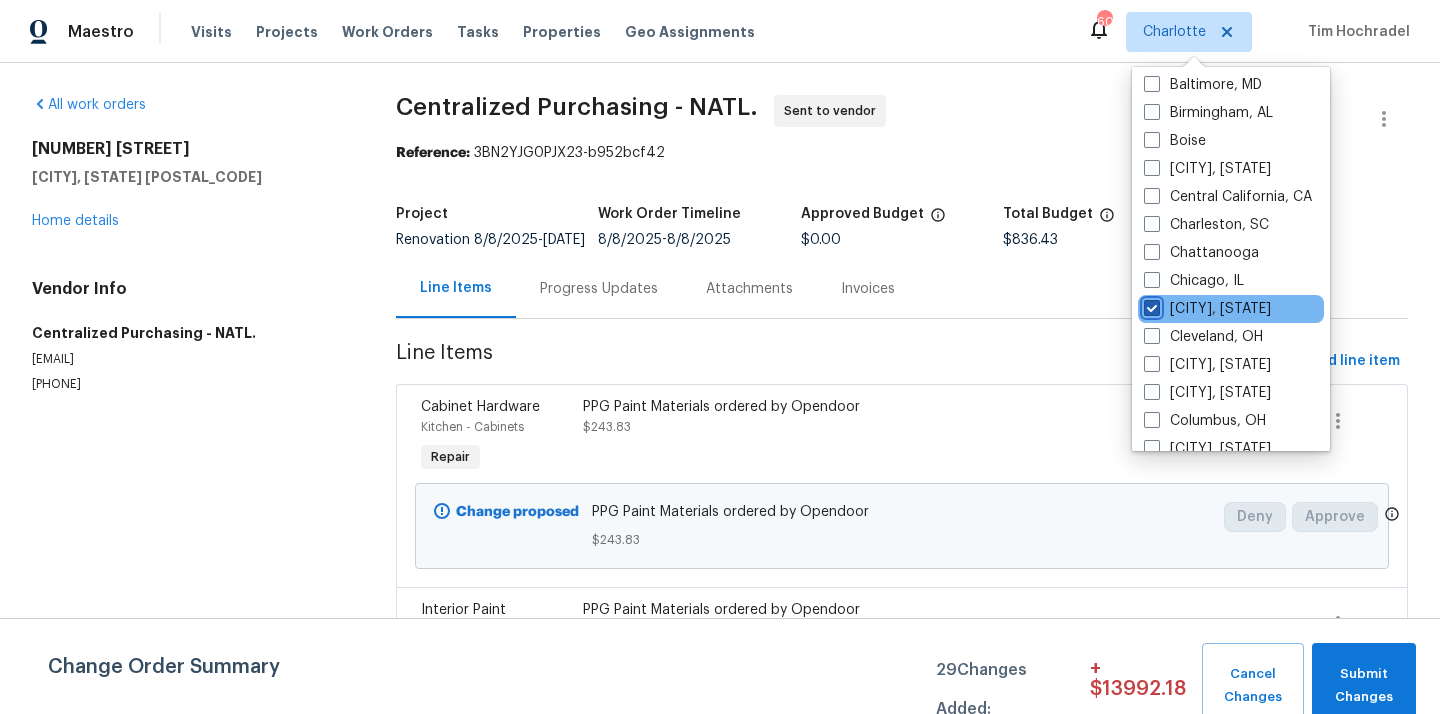 checkbox on "true" 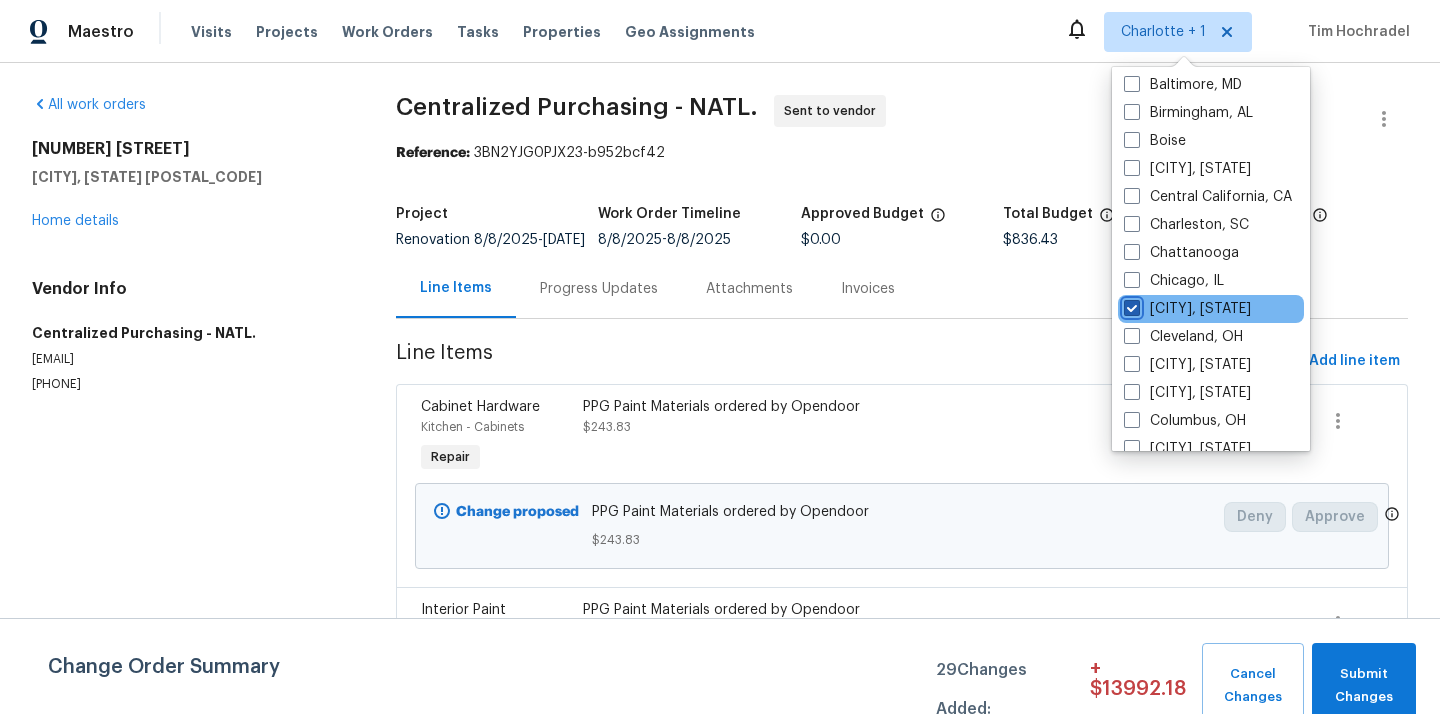 scroll, scrollTop: 0, scrollLeft: 0, axis: both 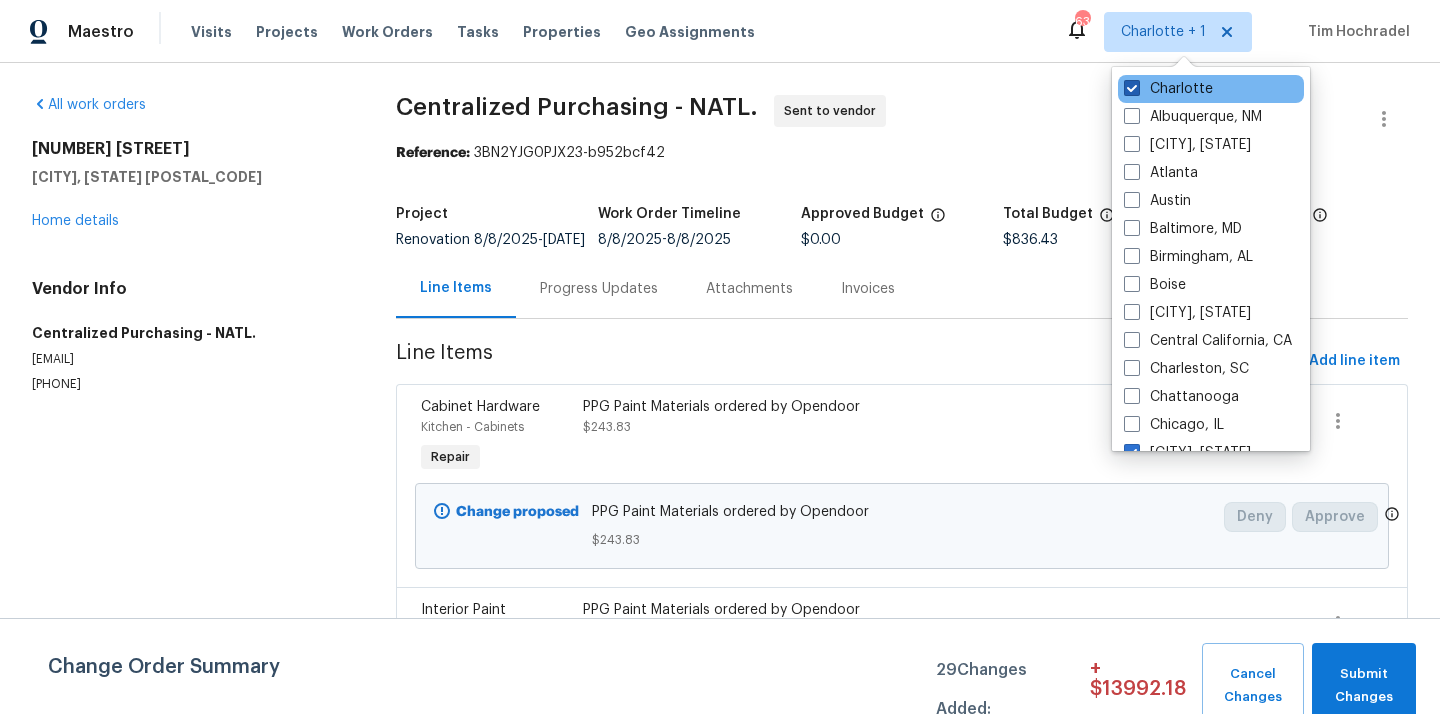 click on "Charlotte" at bounding box center [1168, 89] 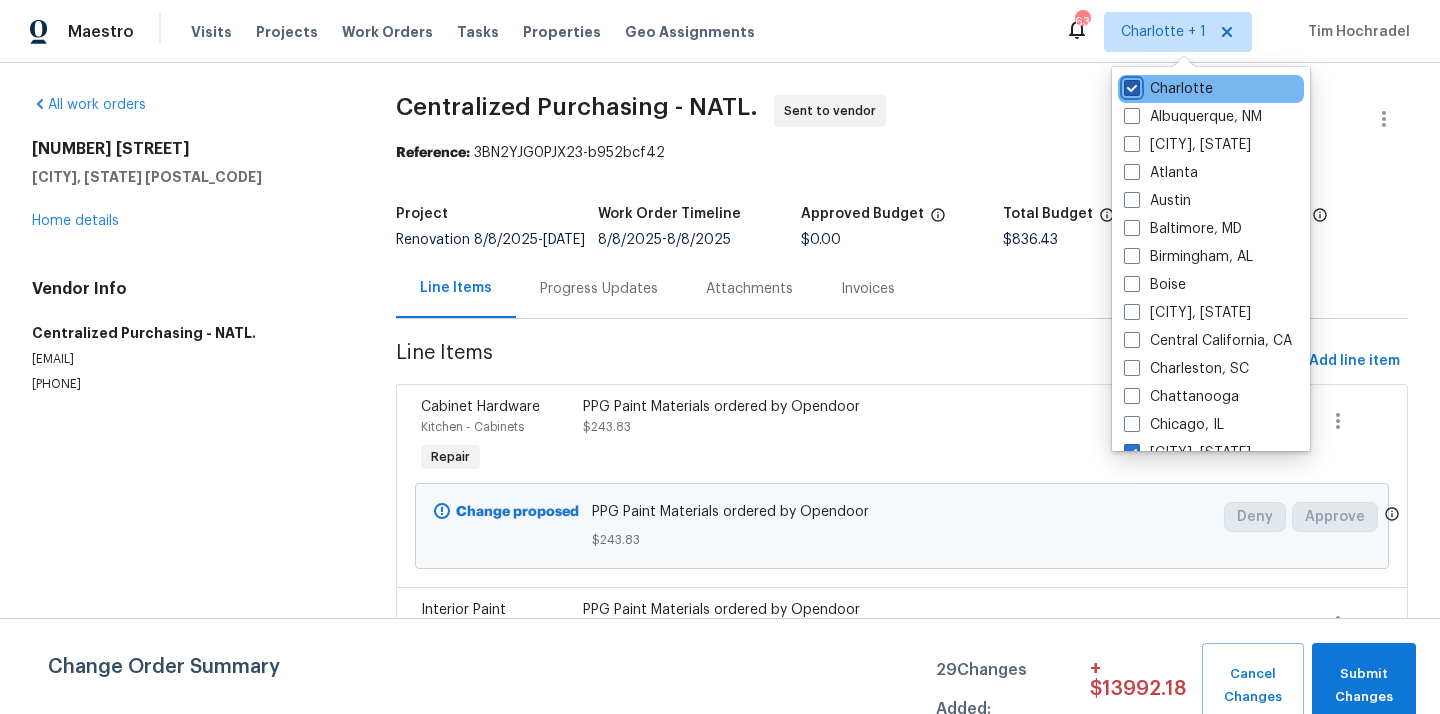 click on "Charlotte" at bounding box center [1130, 85] 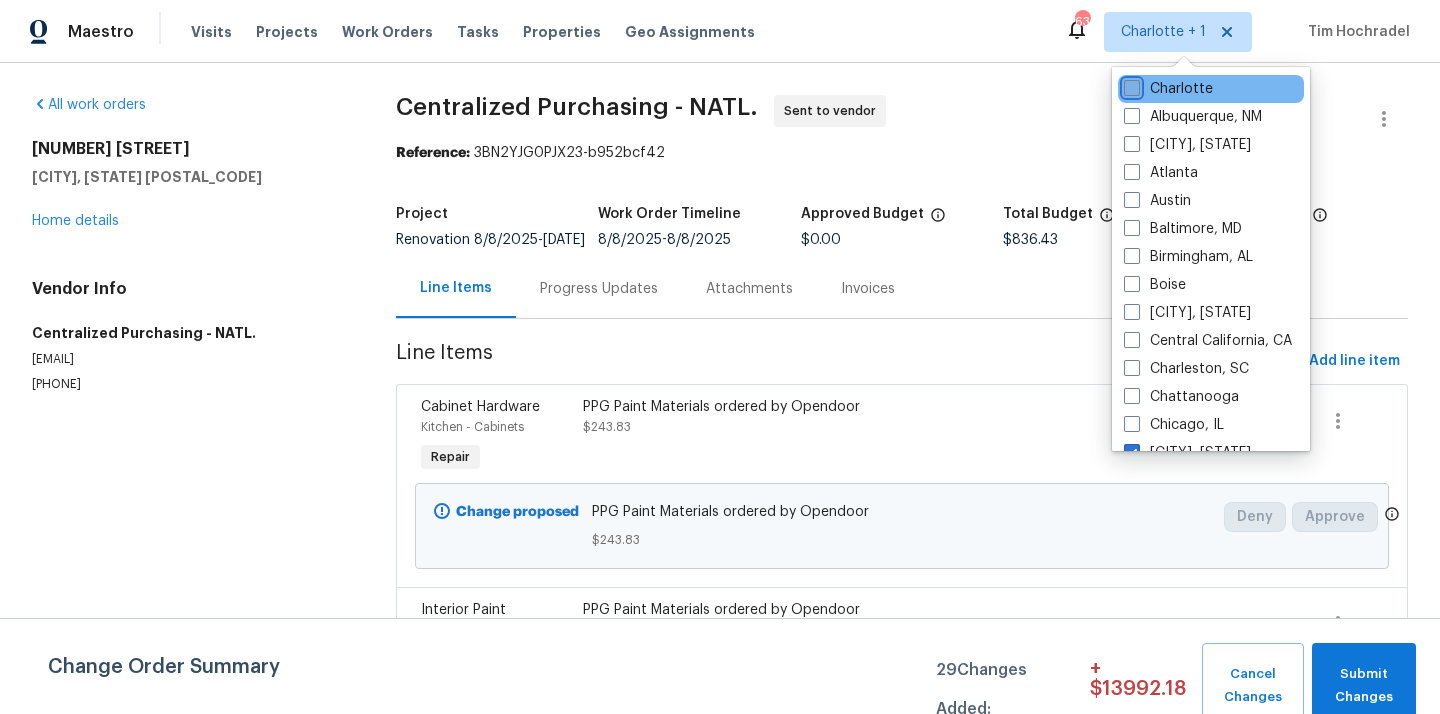 checkbox on "false" 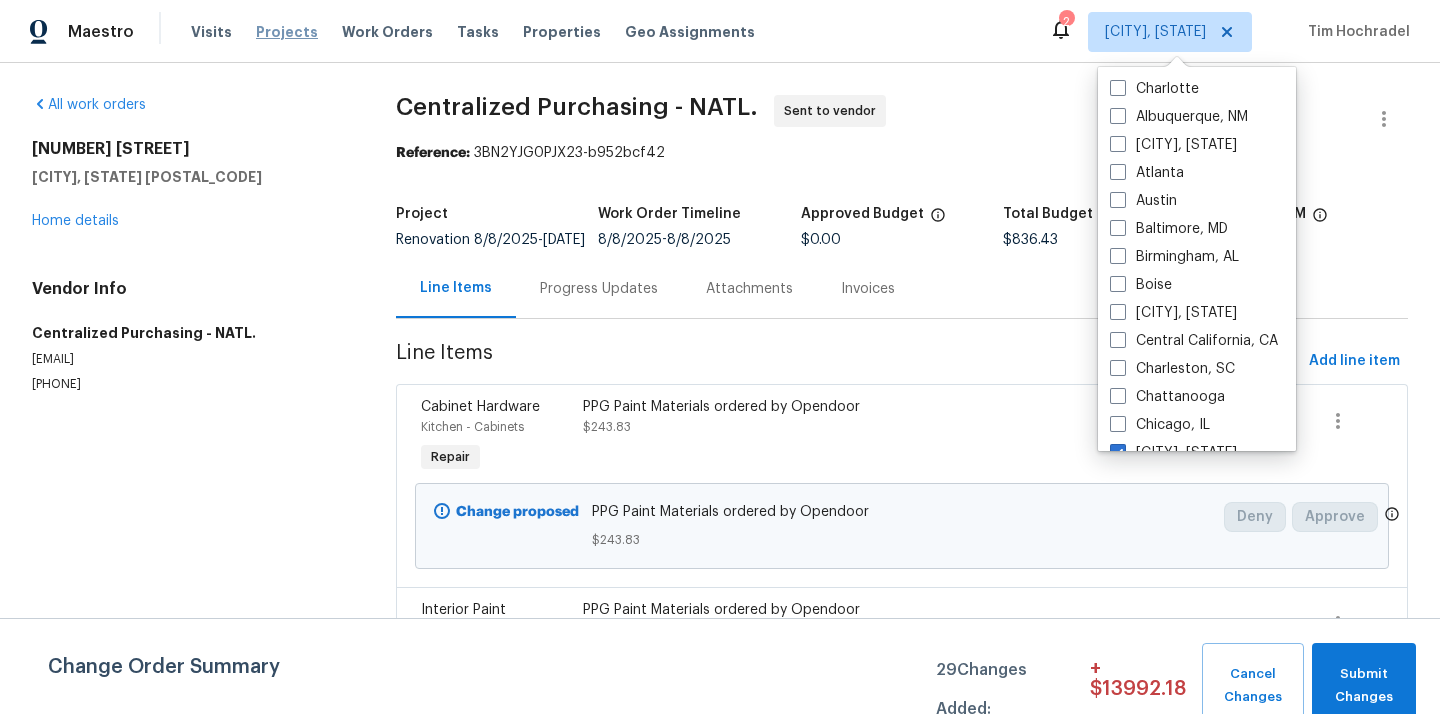 click on "Projects" at bounding box center (287, 32) 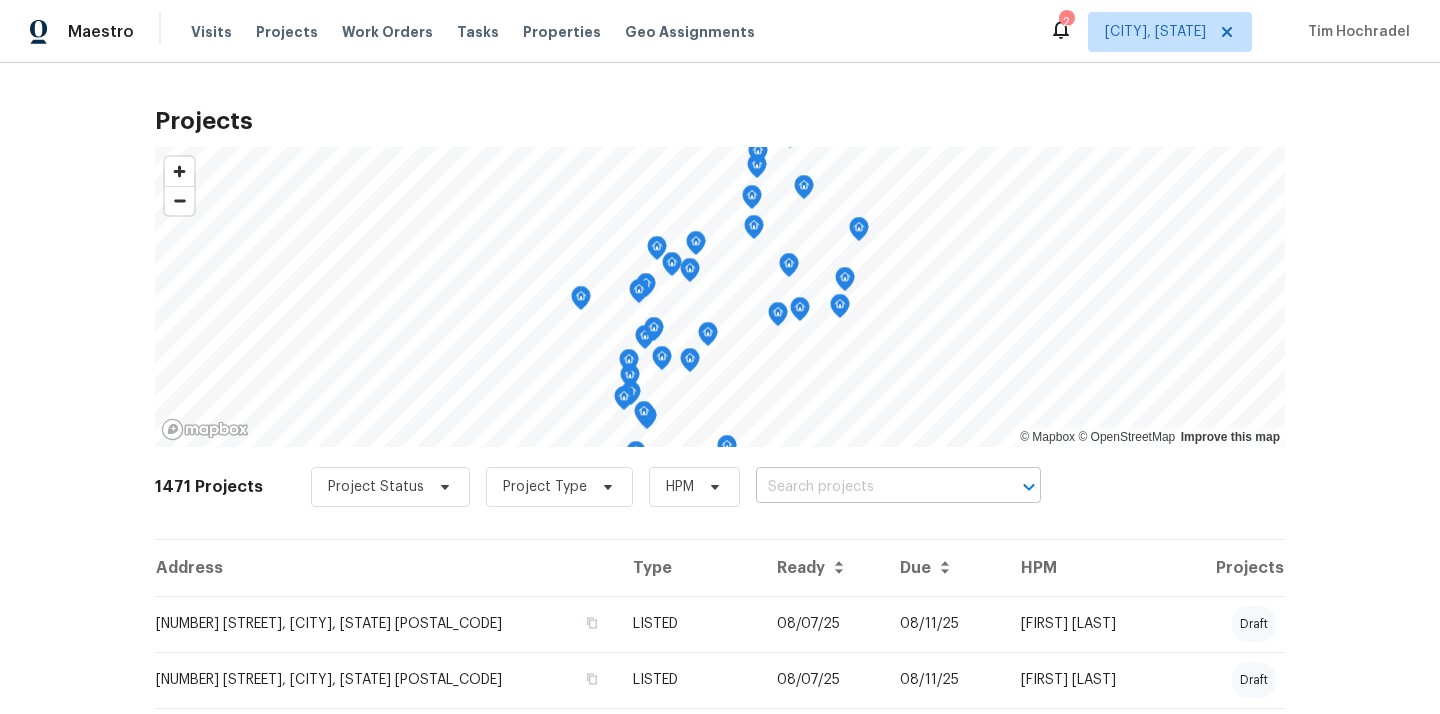 click at bounding box center (870, 487) 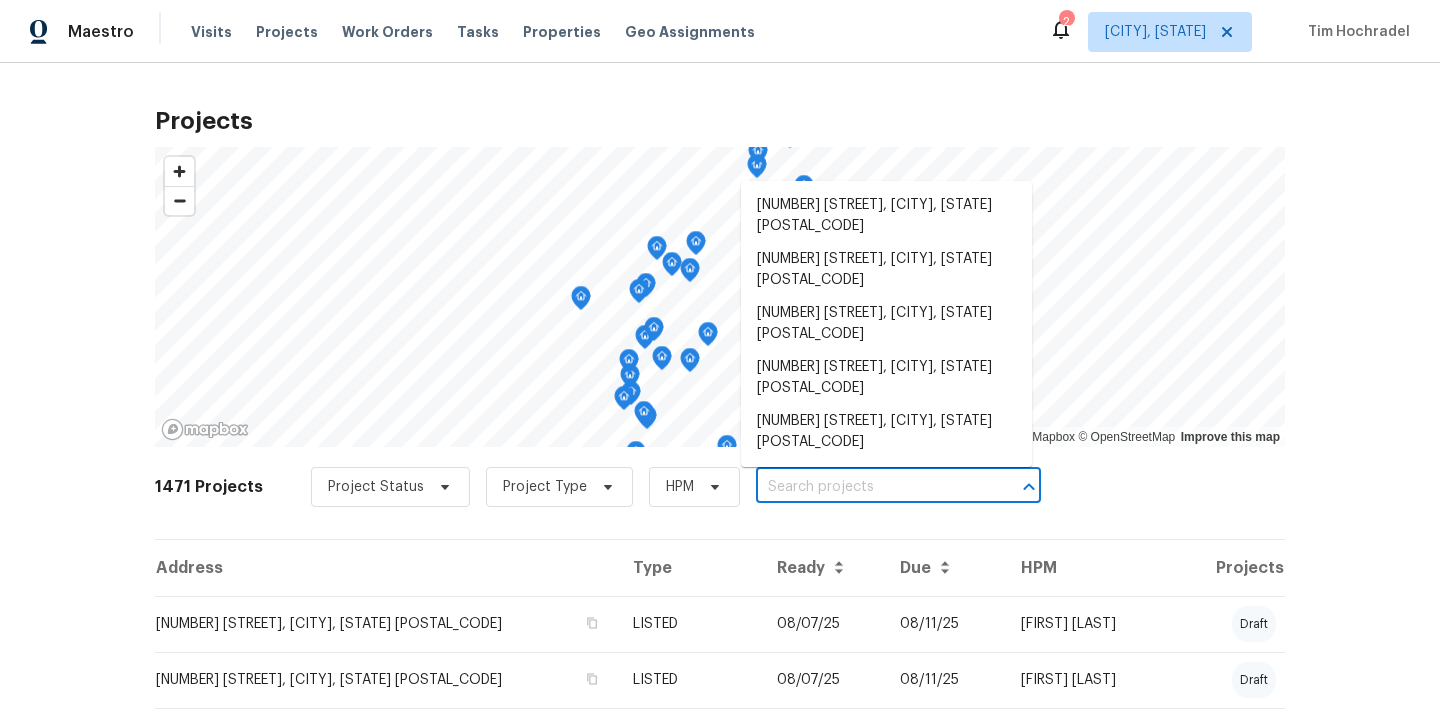 paste on "5341 Carefree Ct, Cincinnati, OH 45238" 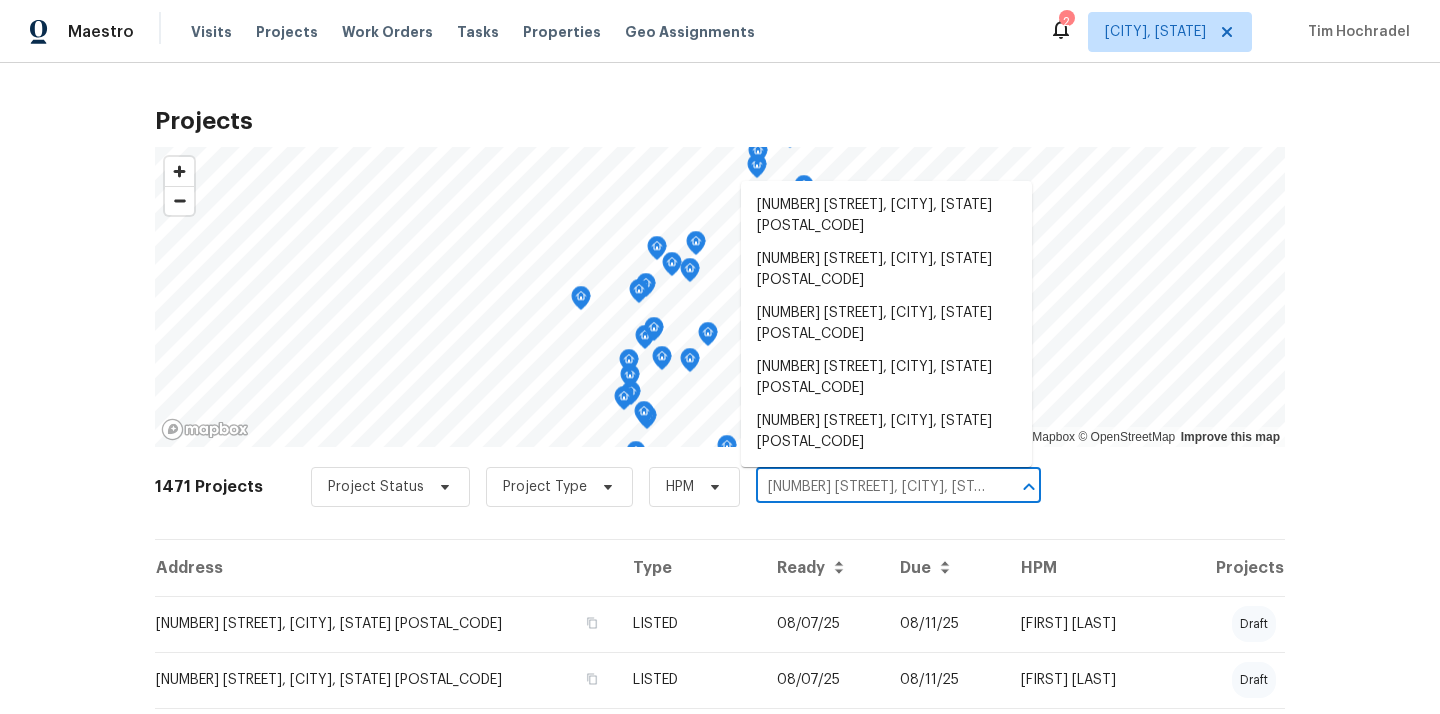 scroll, scrollTop: 0, scrollLeft: 36, axis: horizontal 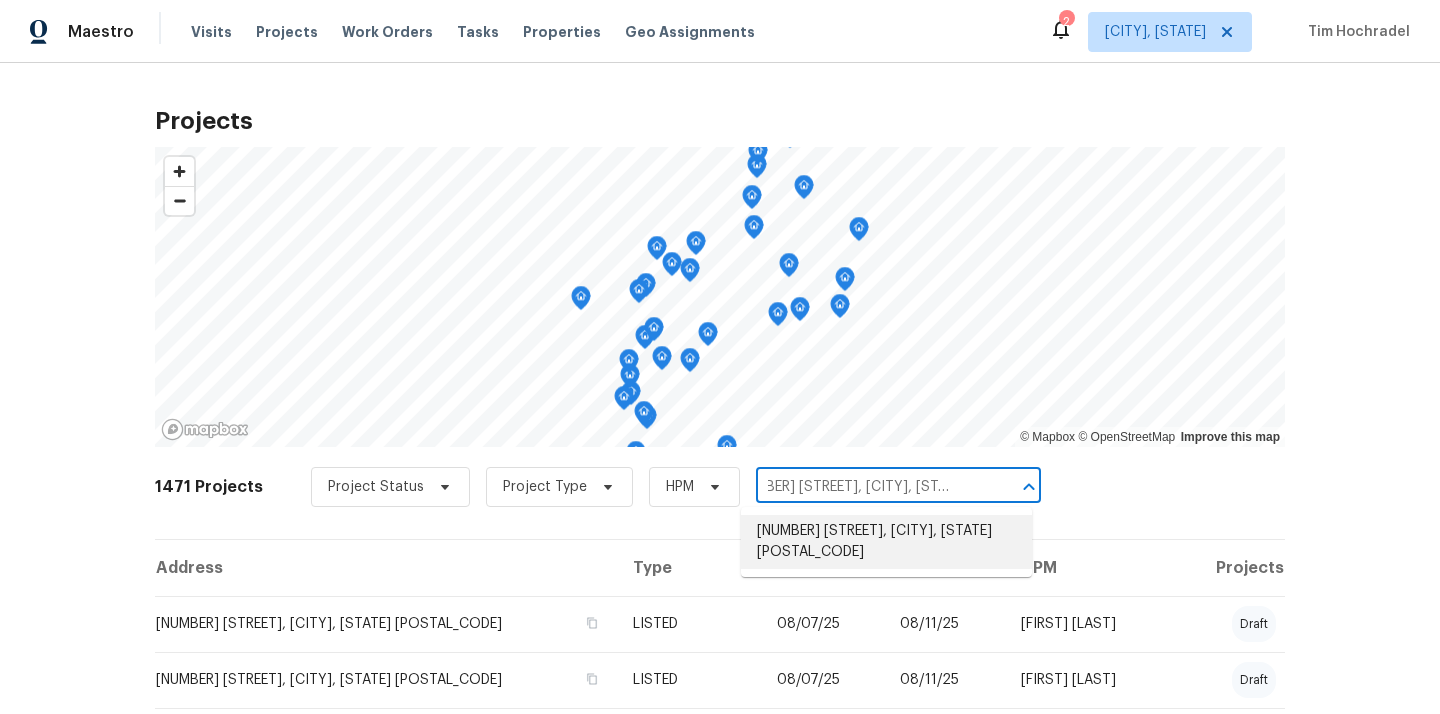 click on "5341 Carefree Ct, Cincinnati, OH 45238" at bounding box center [886, 542] 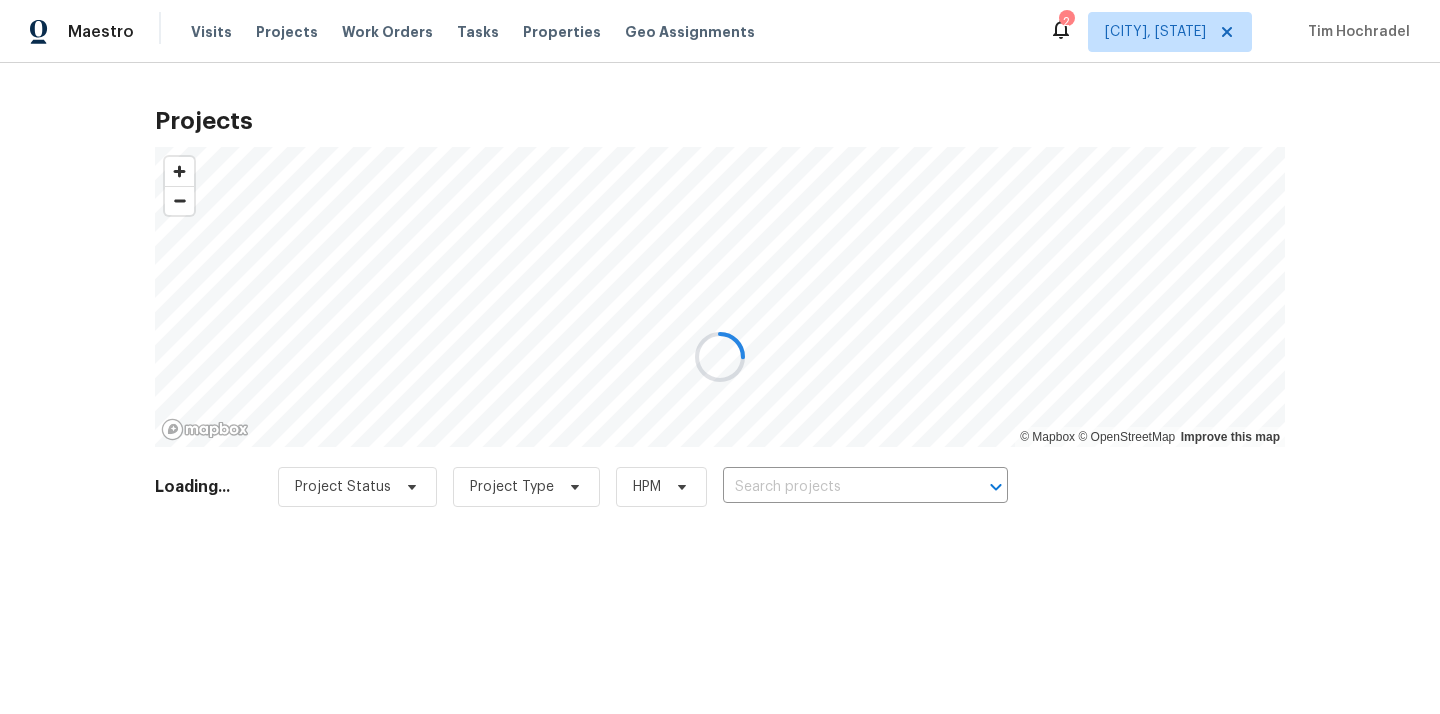 type on "5341 Carefree Ct, Cincinnati, OH 45238" 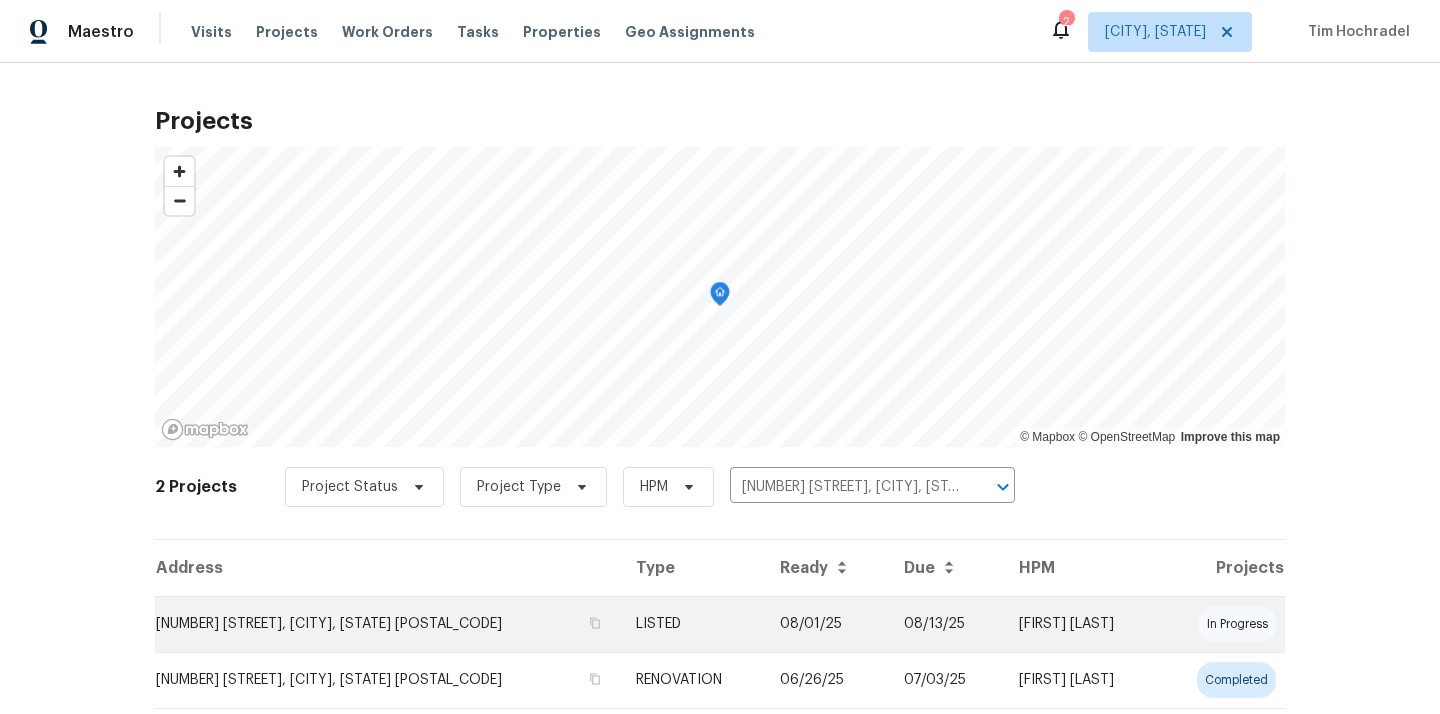 click on "LISTED" at bounding box center (692, 624) 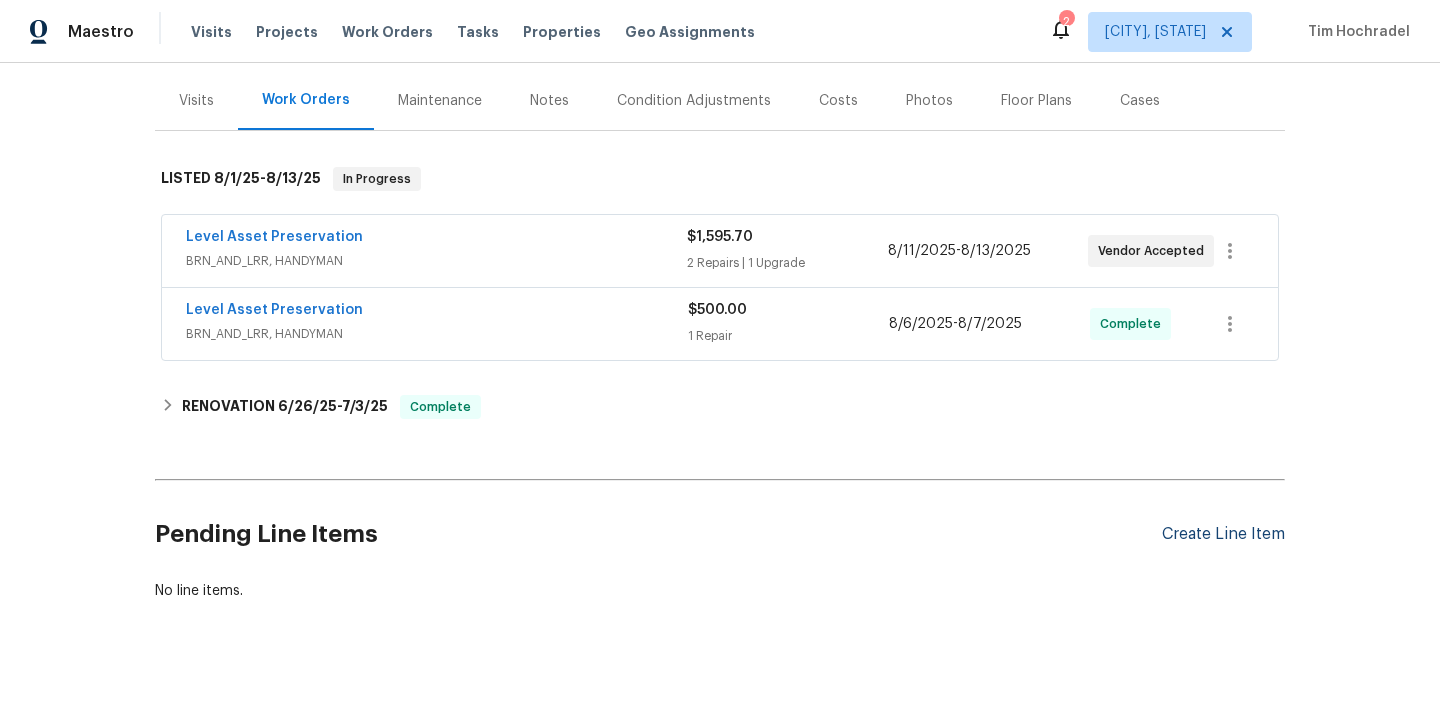 scroll, scrollTop: 255, scrollLeft: 0, axis: vertical 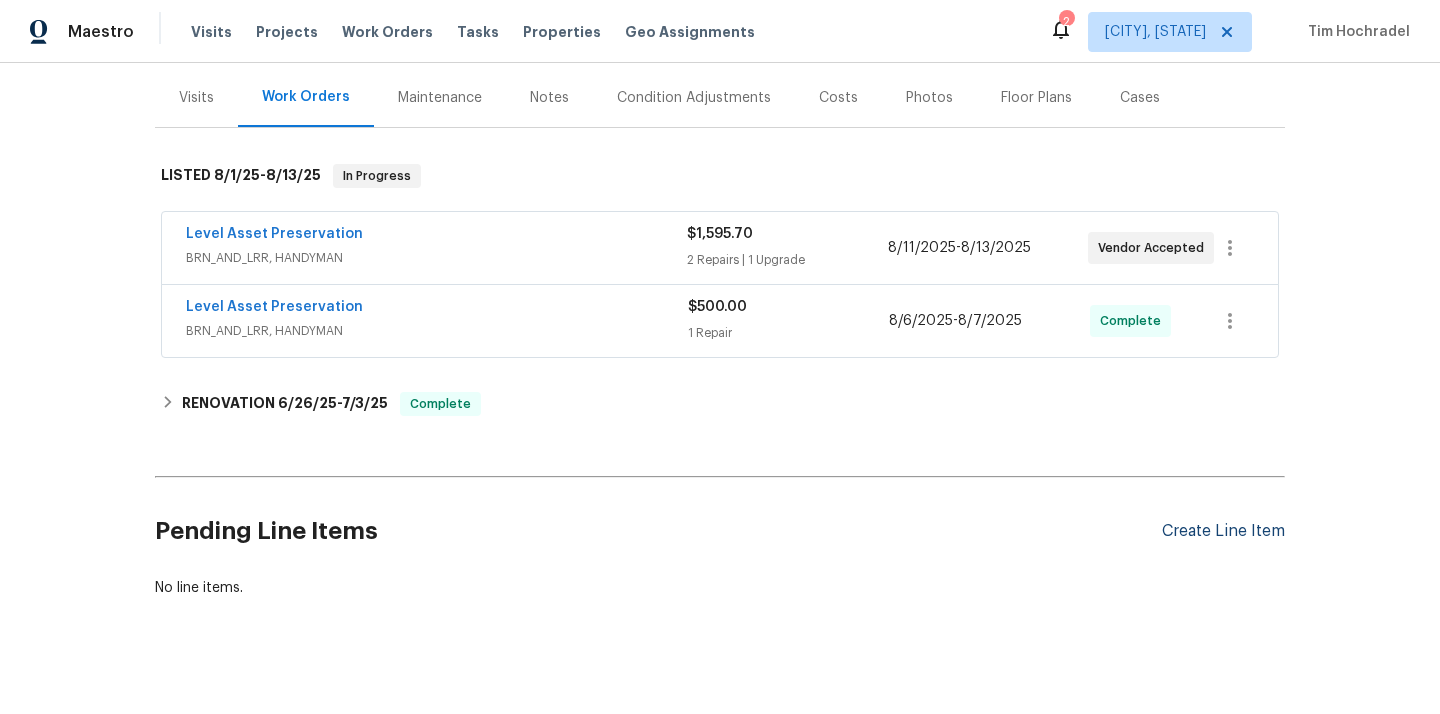 click on "Create Line Item" at bounding box center (1223, 531) 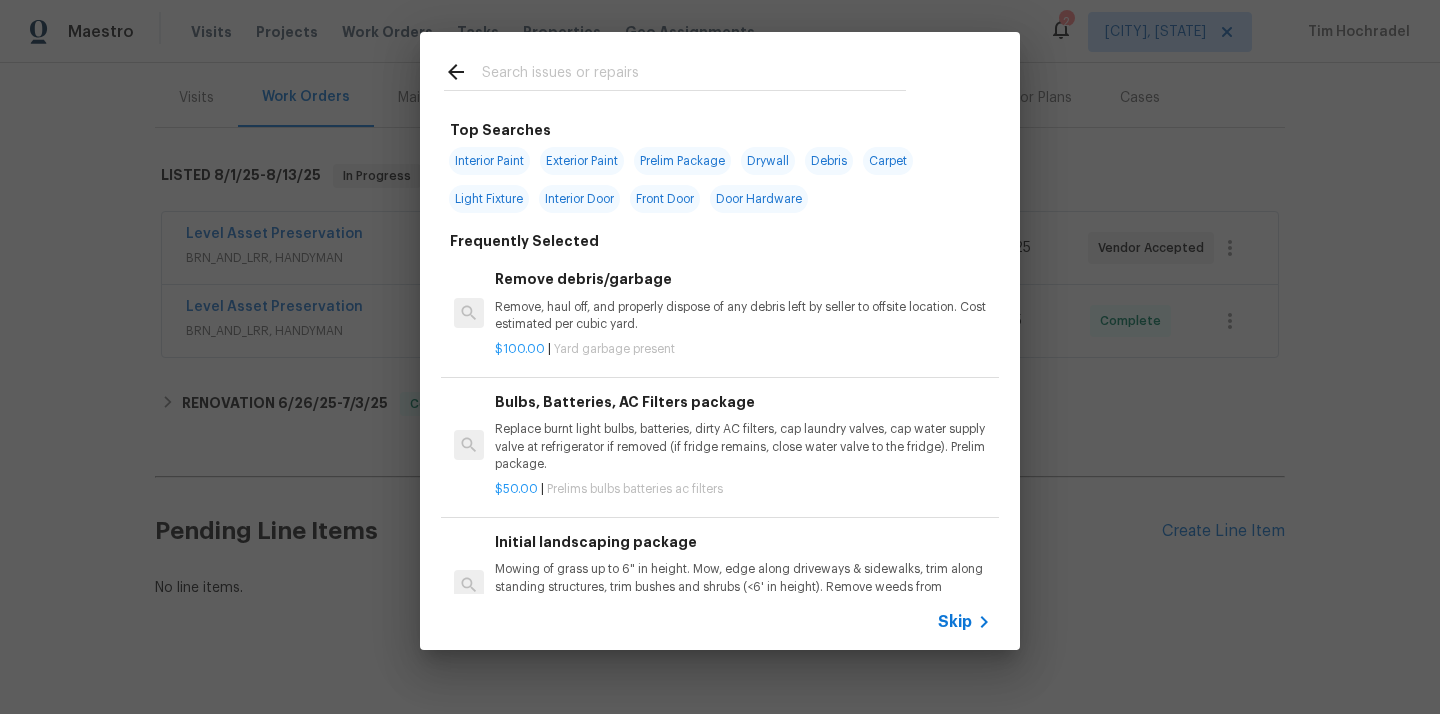 click at bounding box center (675, 90) 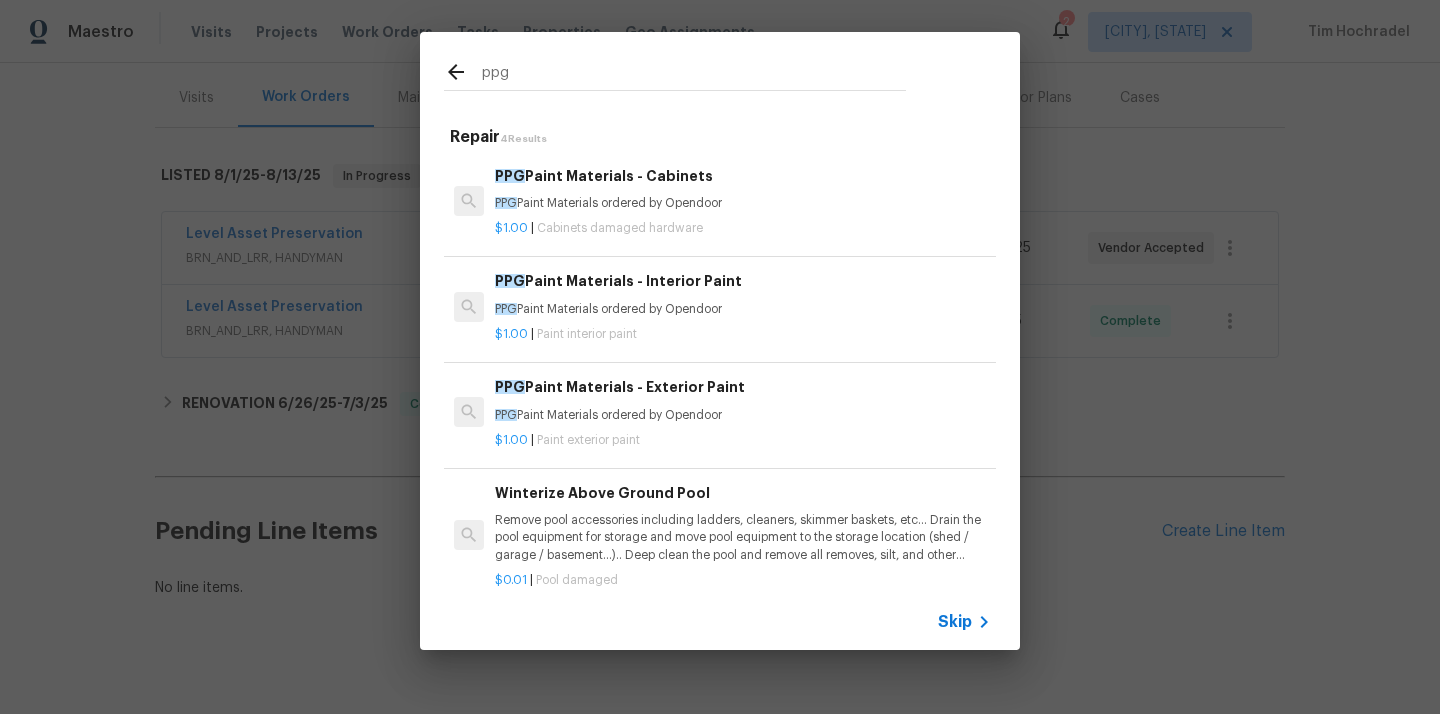type on "ppg" 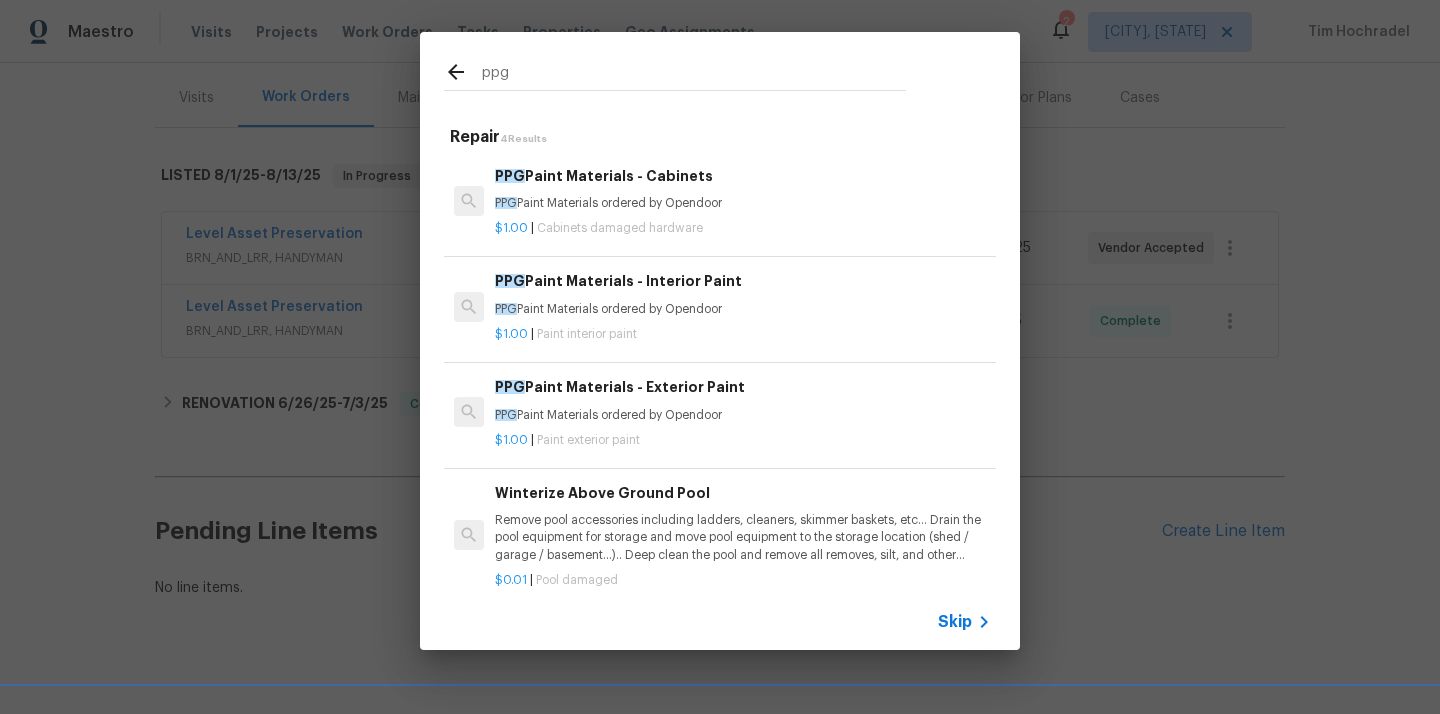 click on "PPG  Paint Materials - Cabinets" at bounding box center (743, 176) 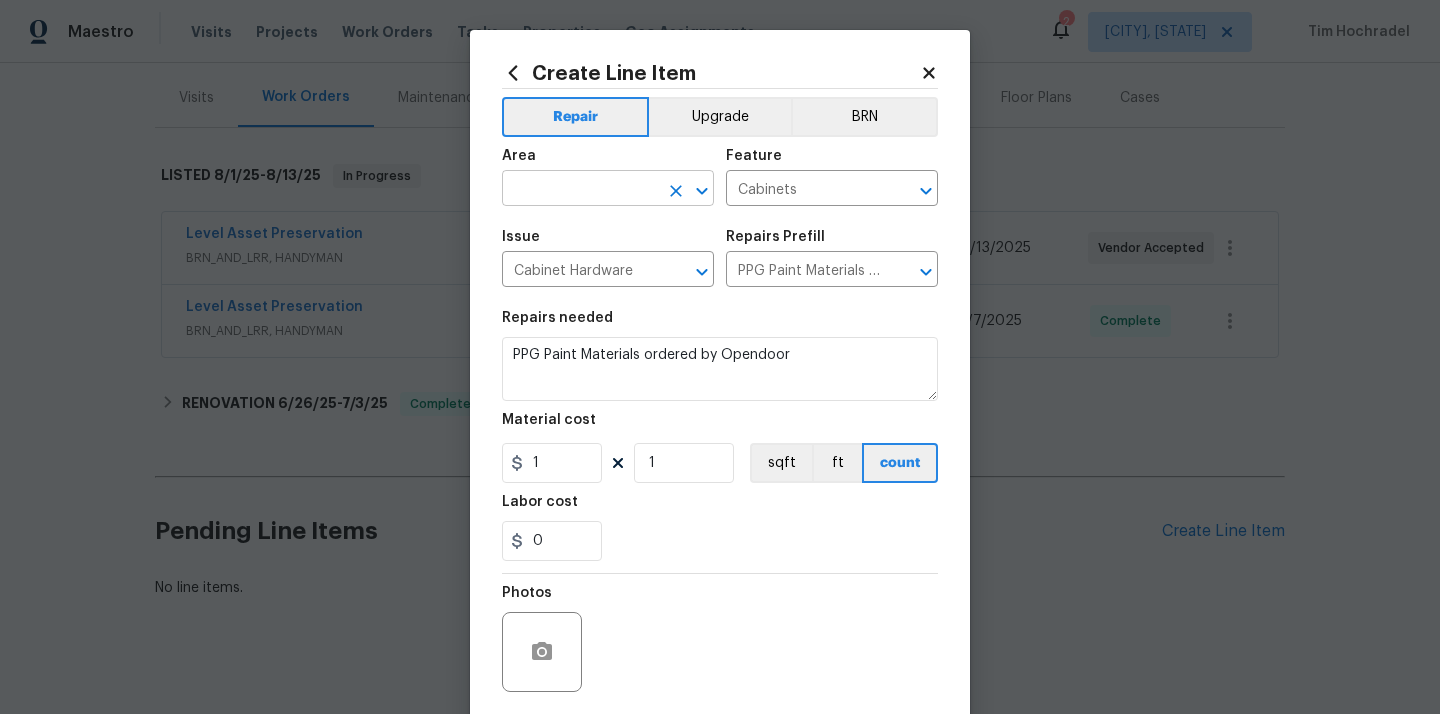 click at bounding box center [580, 190] 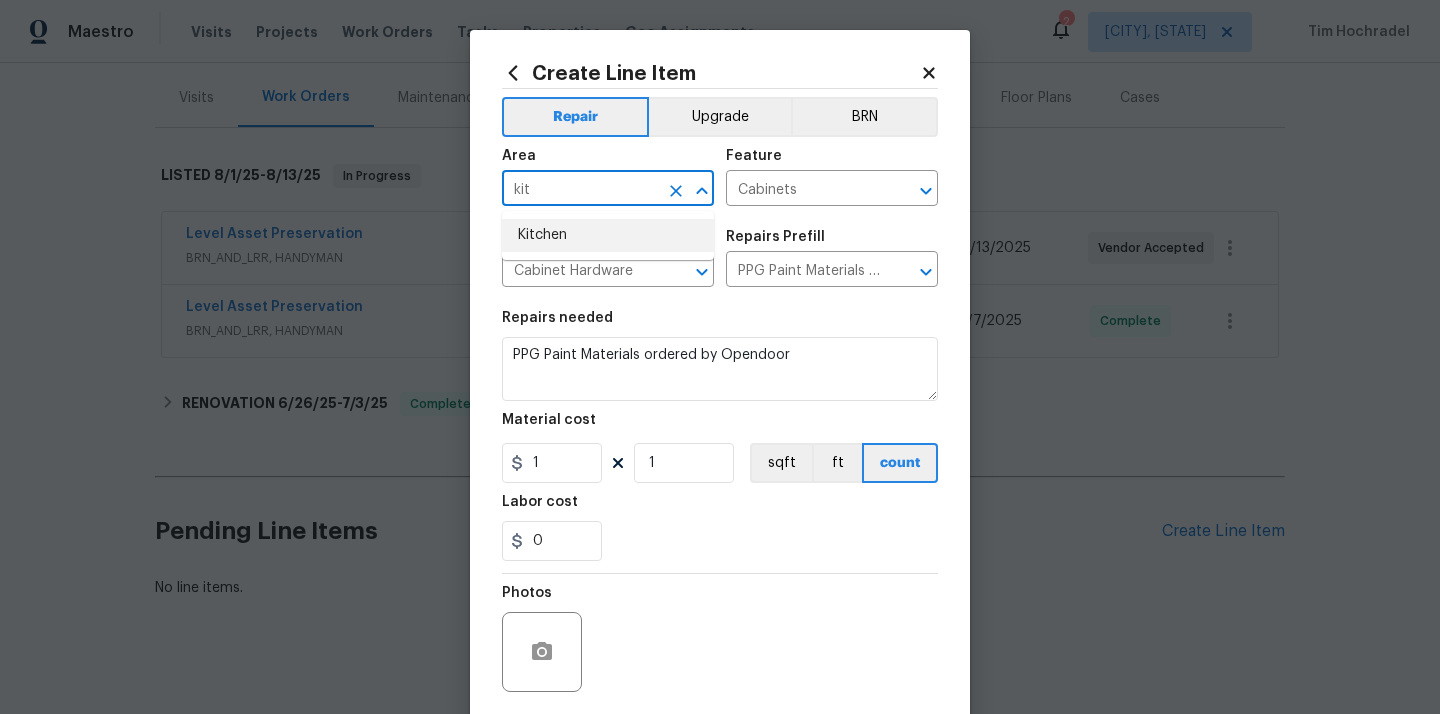 click on "Kitchen" at bounding box center [608, 235] 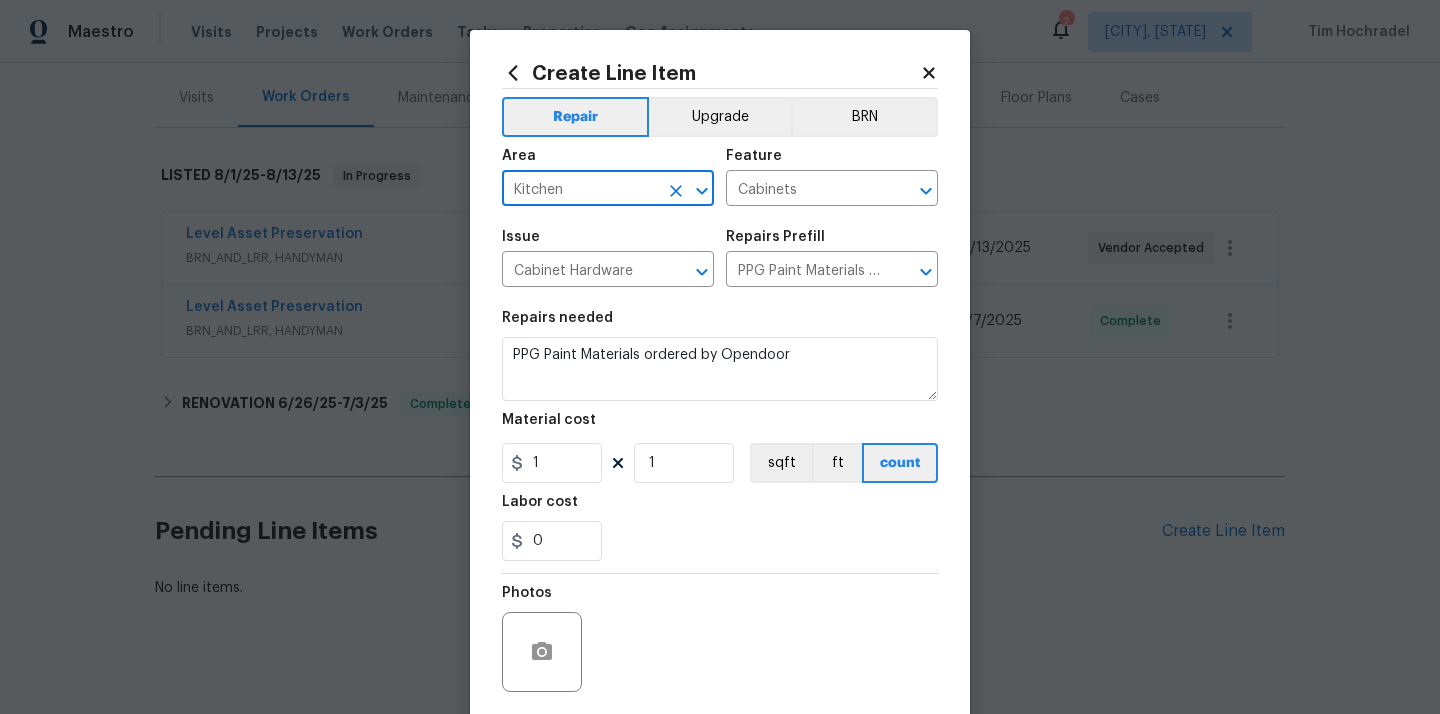 type on "Kitchen" 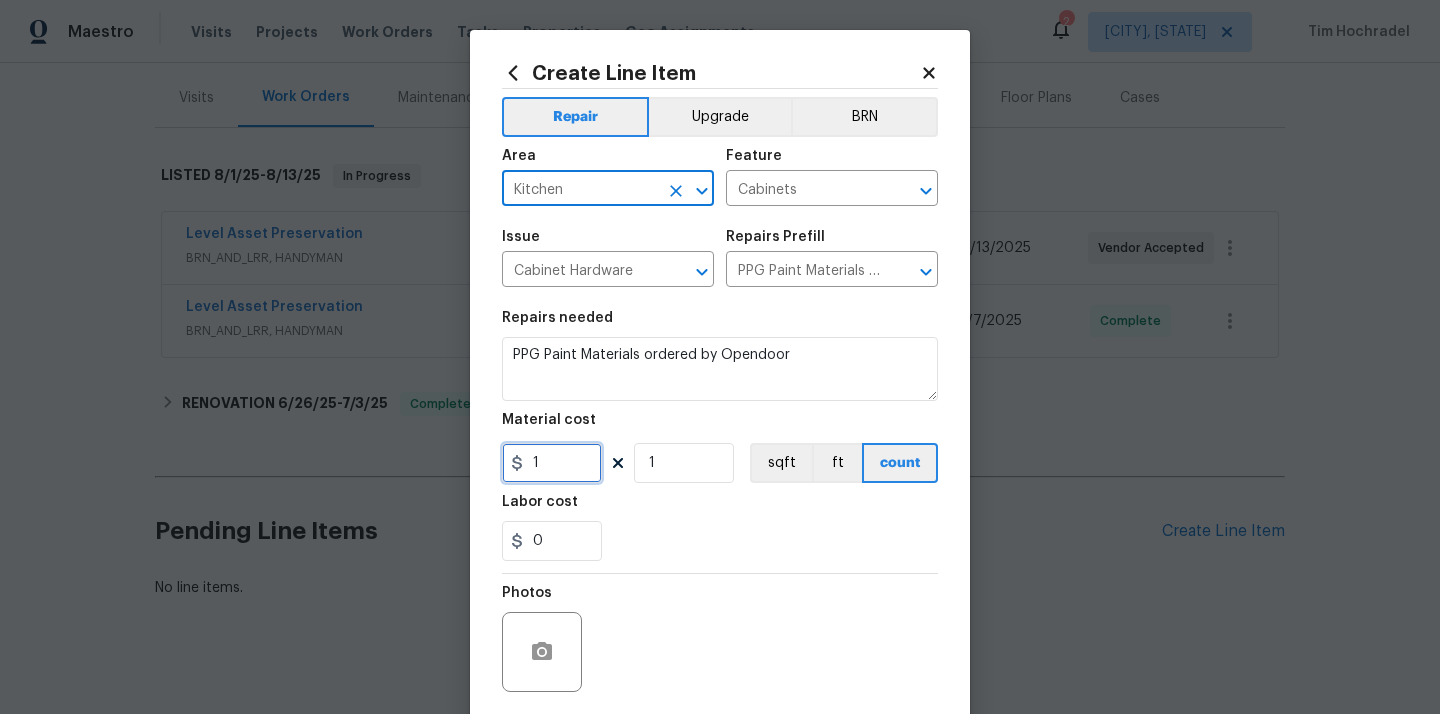 drag, startPoint x: 526, startPoint y: 464, endPoint x: 488, endPoint y: 461, distance: 38.118237 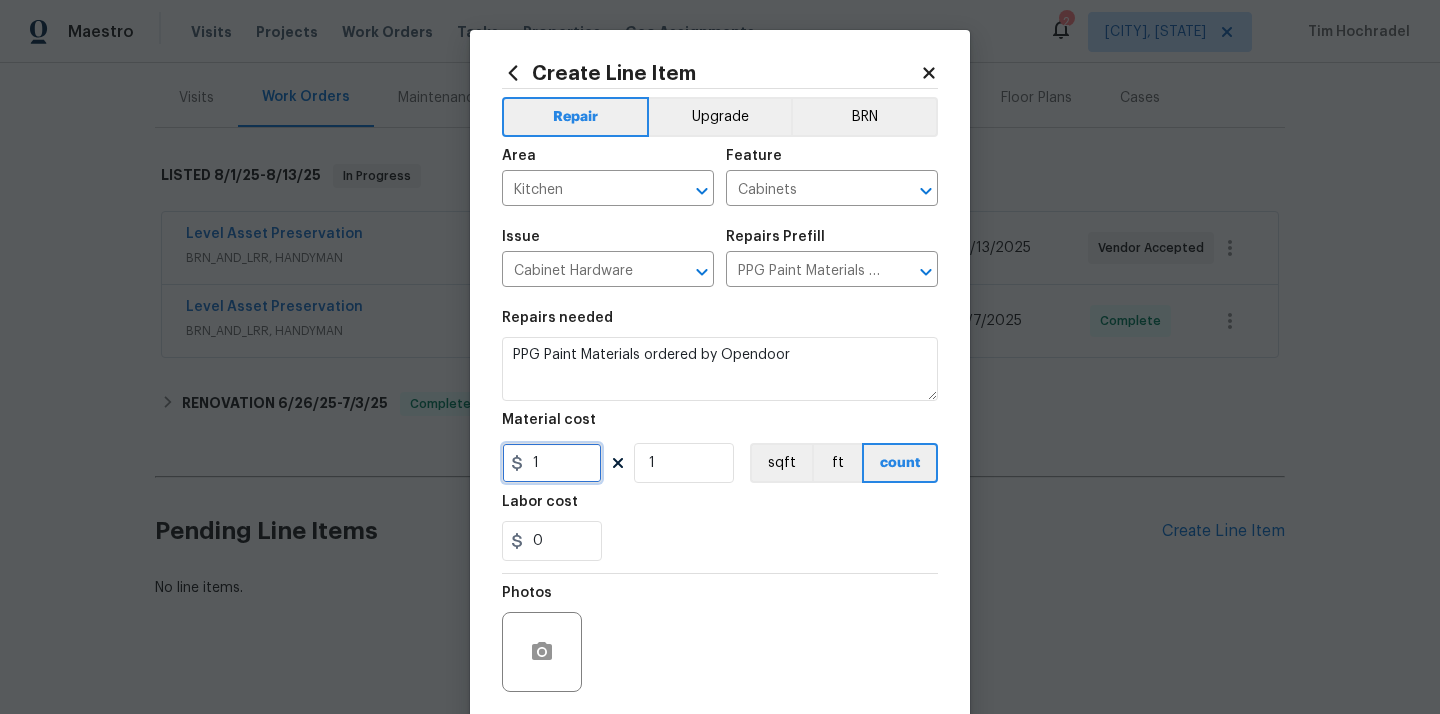 paste on "200.28" 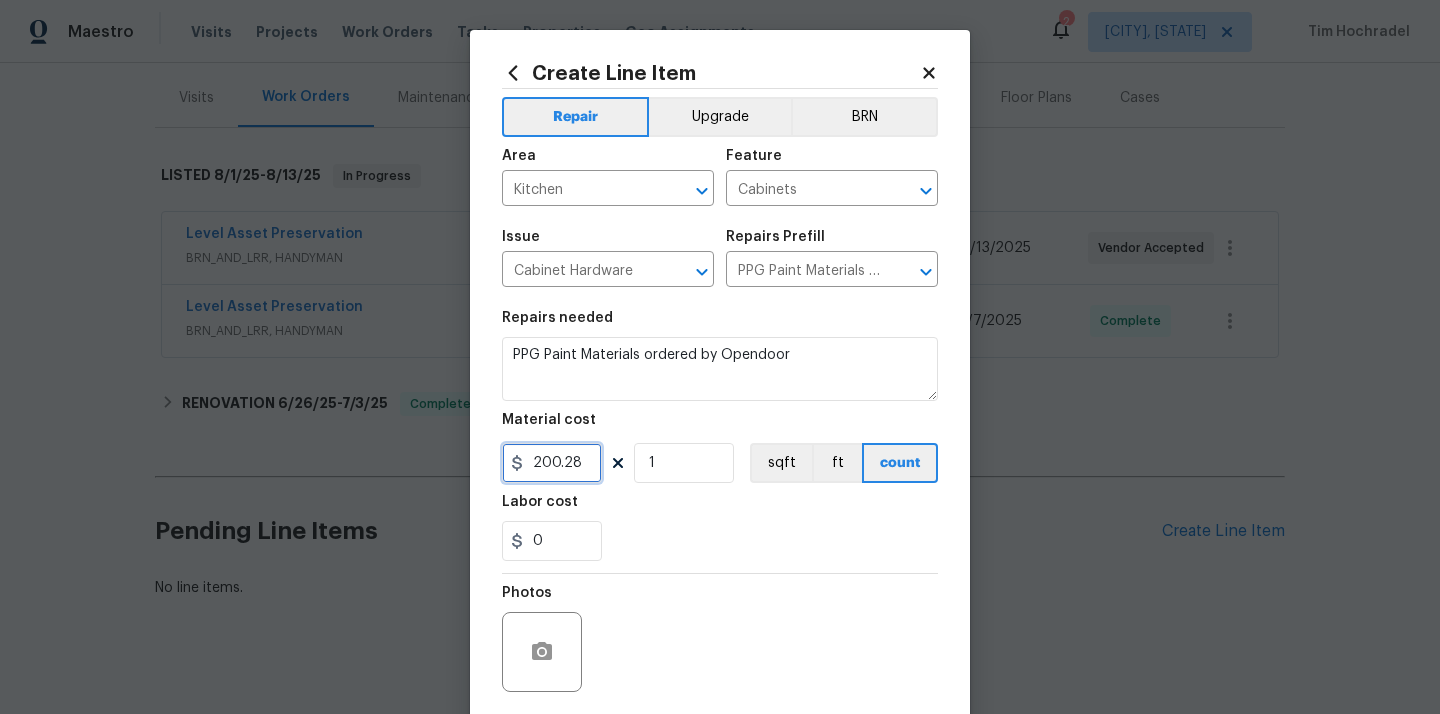 type on "200.28" 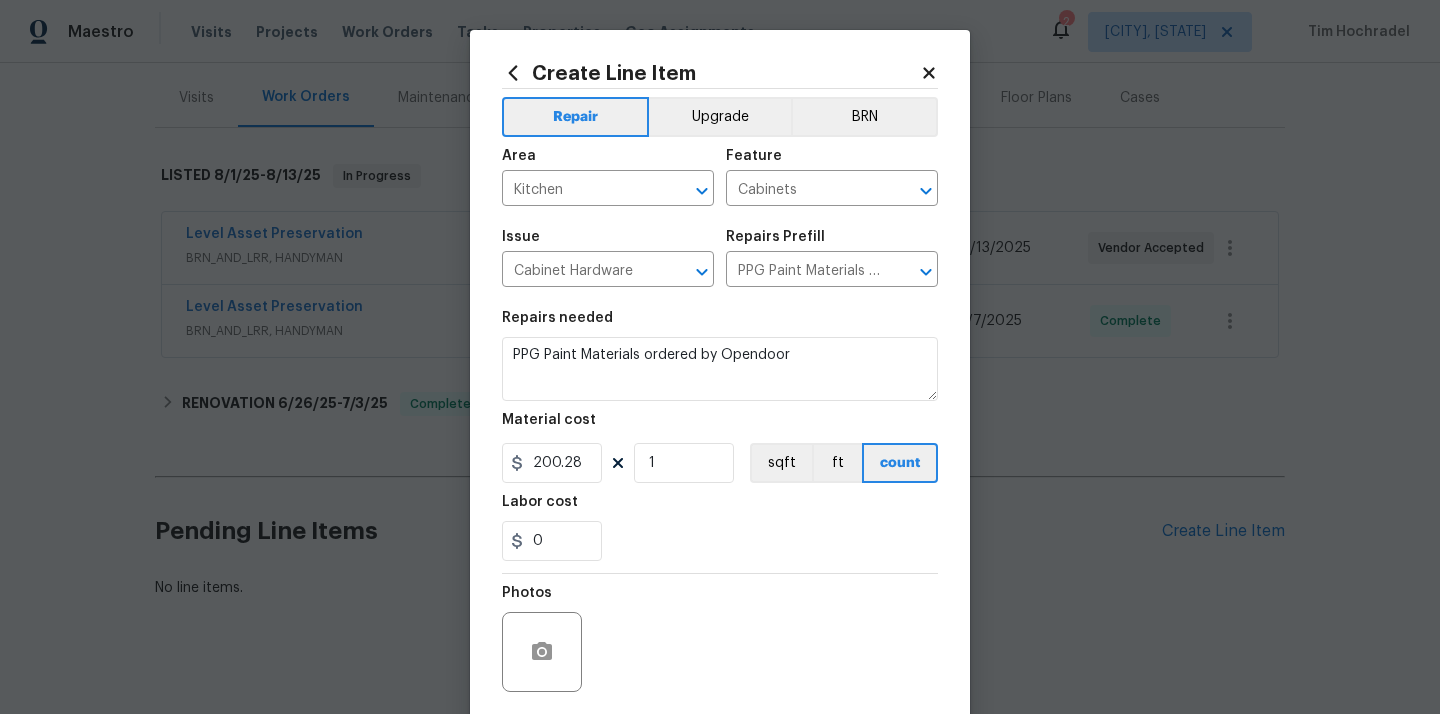 click on "0" at bounding box center (720, 541) 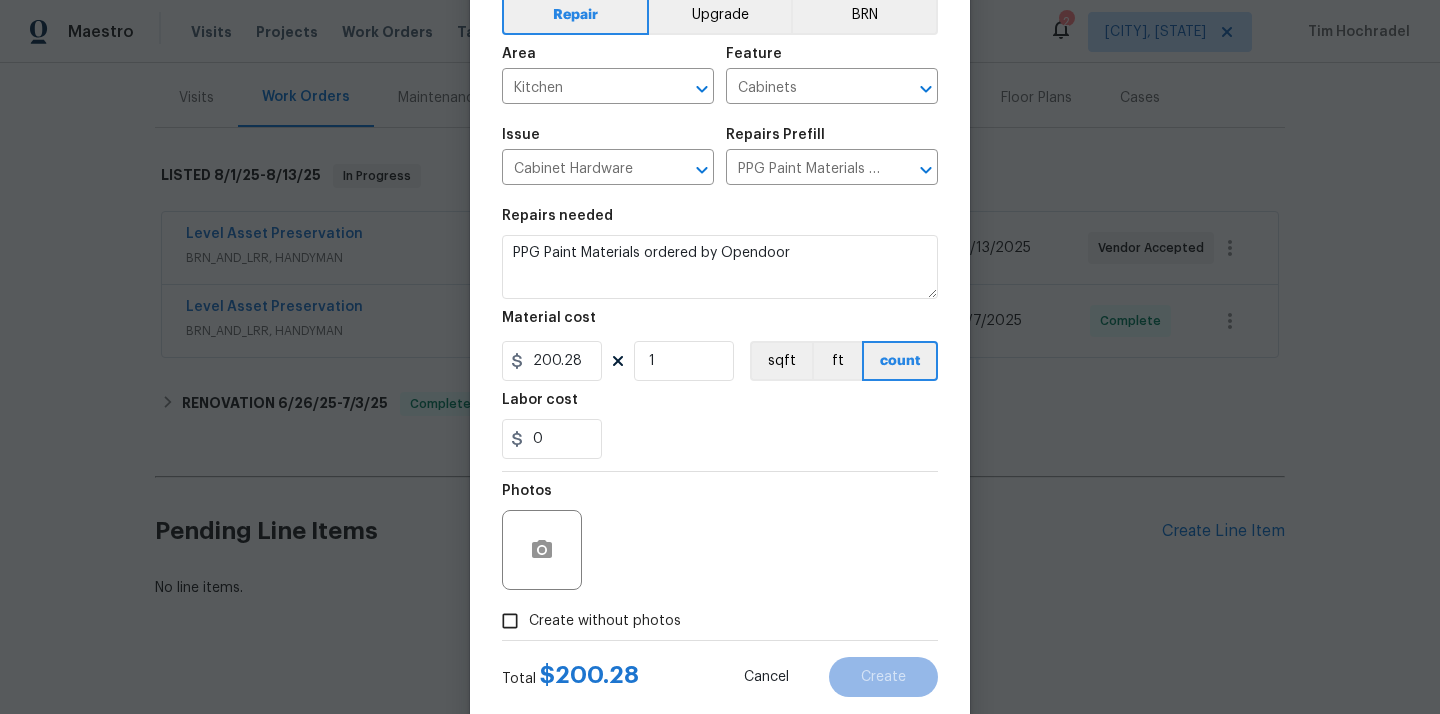 scroll, scrollTop: 148, scrollLeft: 0, axis: vertical 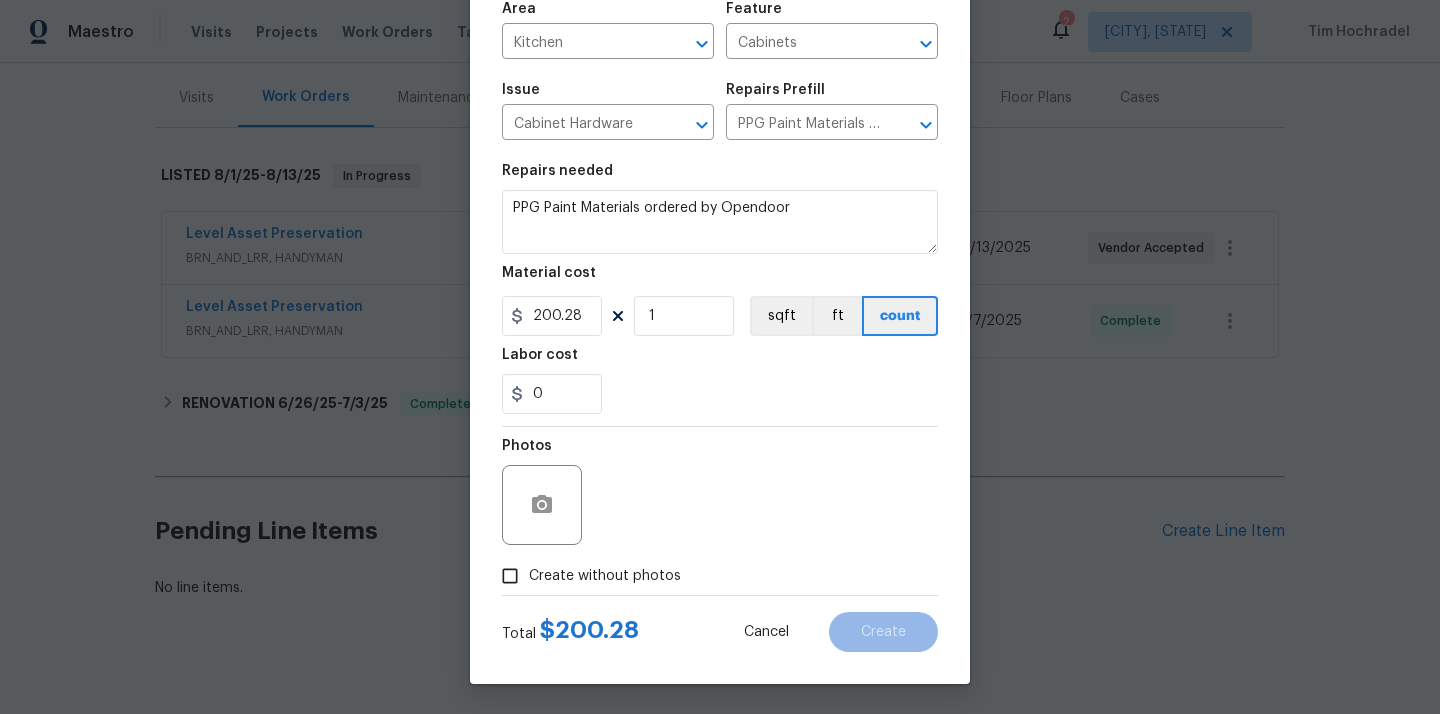click on "Create without photos" at bounding box center [605, 576] 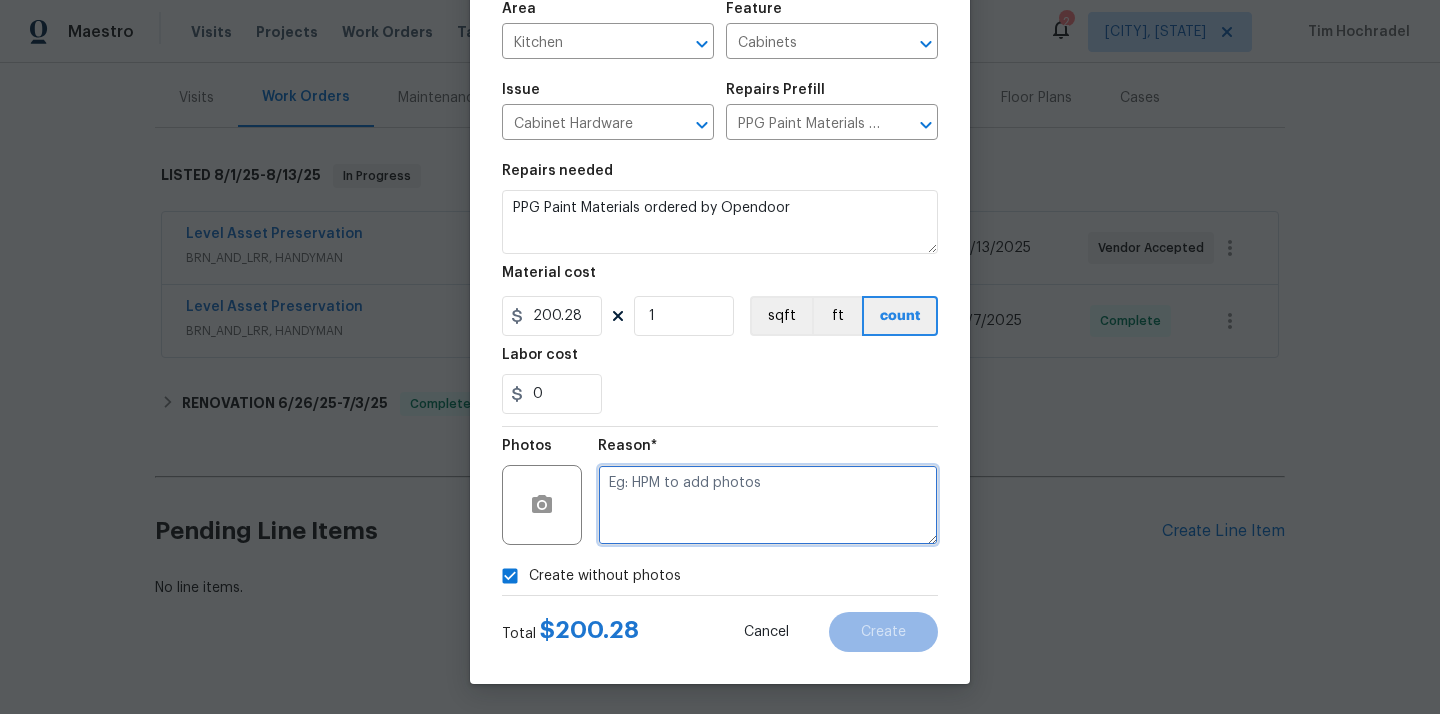 click at bounding box center [768, 505] 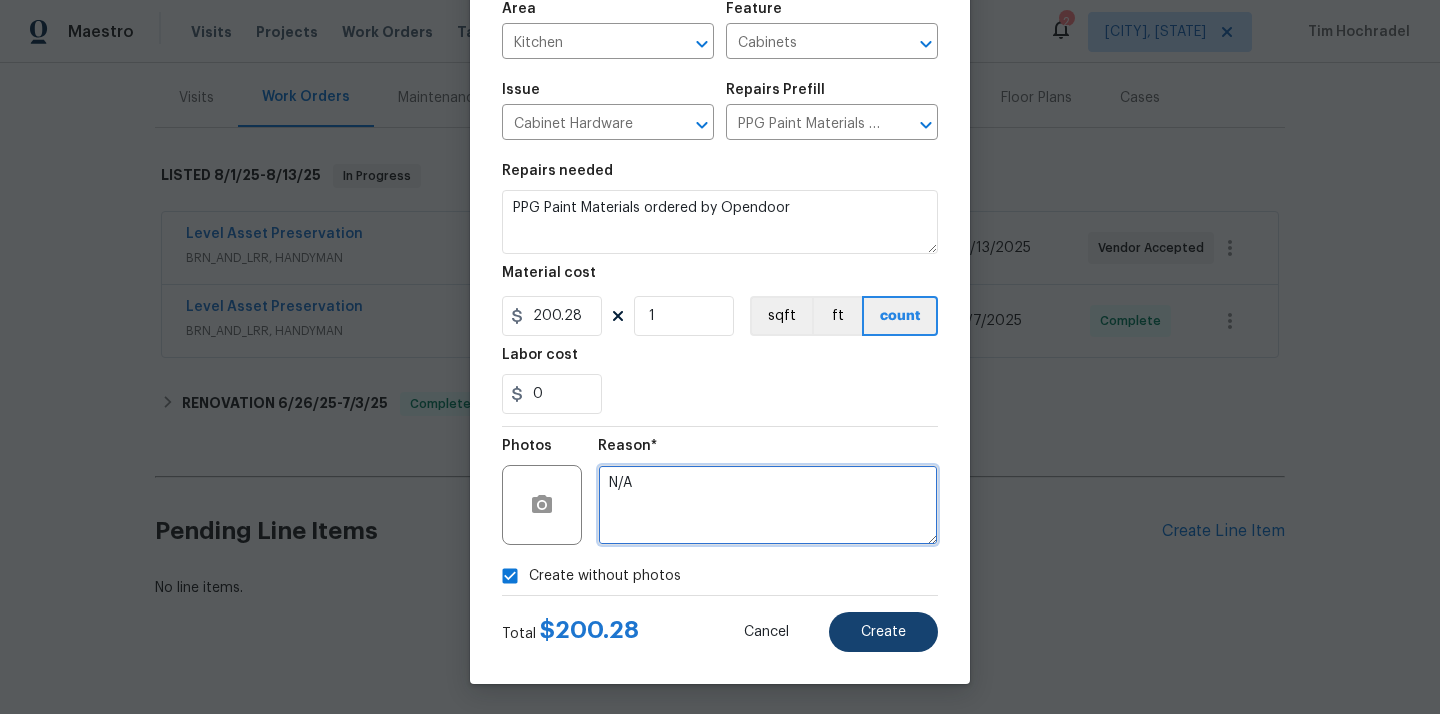 type on "N/A" 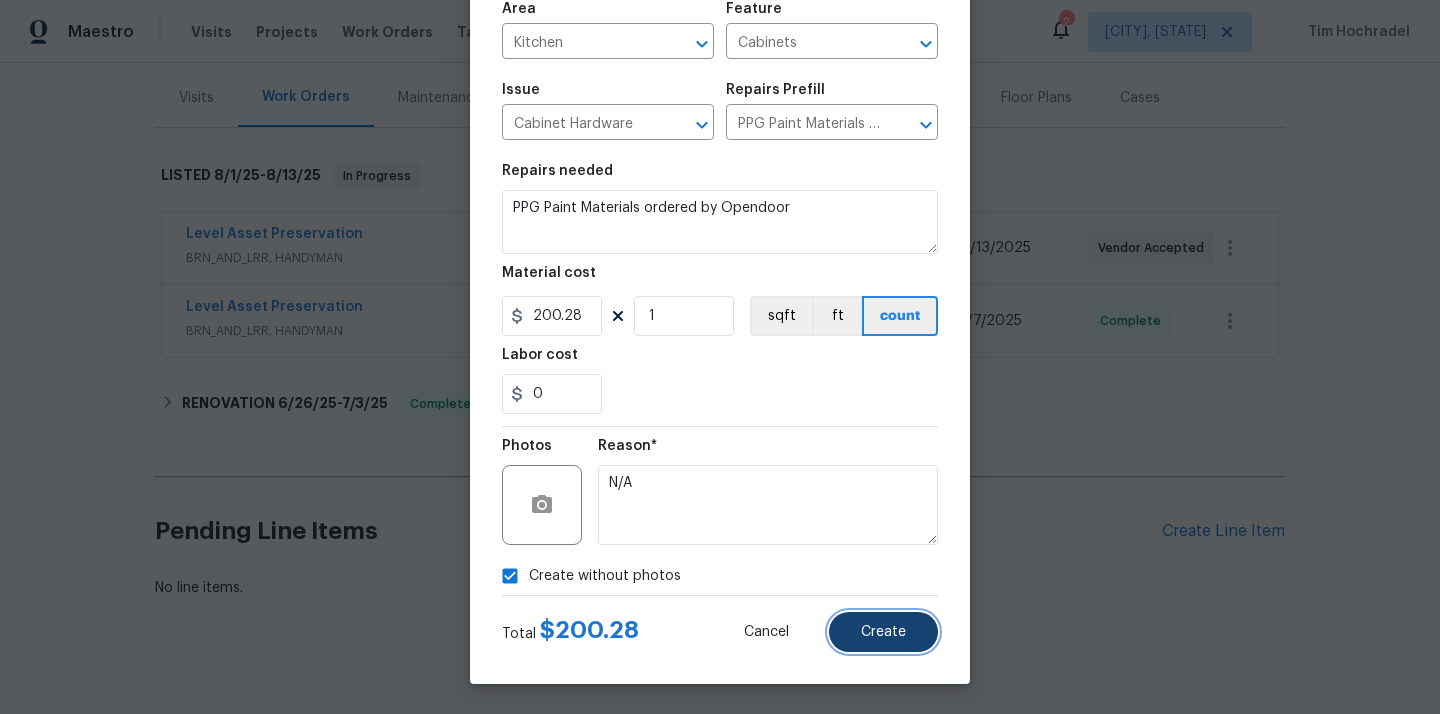 click on "Create" at bounding box center [883, 632] 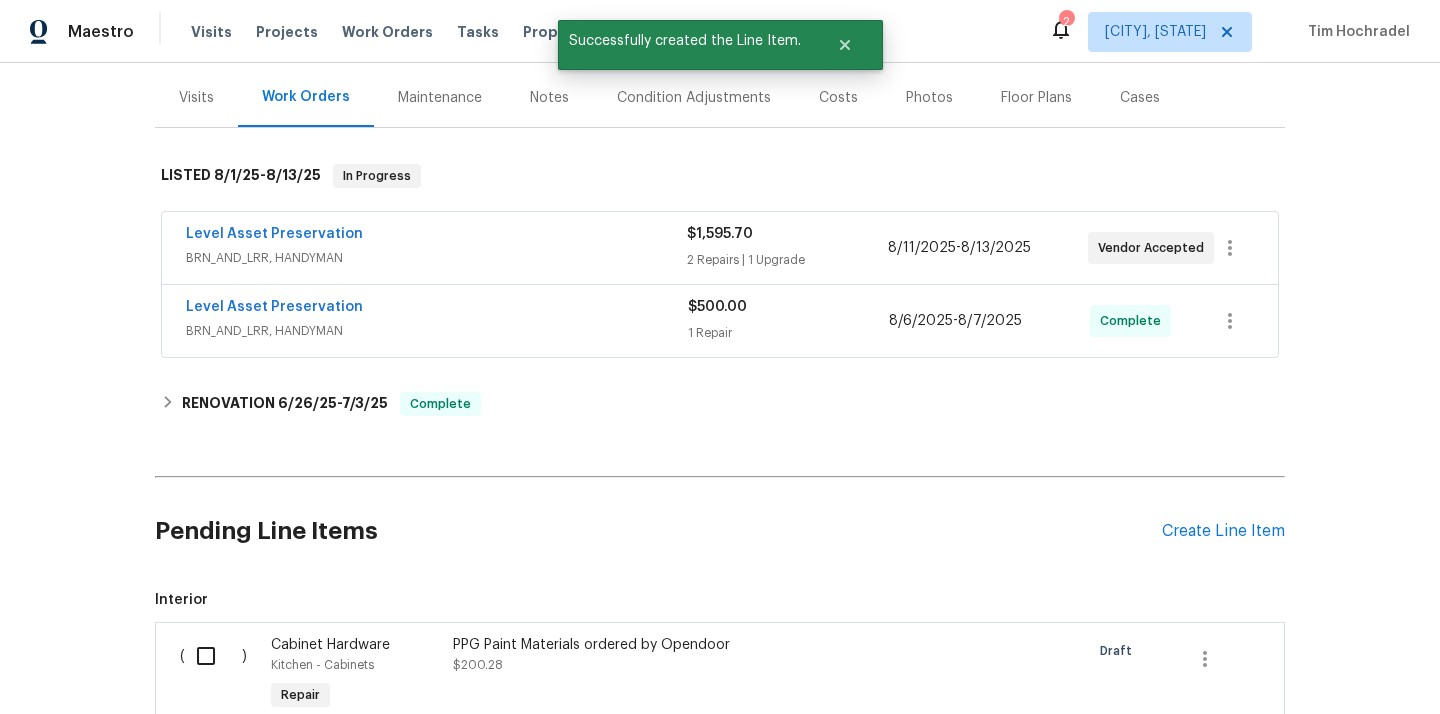 click on "( )" at bounding box center [219, 675] 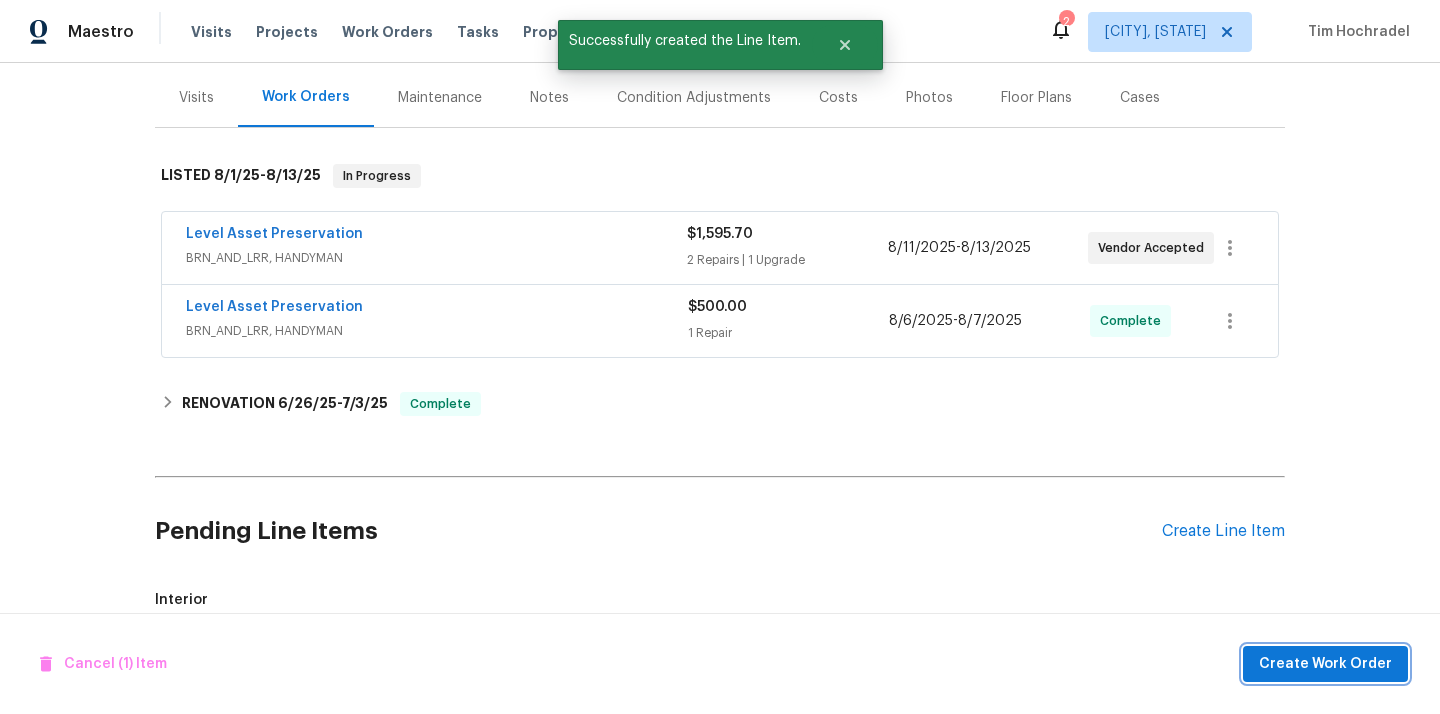 click on "Create Work Order" at bounding box center [1325, 664] 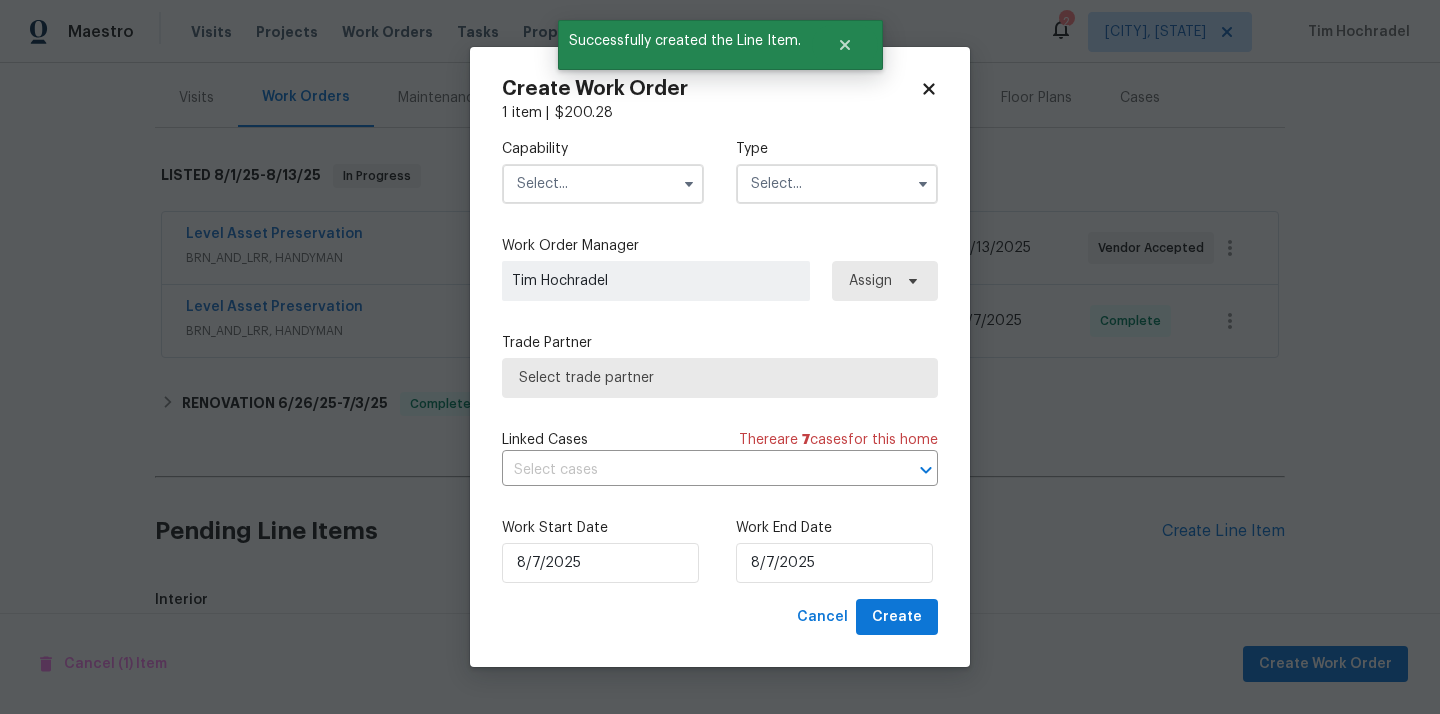 click at bounding box center [603, 184] 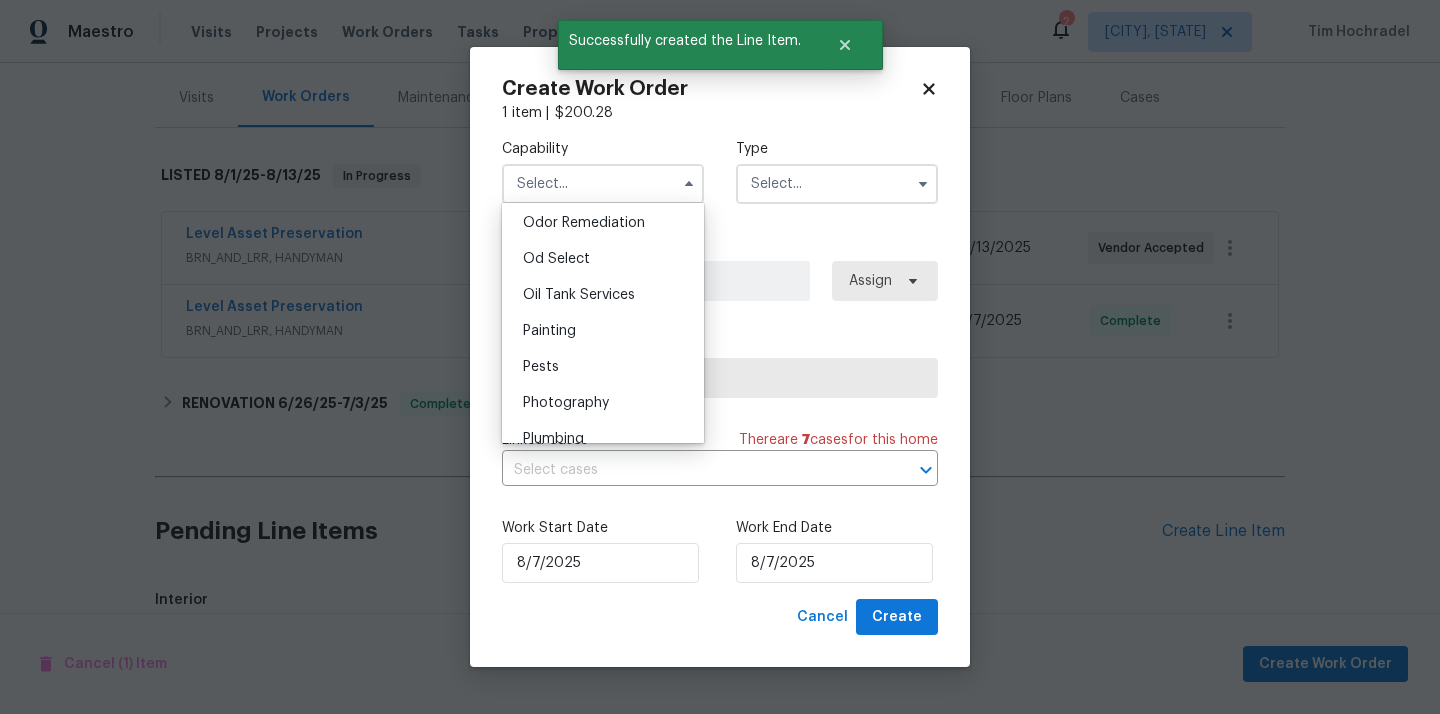 scroll, scrollTop: 1576, scrollLeft: 0, axis: vertical 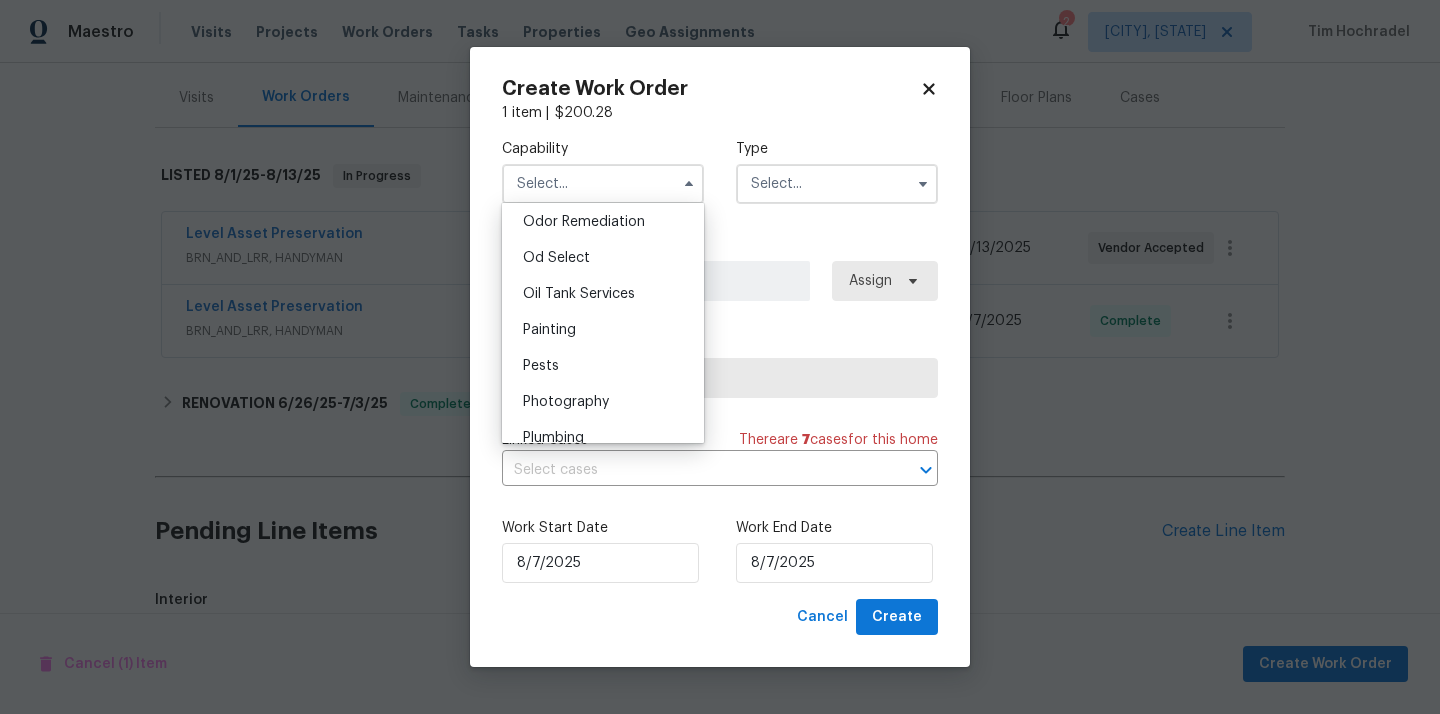click on "Painting" at bounding box center [603, 330] 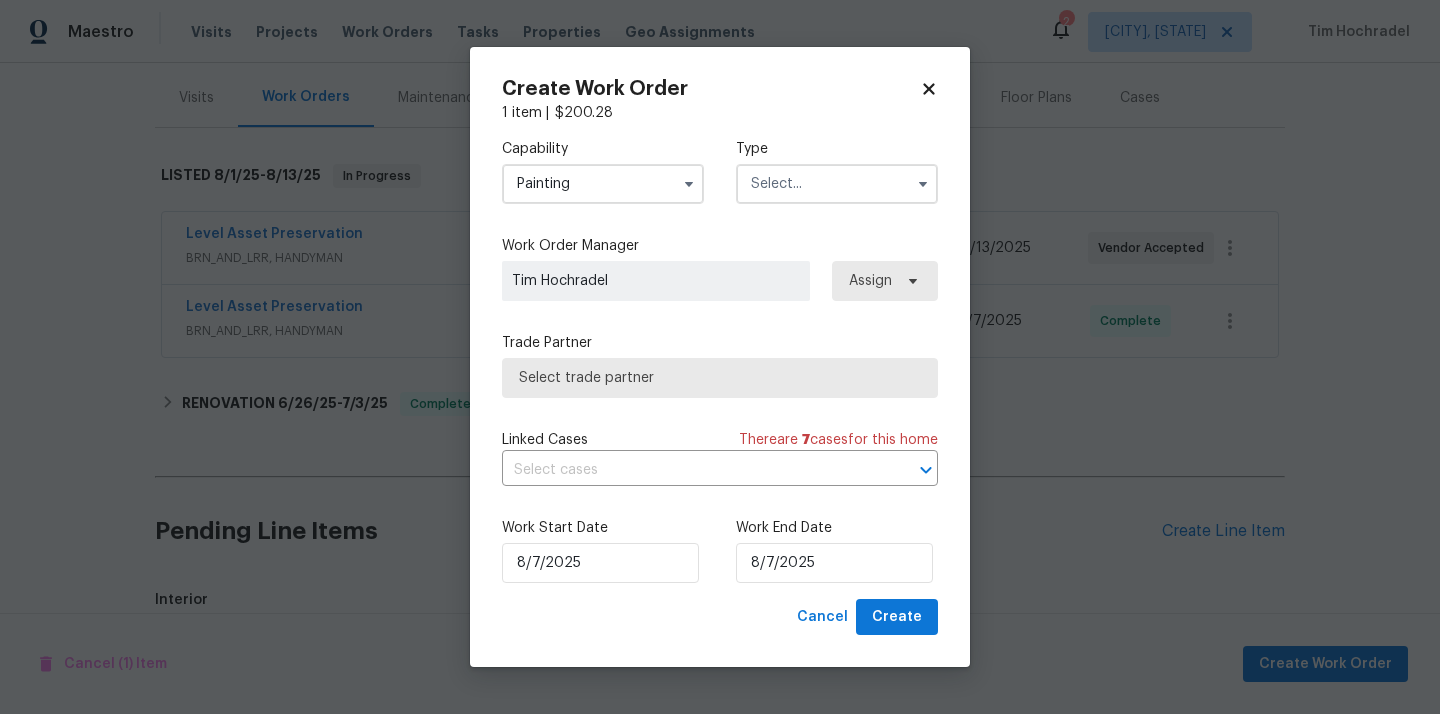 click at bounding box center (837, 184) 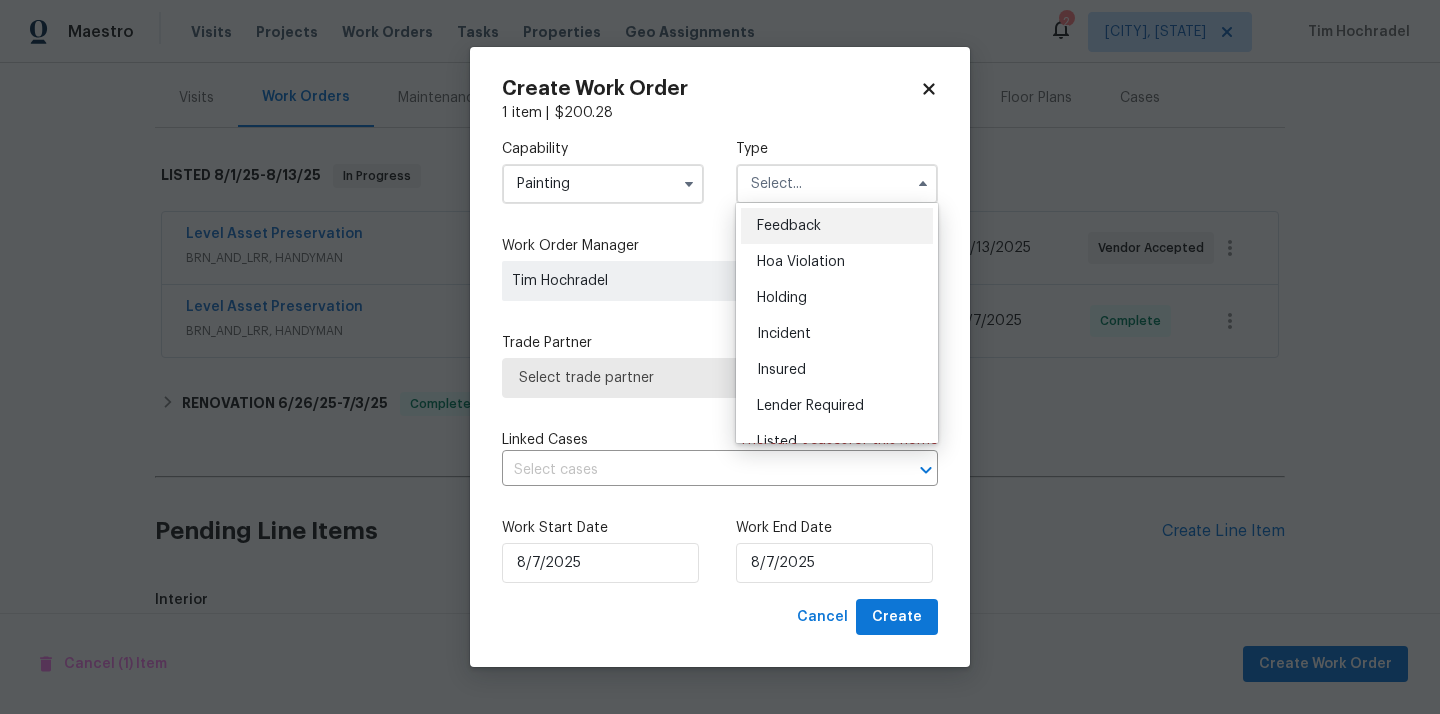 click on "Painting" at bounding box center [603, 184] 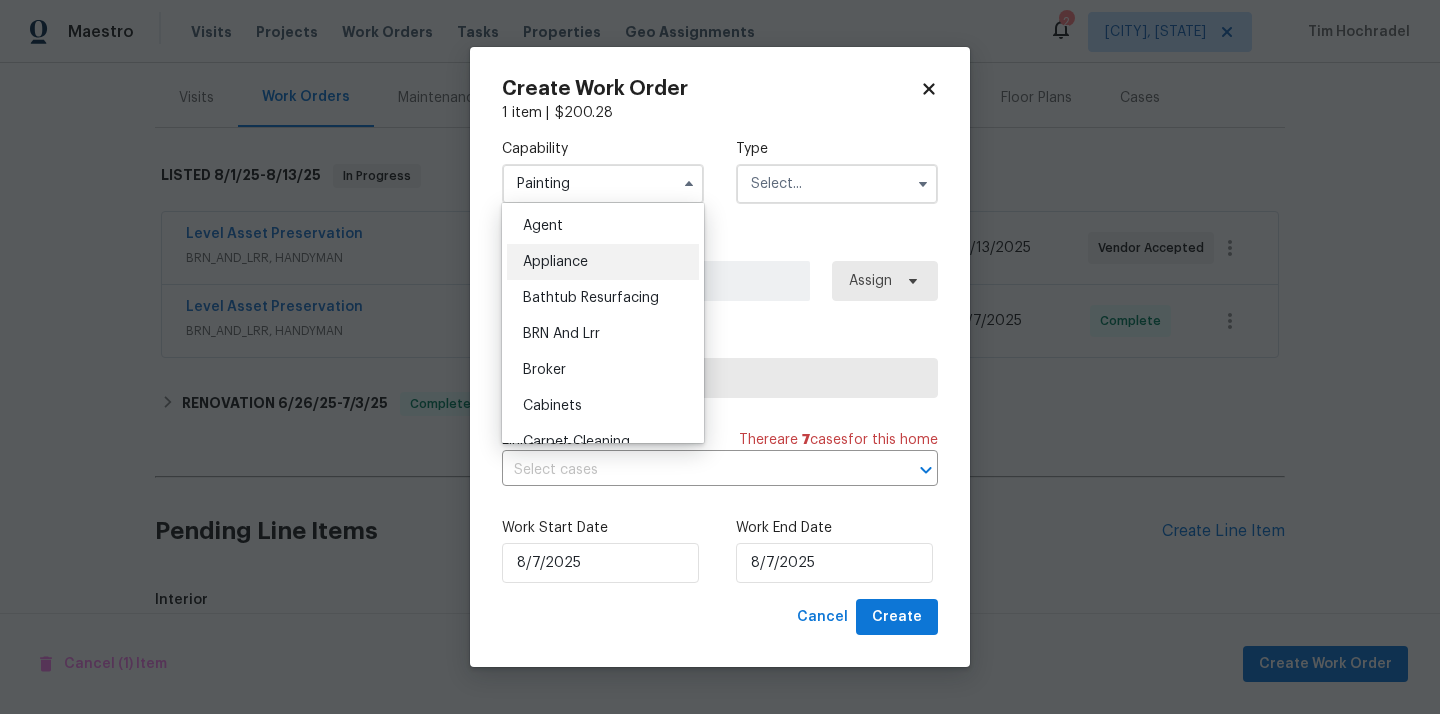 scroll, scrollTop: 6, scrollLeft: 0, axis: vertical 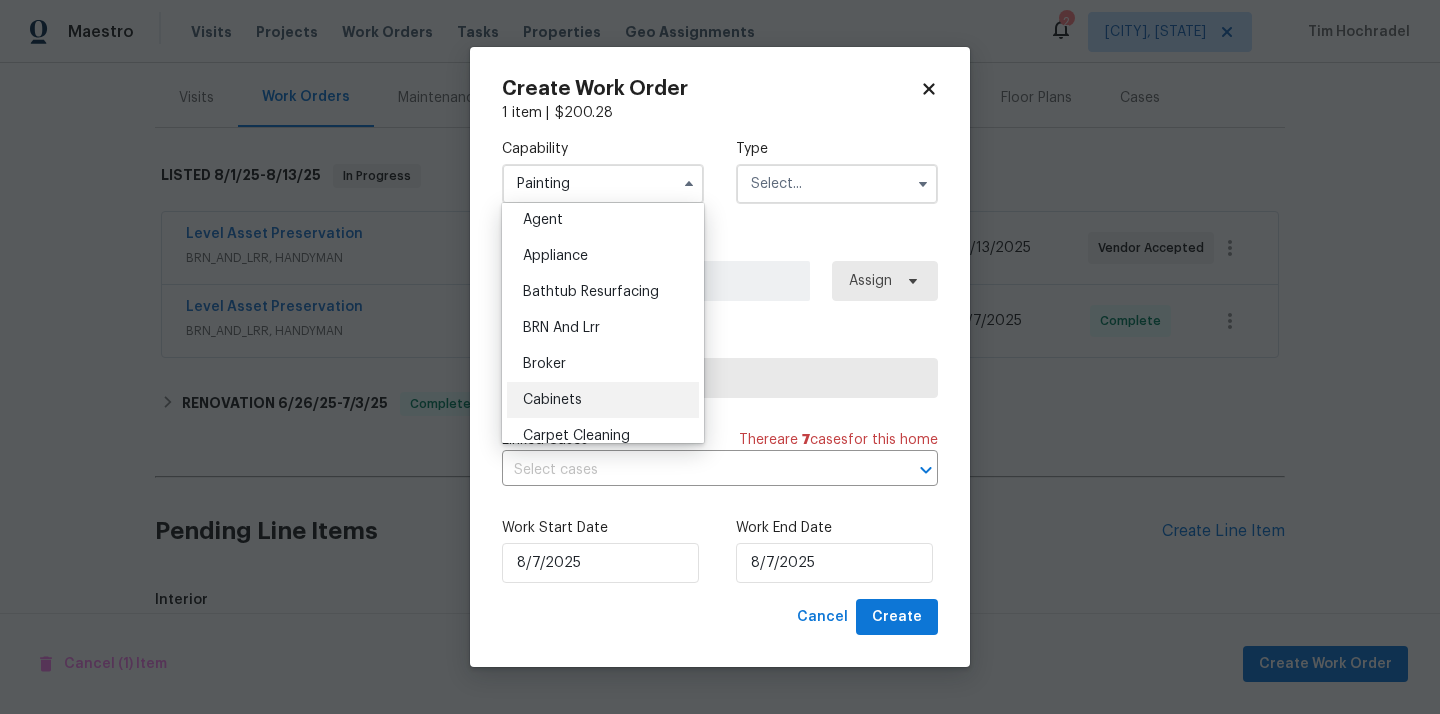 click on "Cabinets" at bounding box center [552, 400] 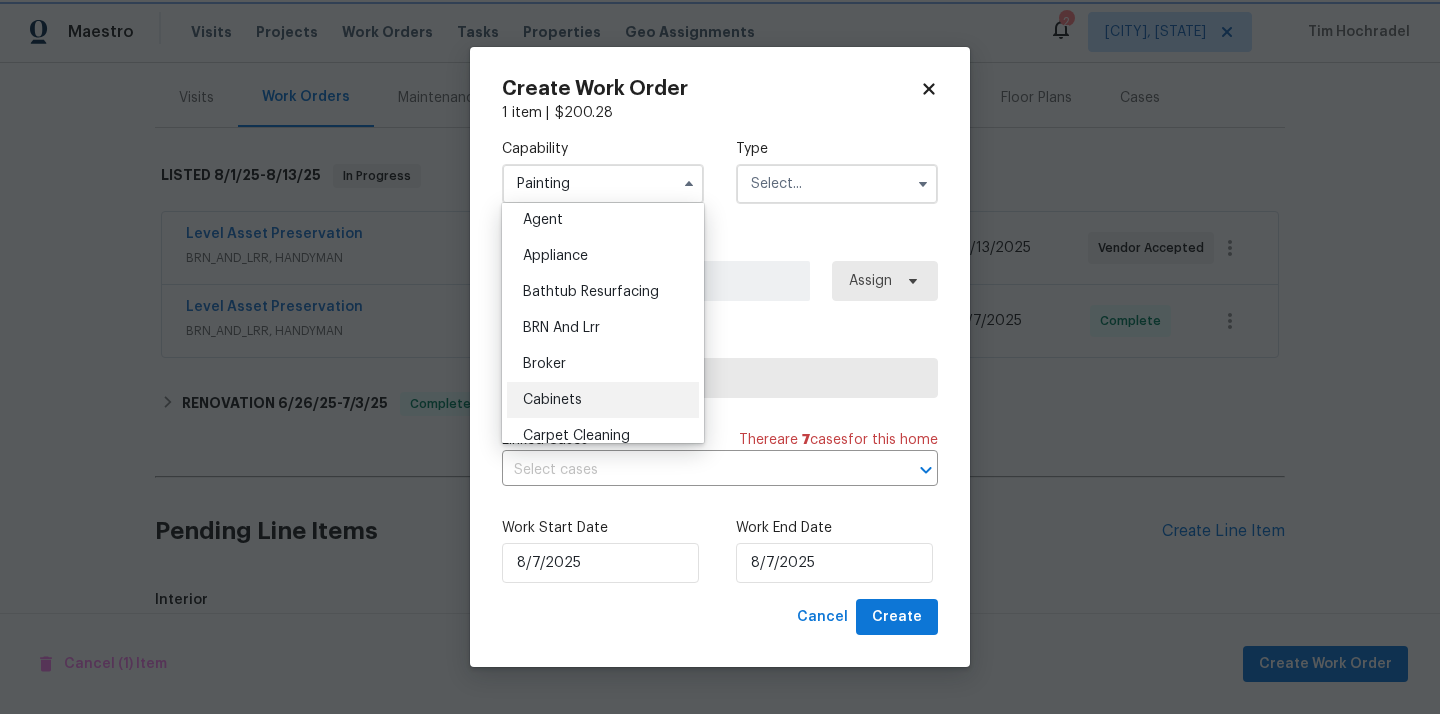 type on "Cabinets" 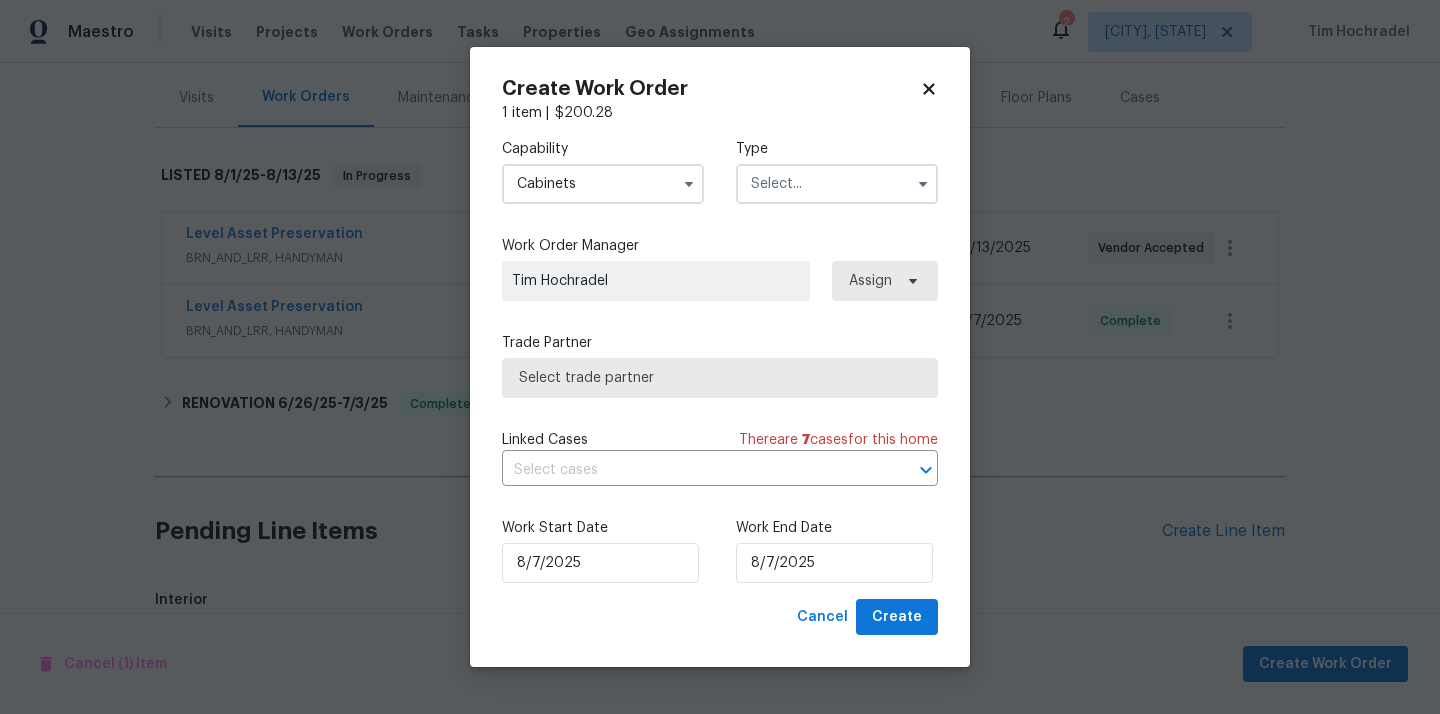 click at bounding box center (837, 184) 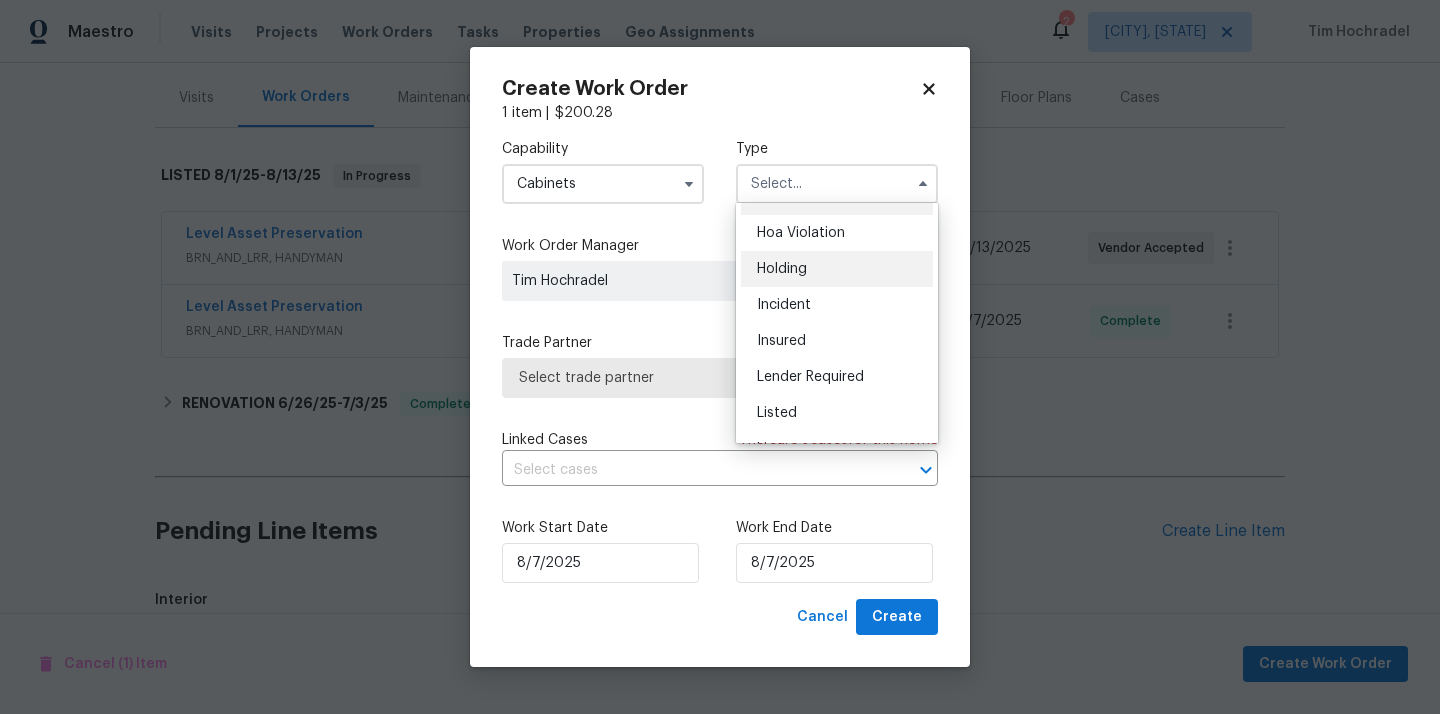 scroll, scrollTop: 48, scrollLeft: 0, axis: vertical 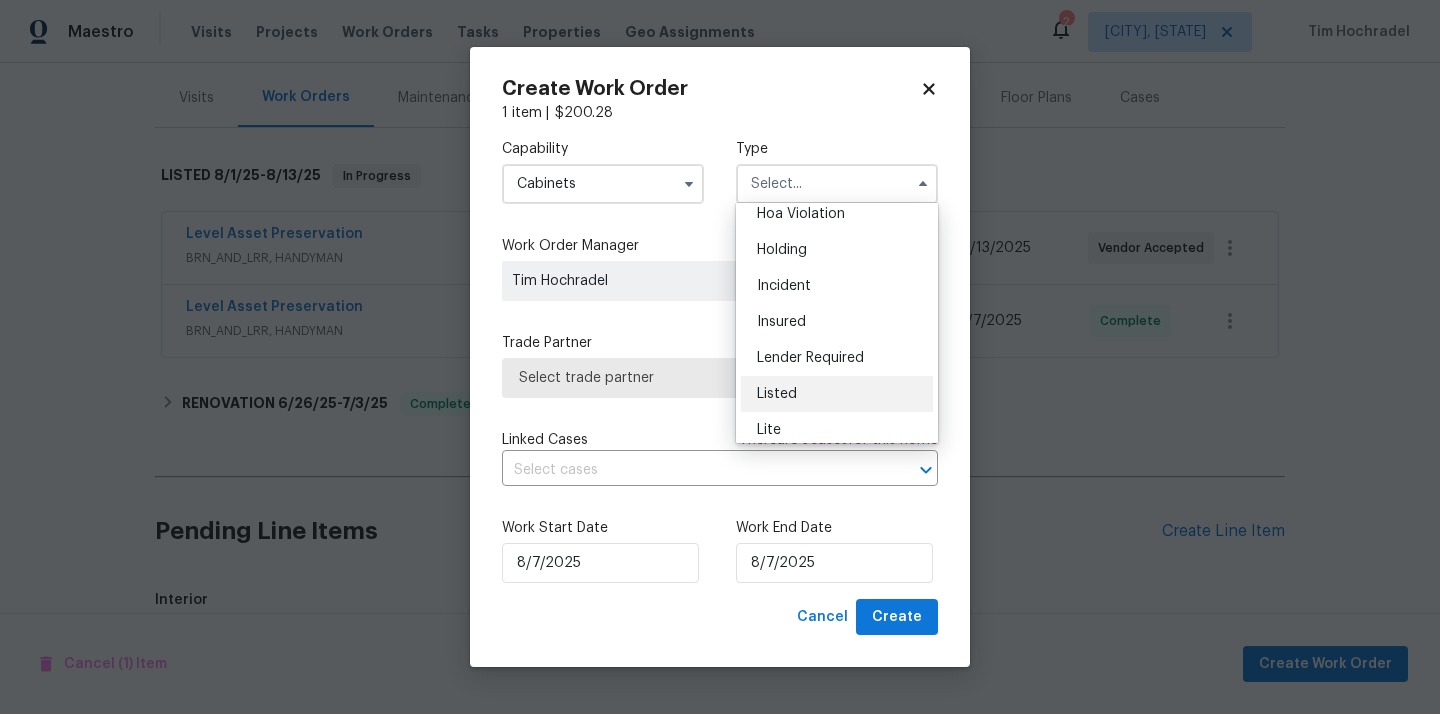 click on "Listed" at bounding box center (777, 394) 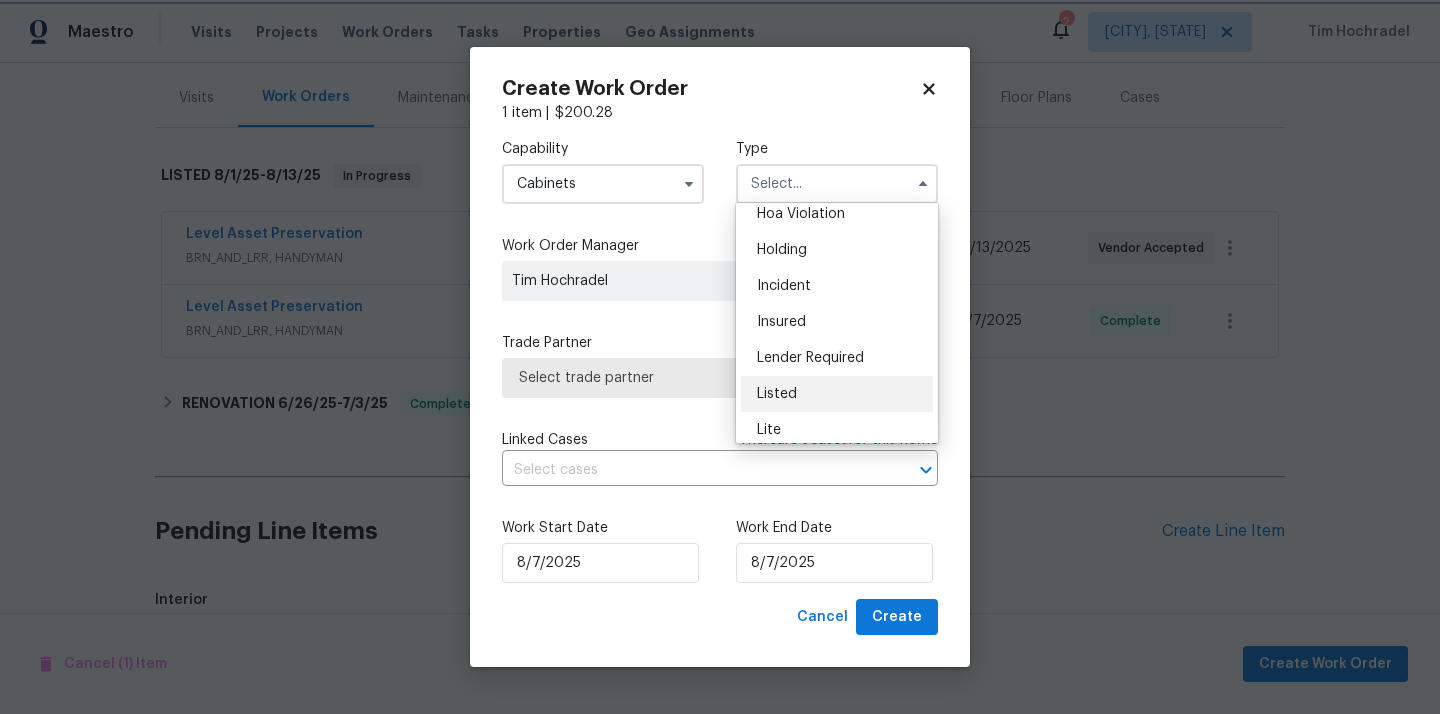 type on "Listed" 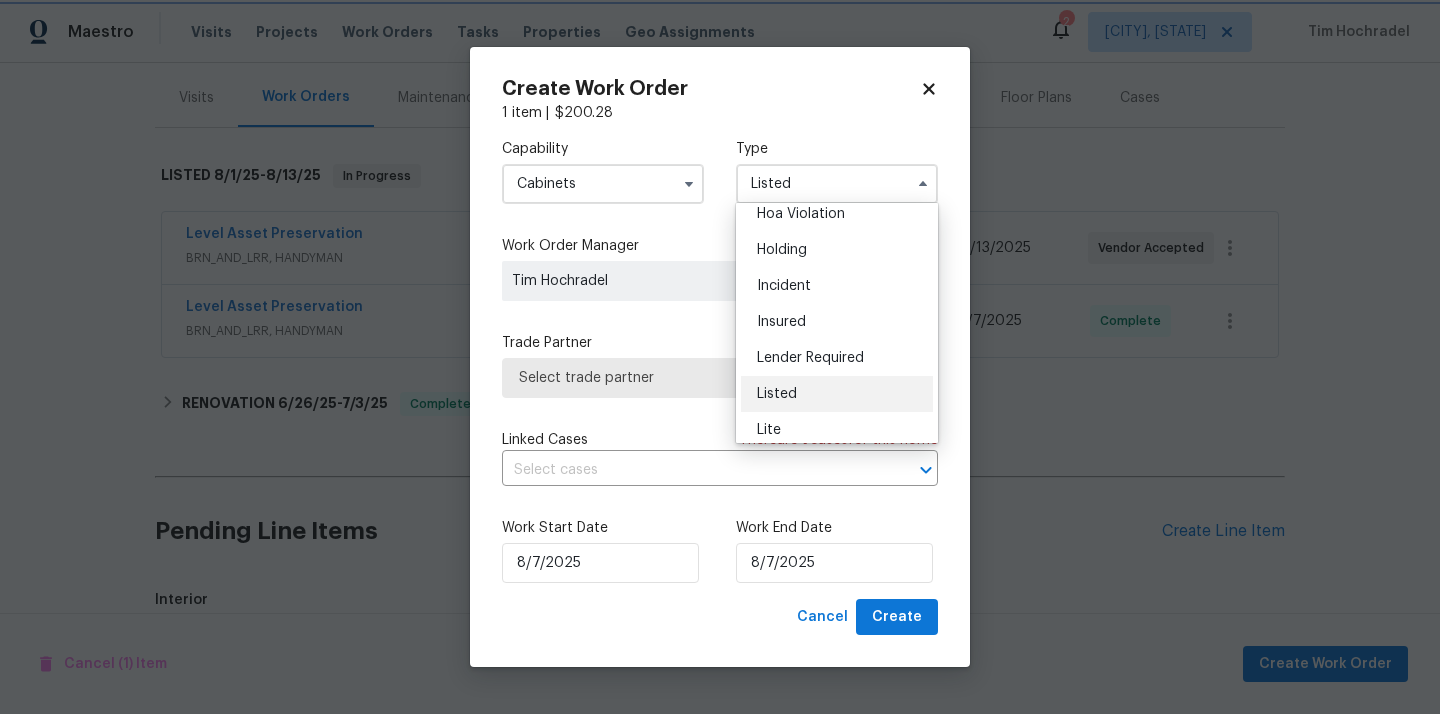 scroll, scrollTop: 0, scrollLeft: 0, axis: both 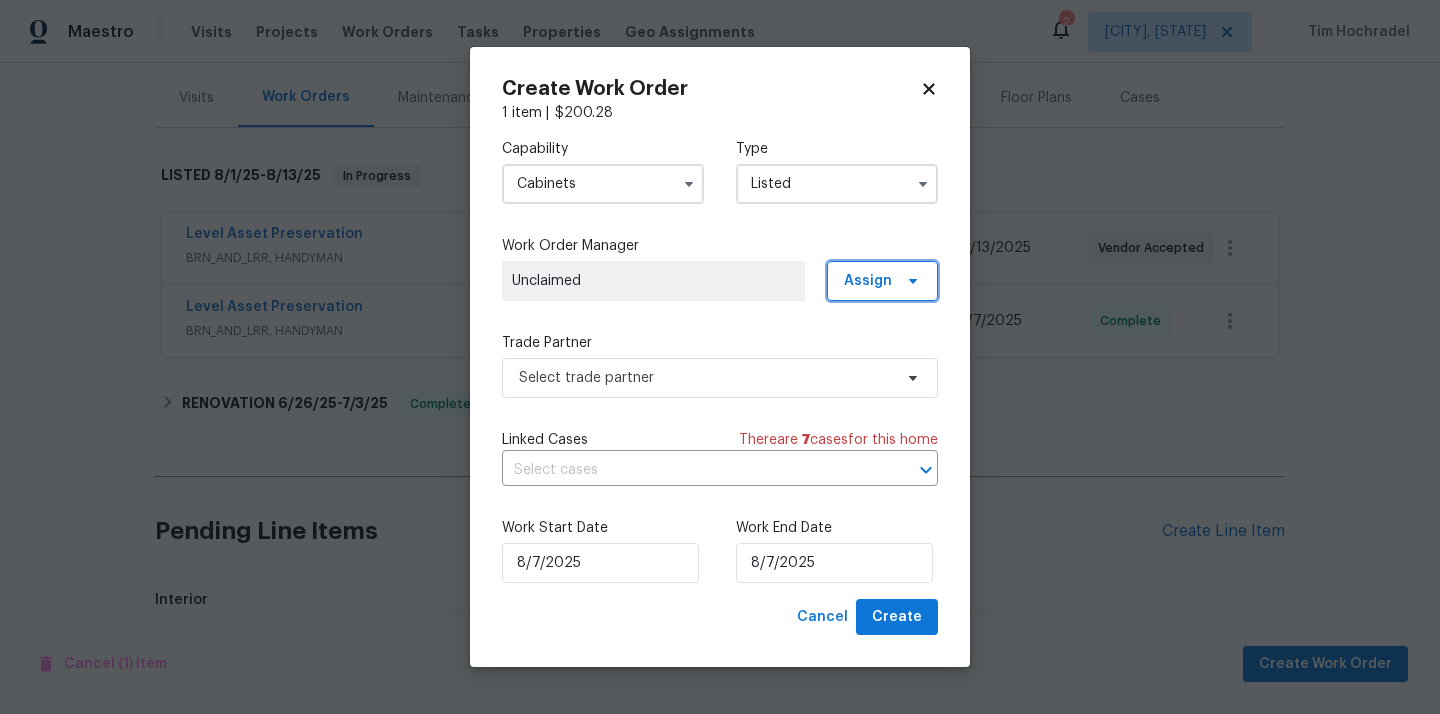 click on "Assign" at bounding box center [882, 281] 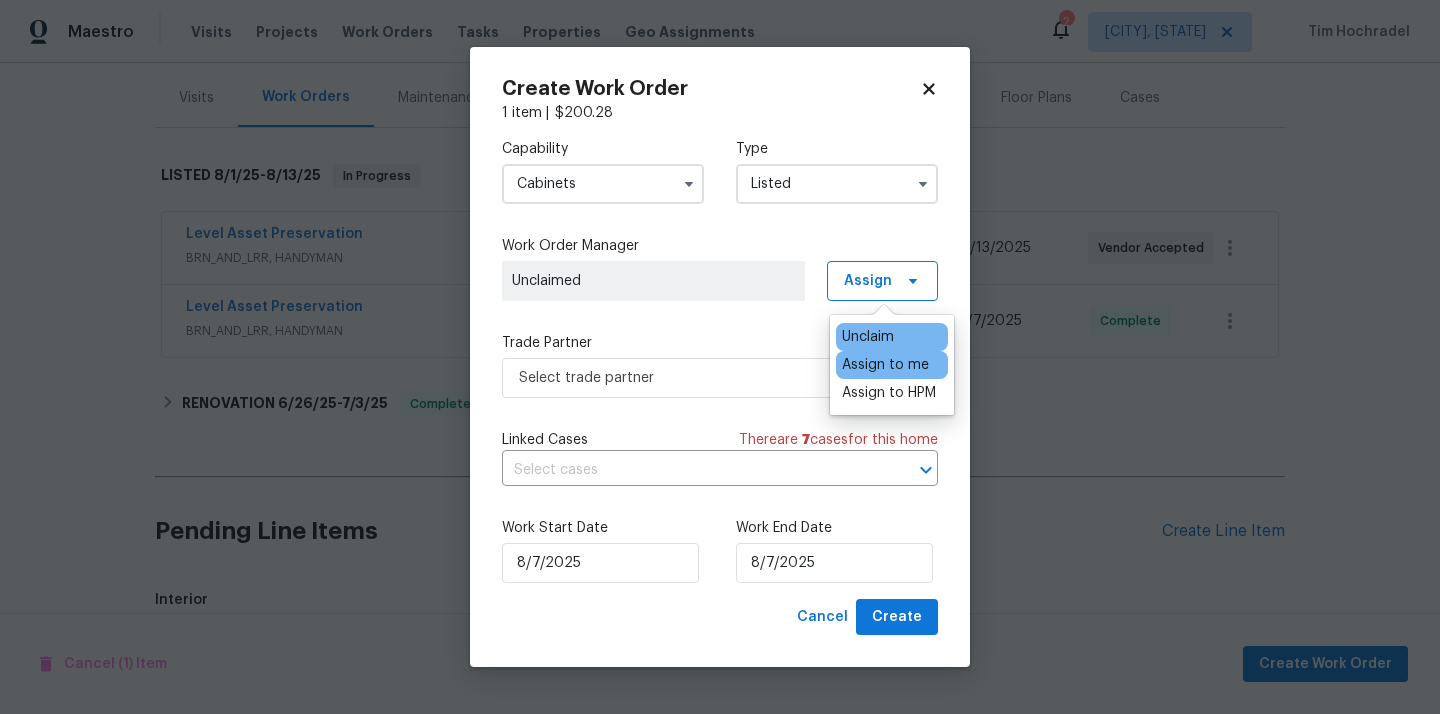 click on "Assign to me" at bounding box center [885, 365] 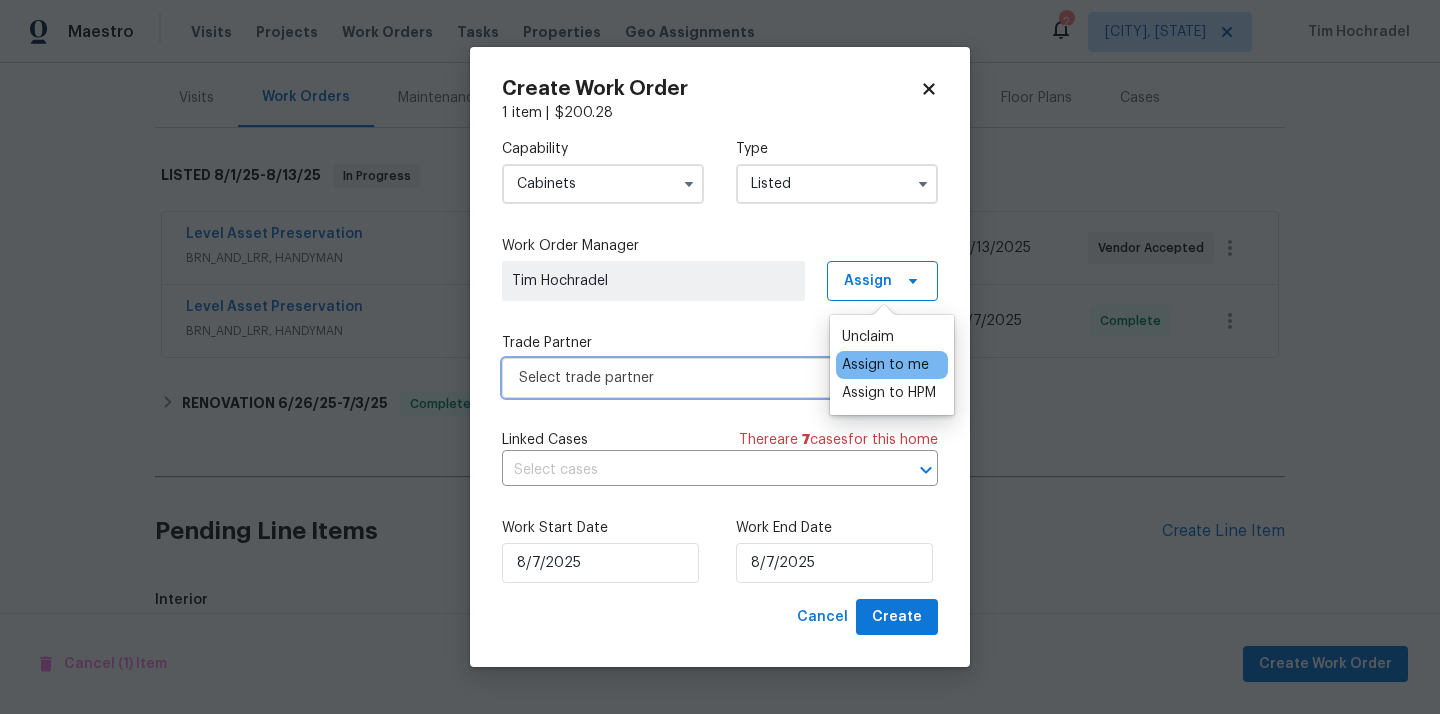 click on "Select trade partner" at bounding box center (705, 378) 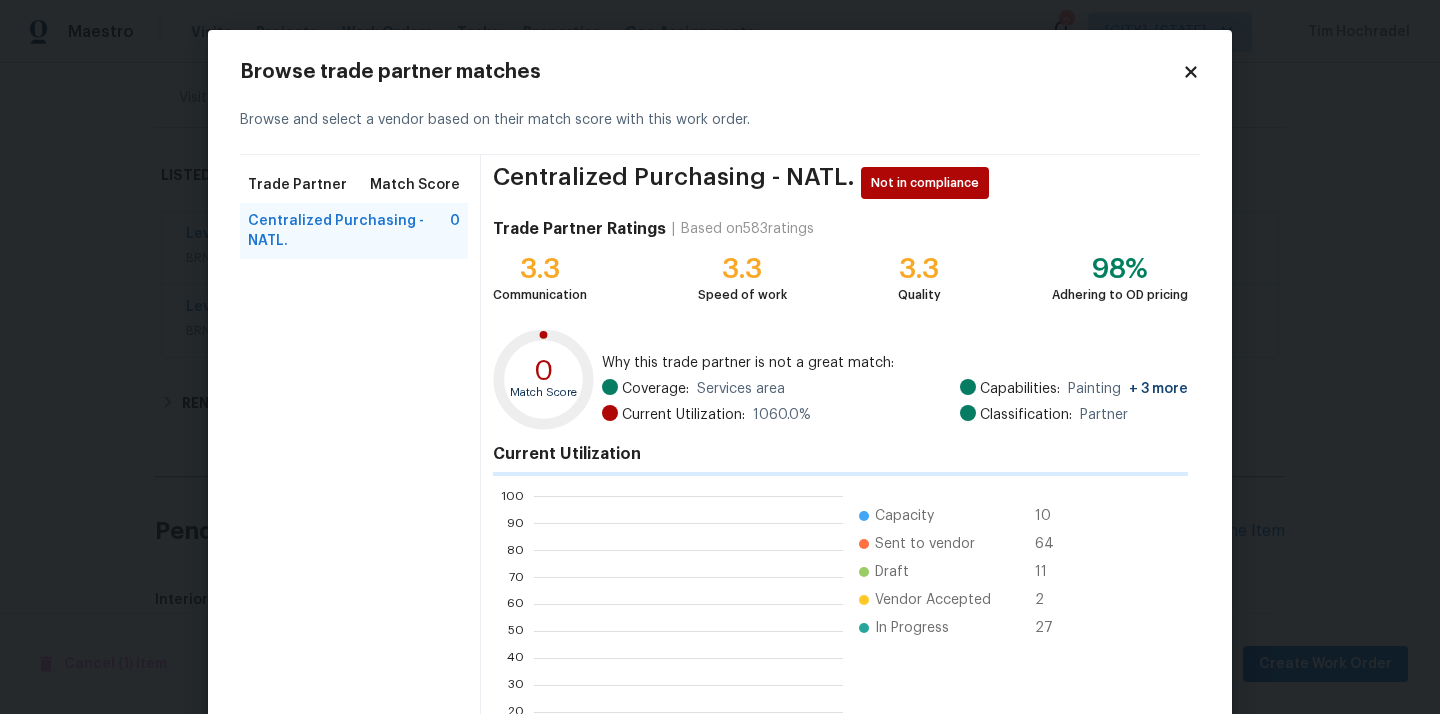 scroll, scrollTop: 2, scrollLeft: 2, axis: both 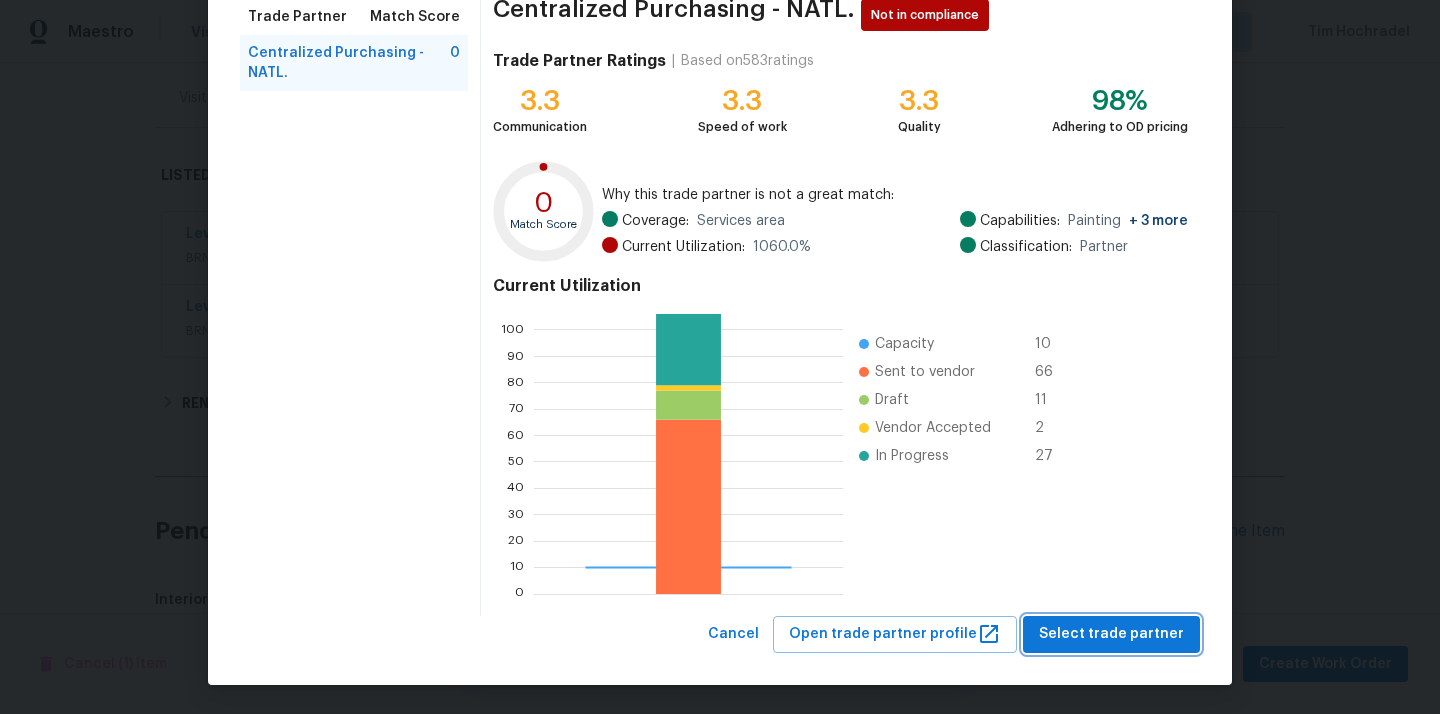 click on "Select trade partner" at bounding box center (1111, 634) 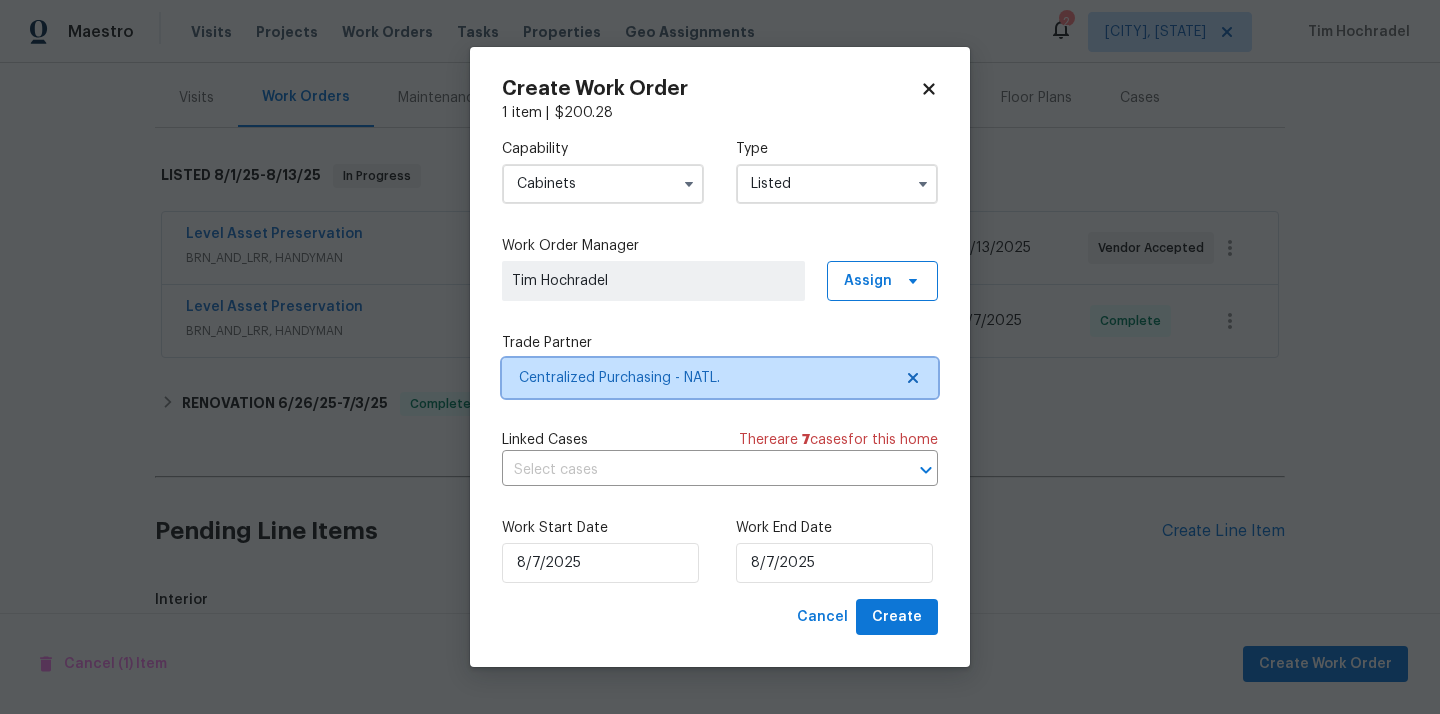 scroll, scrollTop: 0, scrollLeft: 0, axis: both 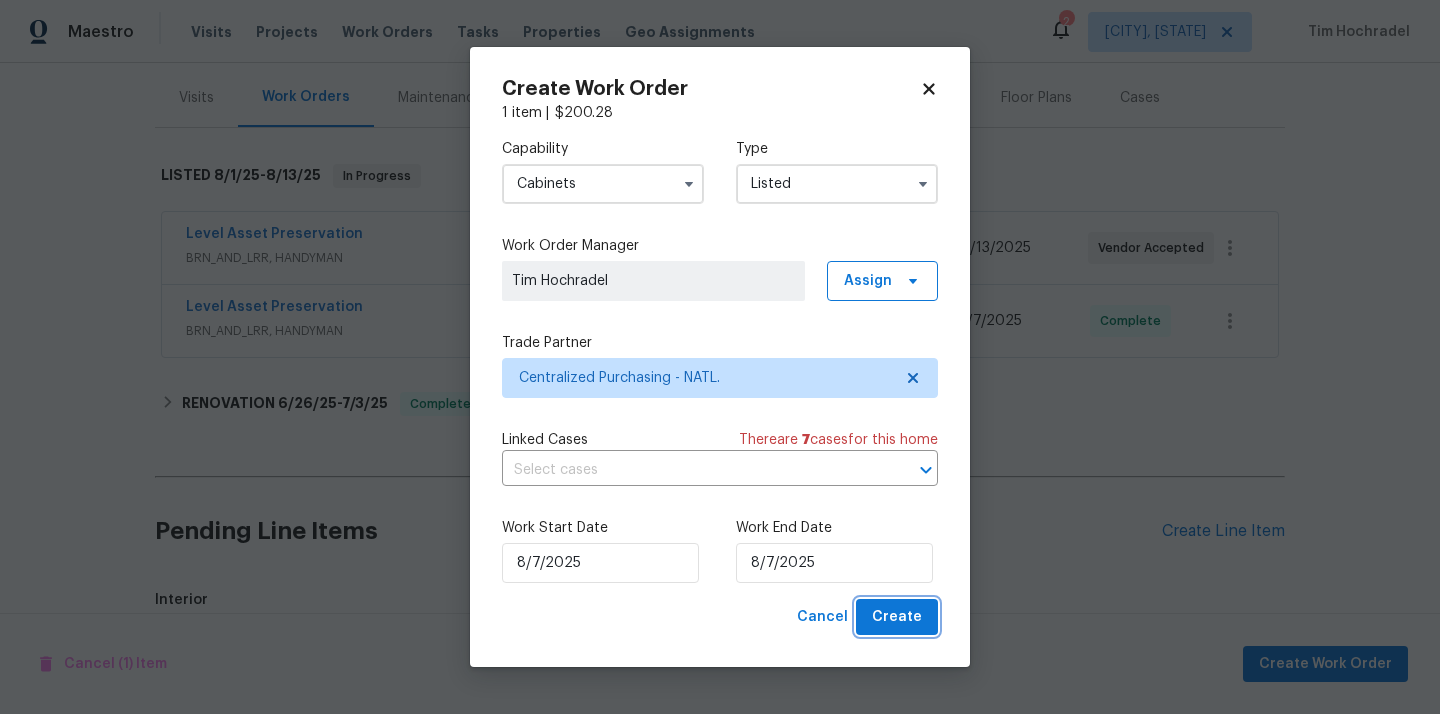 click on "Create" at bounding box center (897, 617) 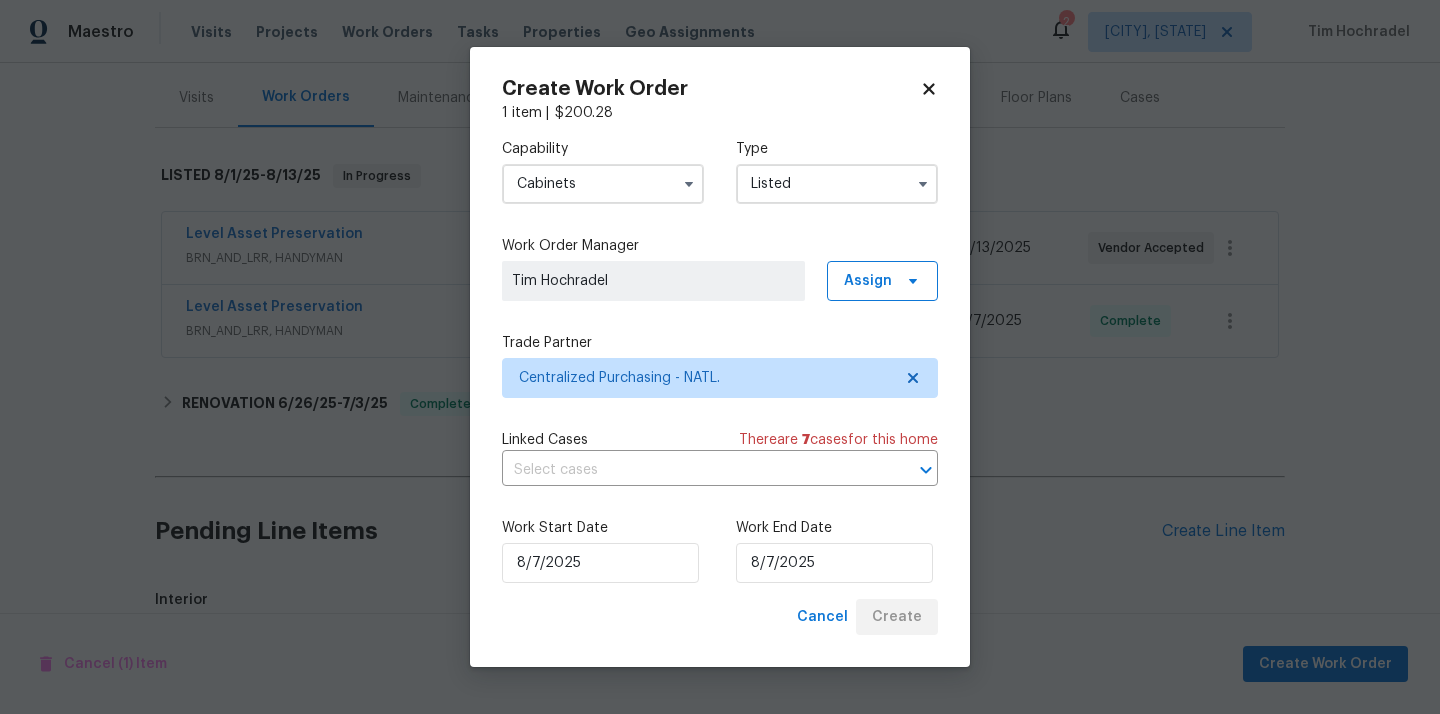 checkbox on "false" 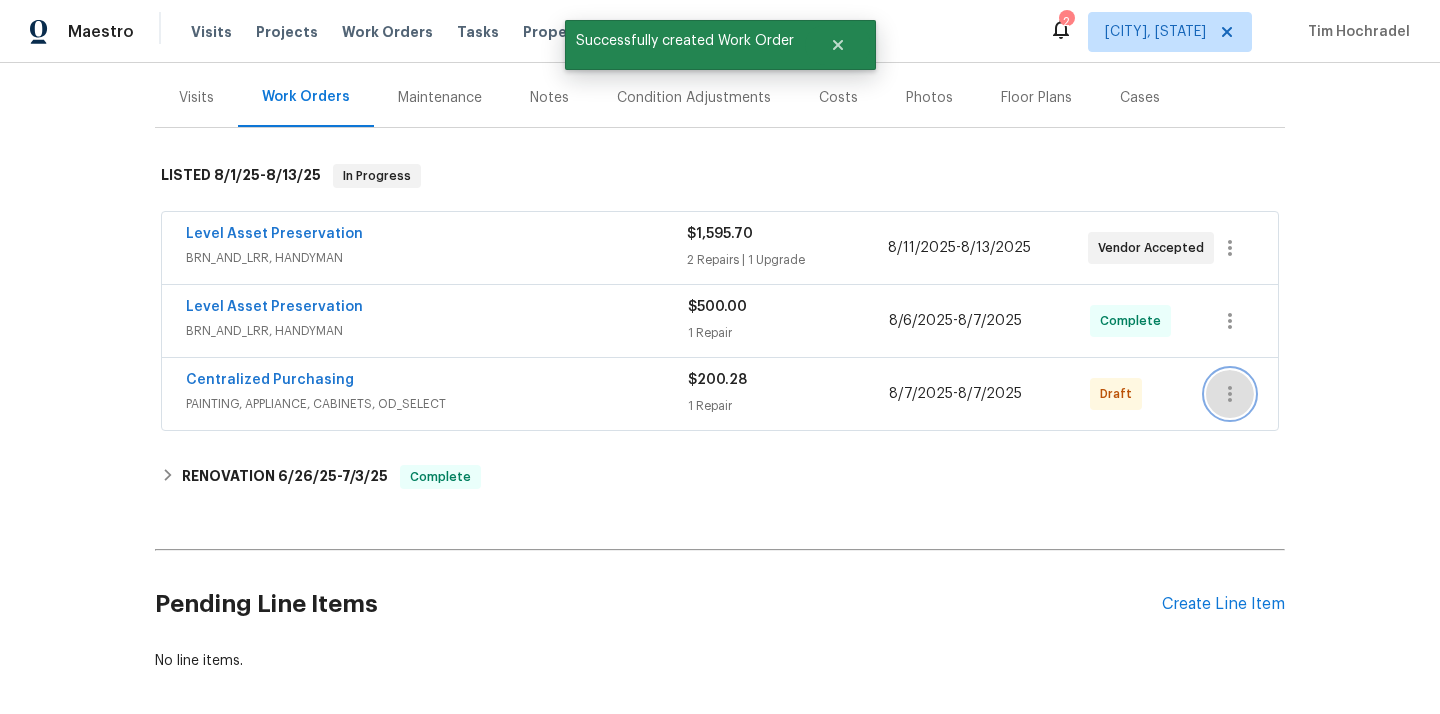 click at bounding box center (1230, 394) 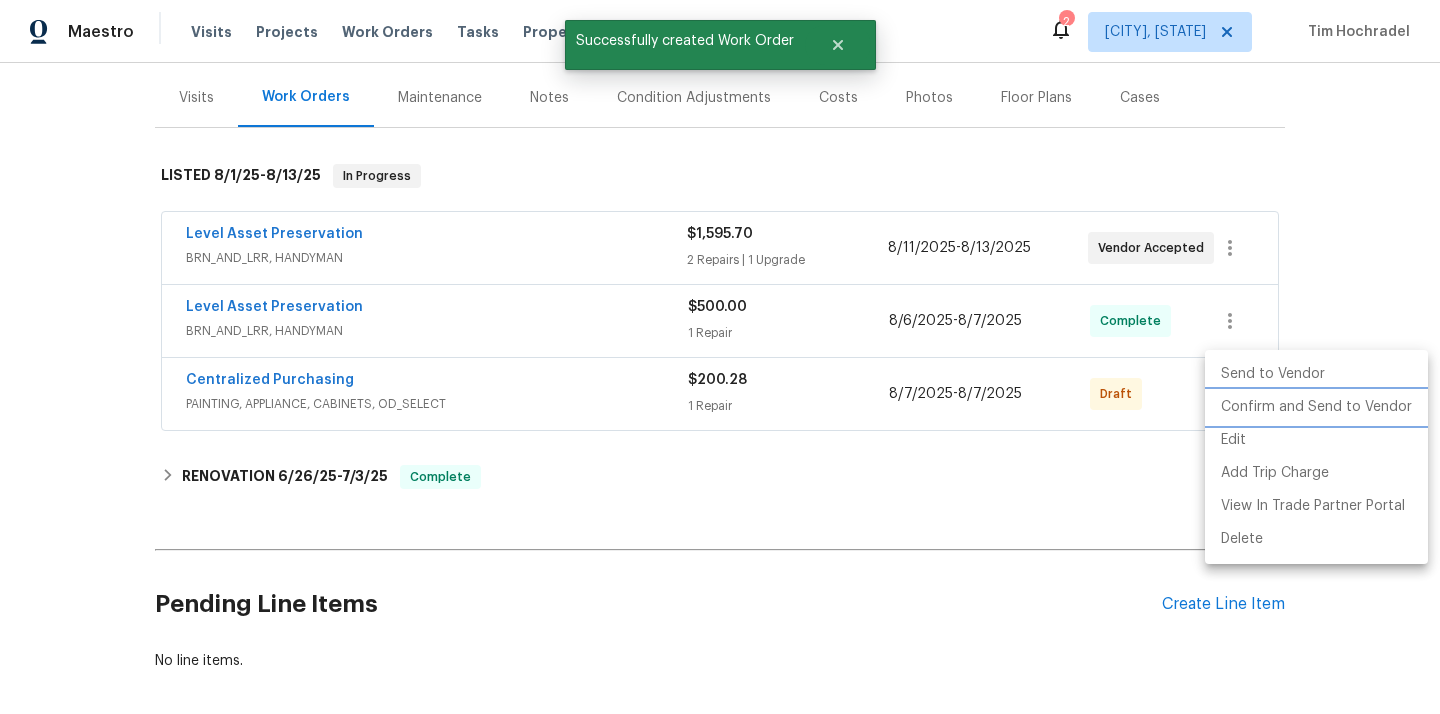 click on "Confirm and Send to Vendor" at bounding box center [1316, 407] 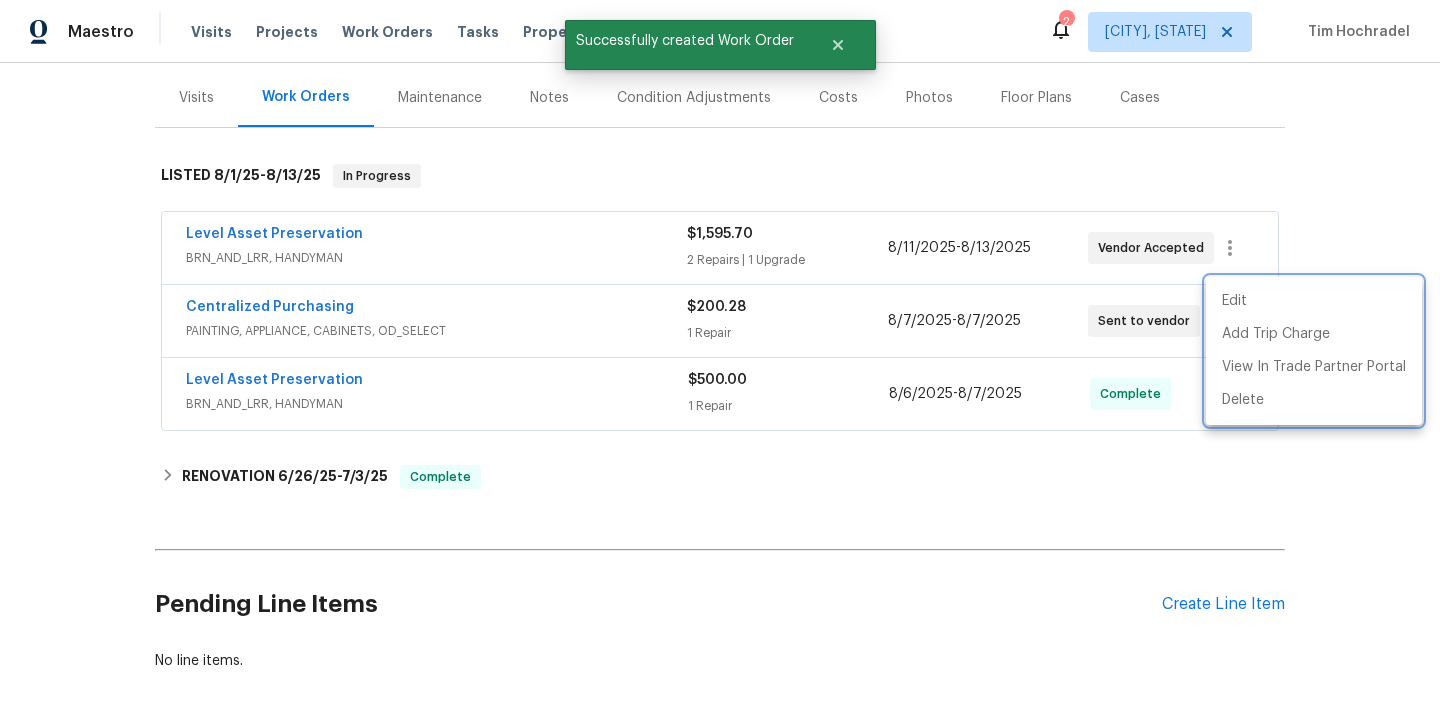 click at bounding box center [720, 357] 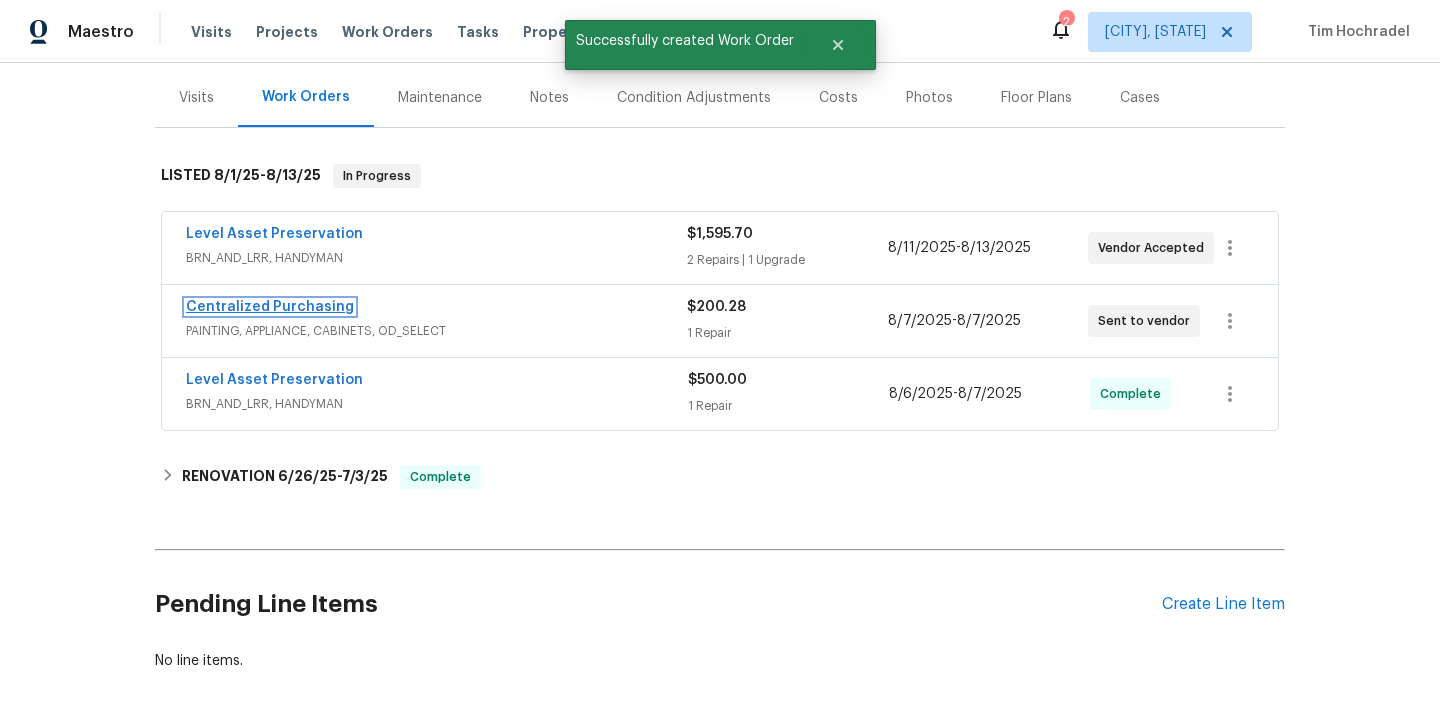 click on "Centralized Purchasing" at bounding box center (270, 307) 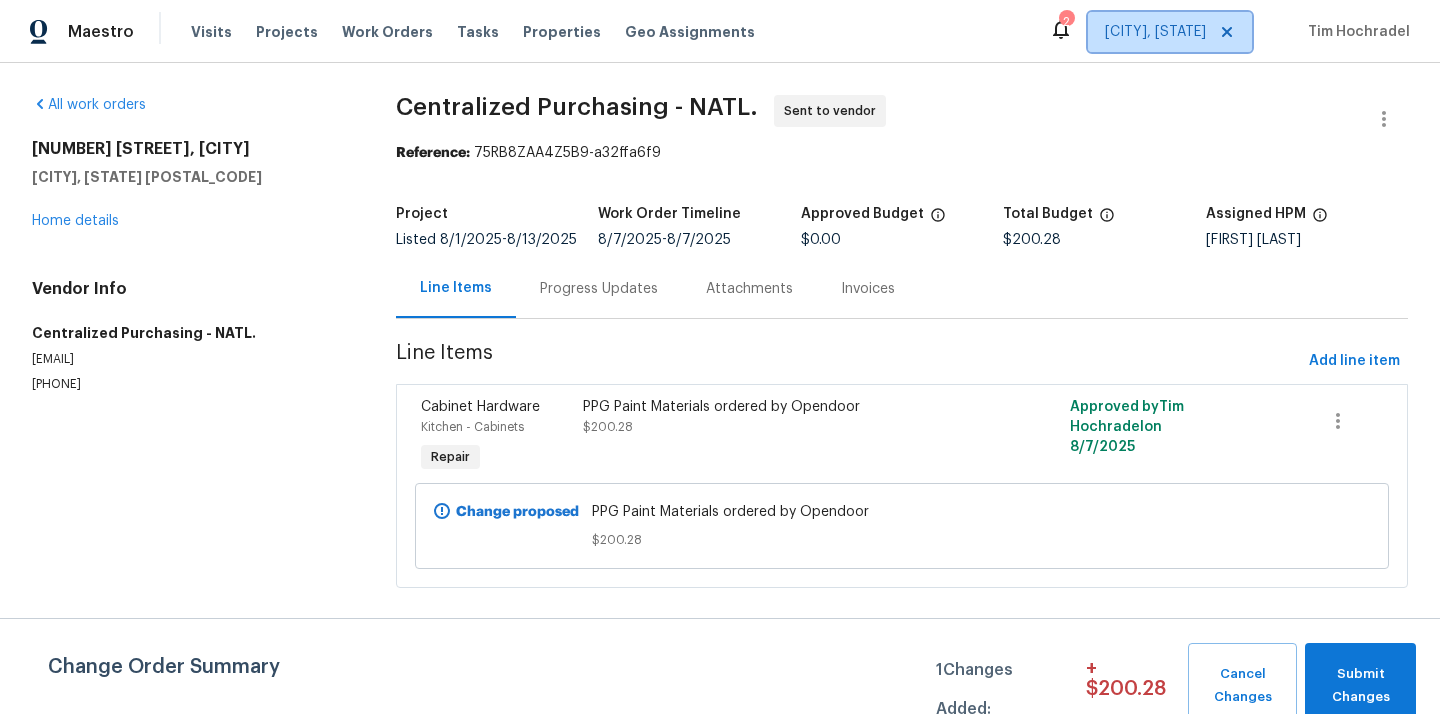 click on "[CITY], [STATE]" at bounding box center (1155, 32) 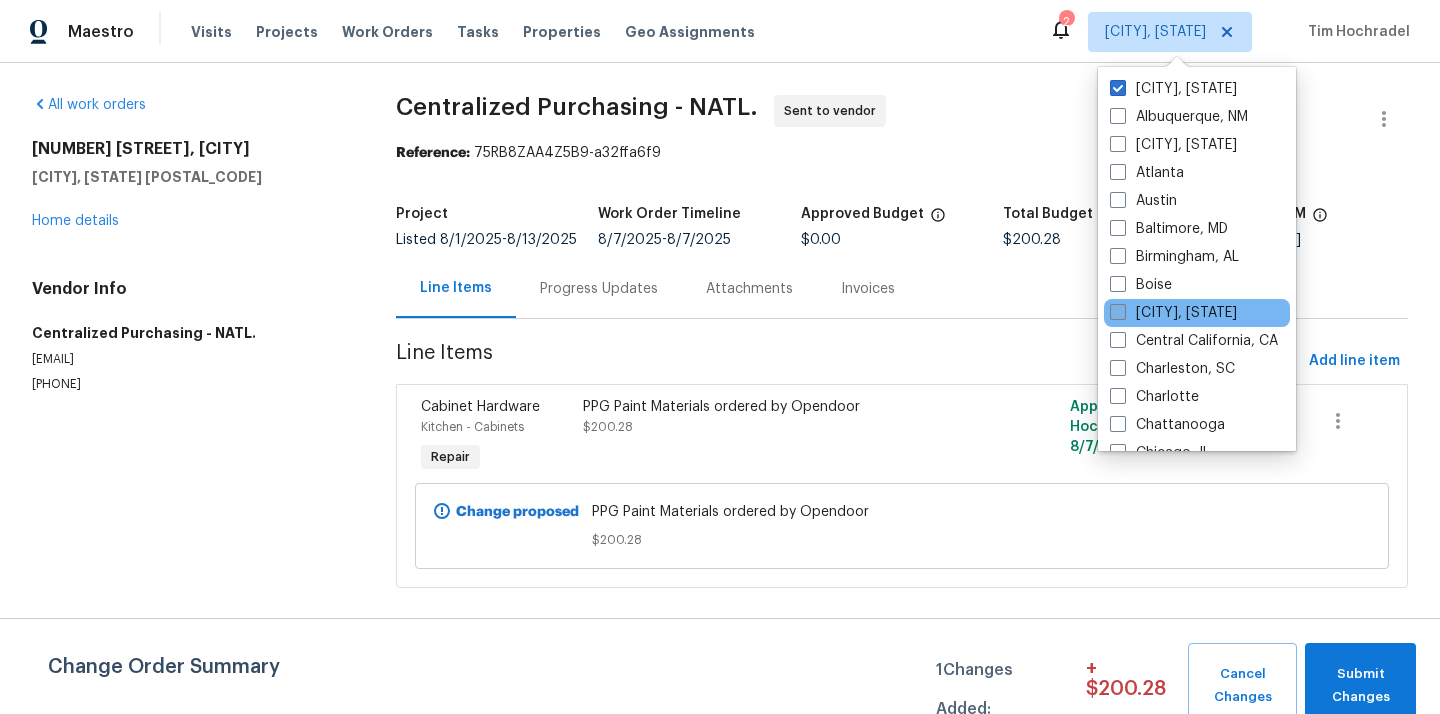 click on "[CITY], [STATE]" at bounding box center [1173, 313] 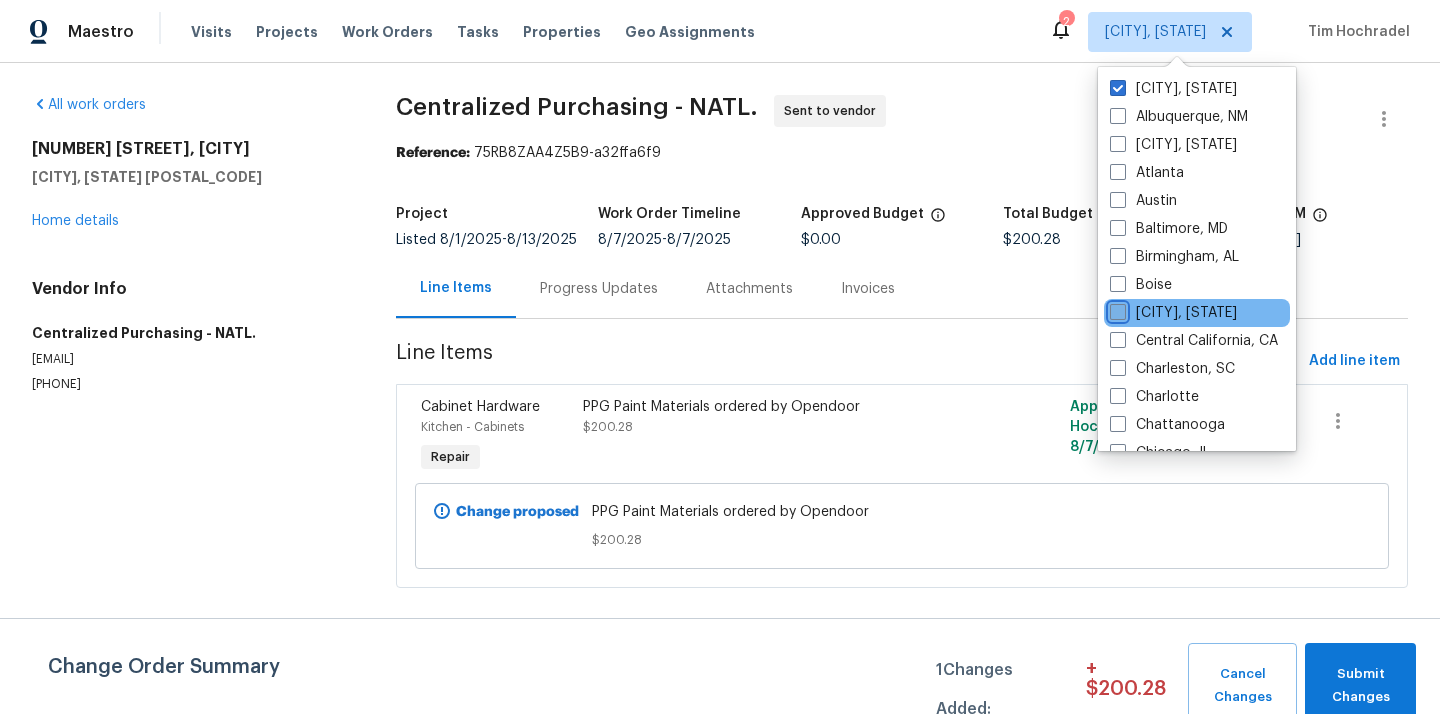 click on "[CITY], [STATE]" at bounding box center [1116, 309] 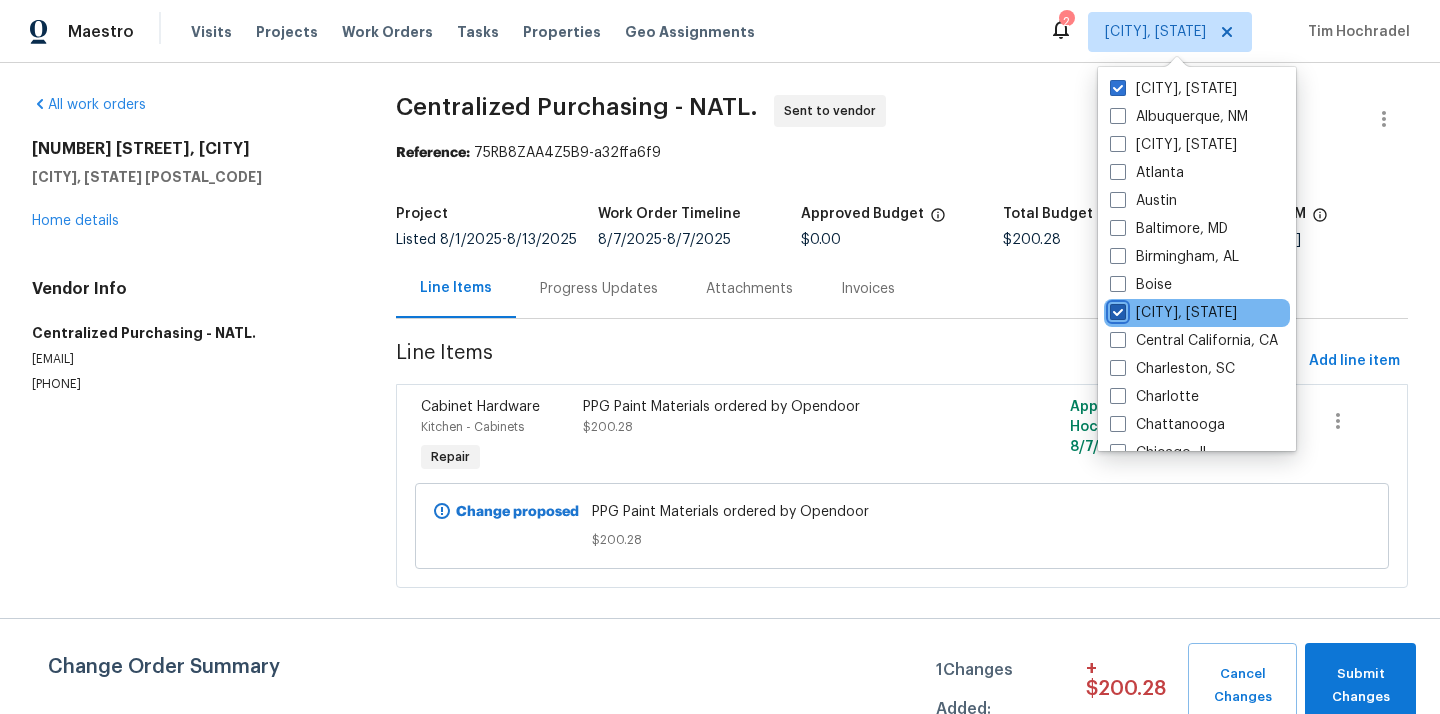 checkbox on "true" 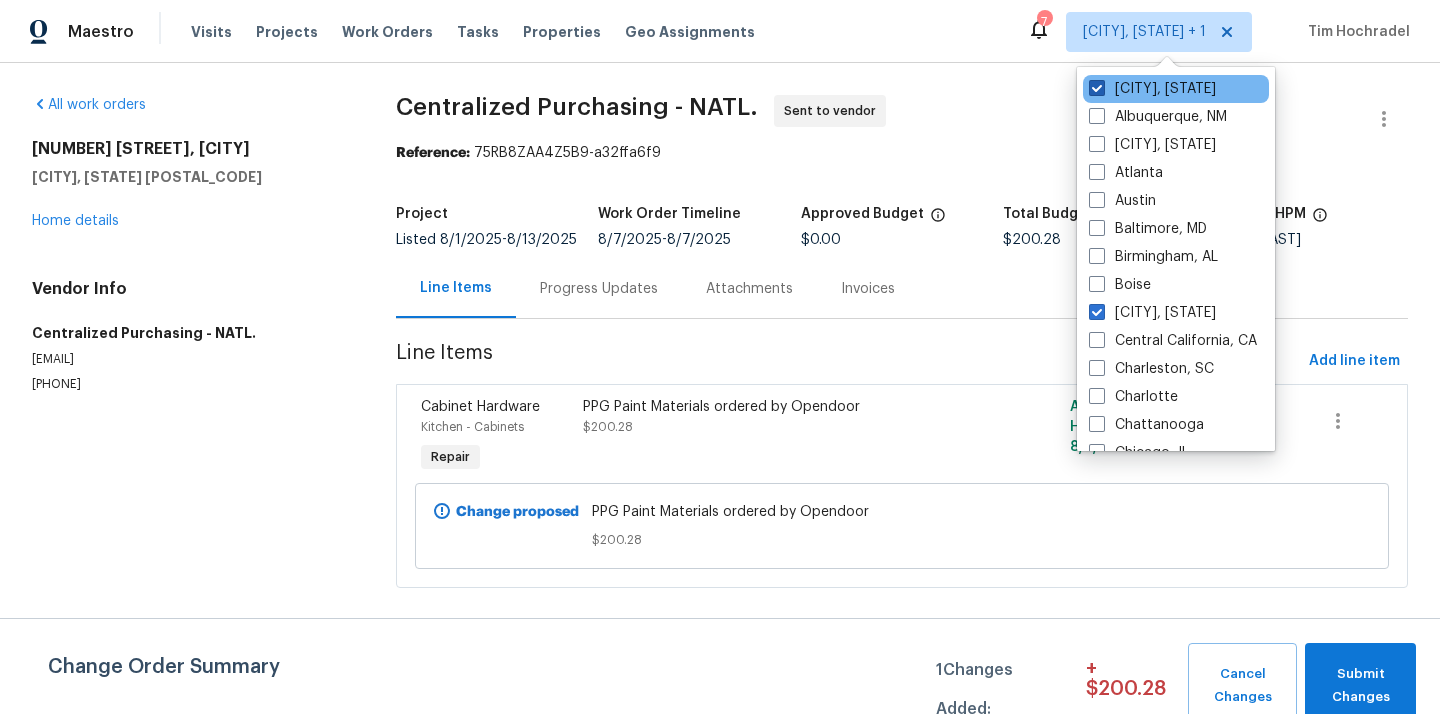 click on "[CITY], [STATE]" at bounding box center [1152, 89] 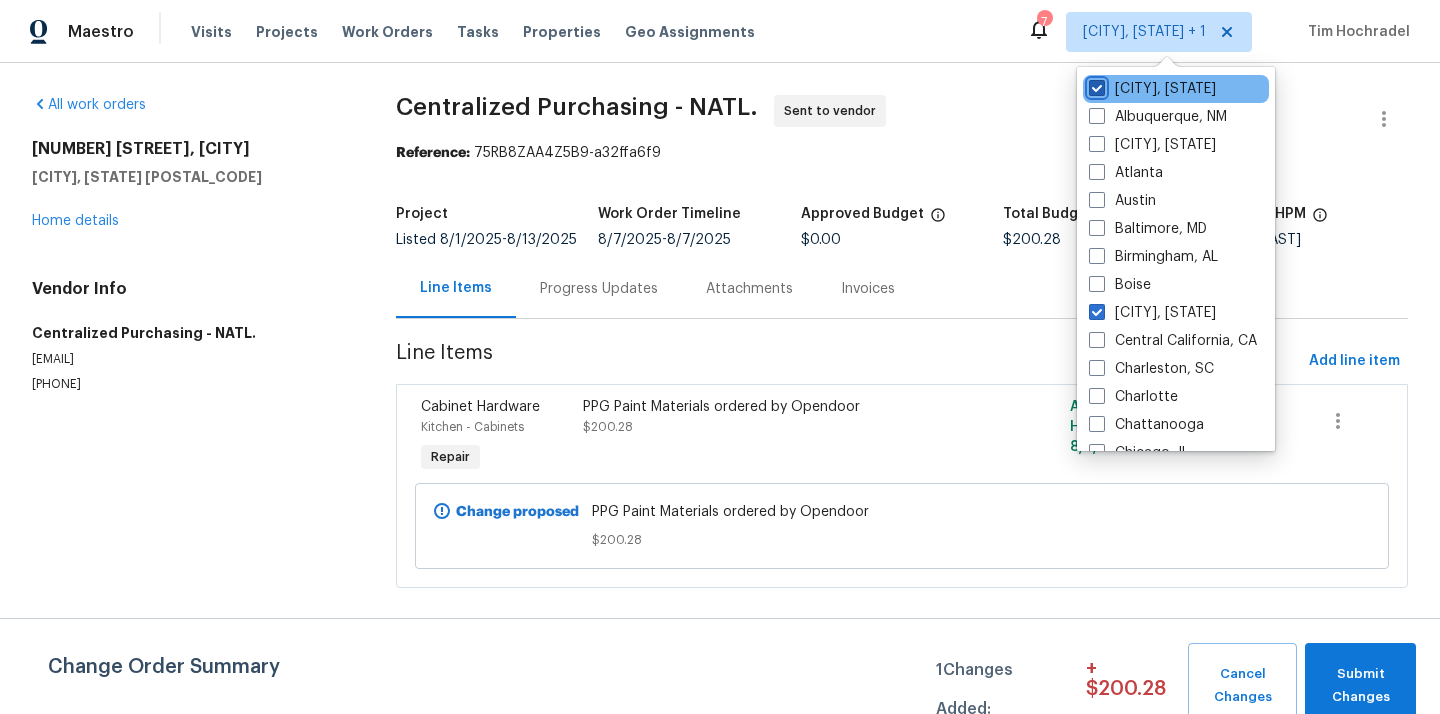 click on "[CITY], [STATE]" at bounding box center [1095, 85] 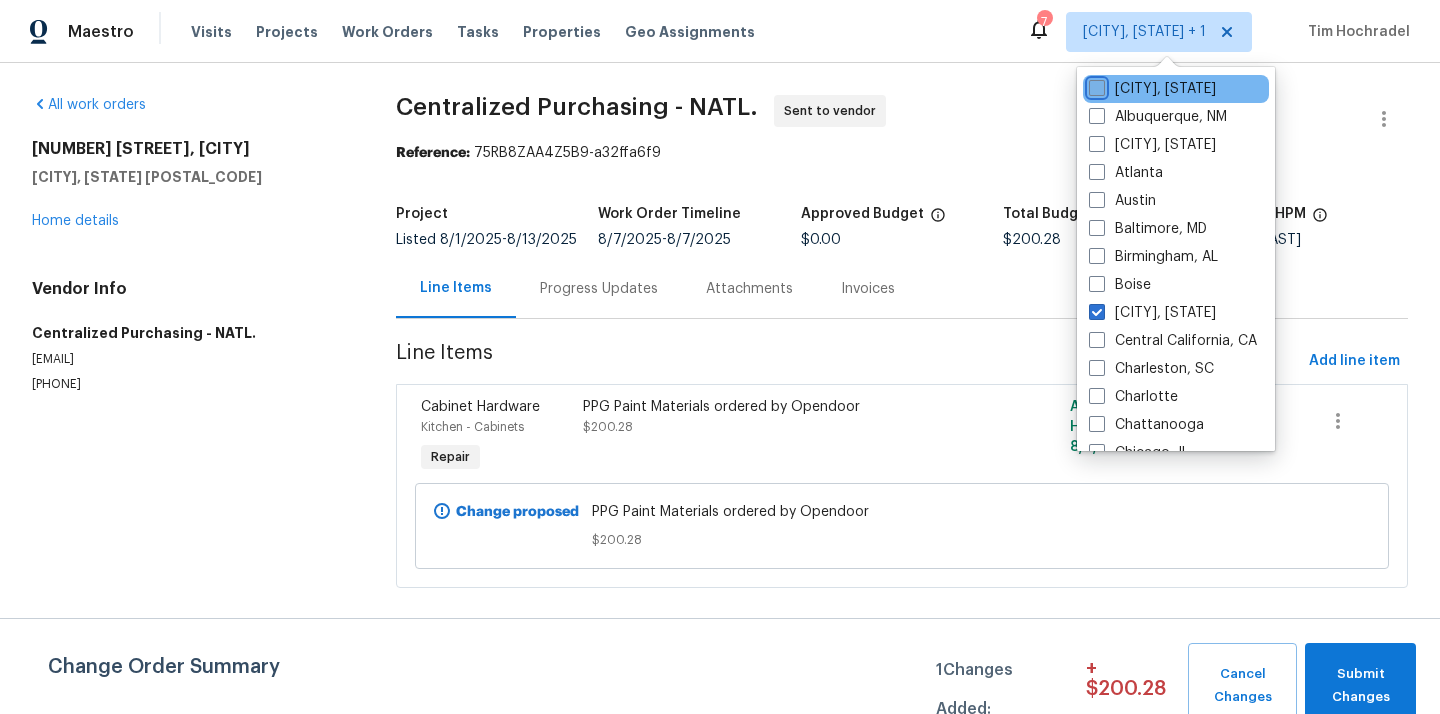 checkbox on "false" 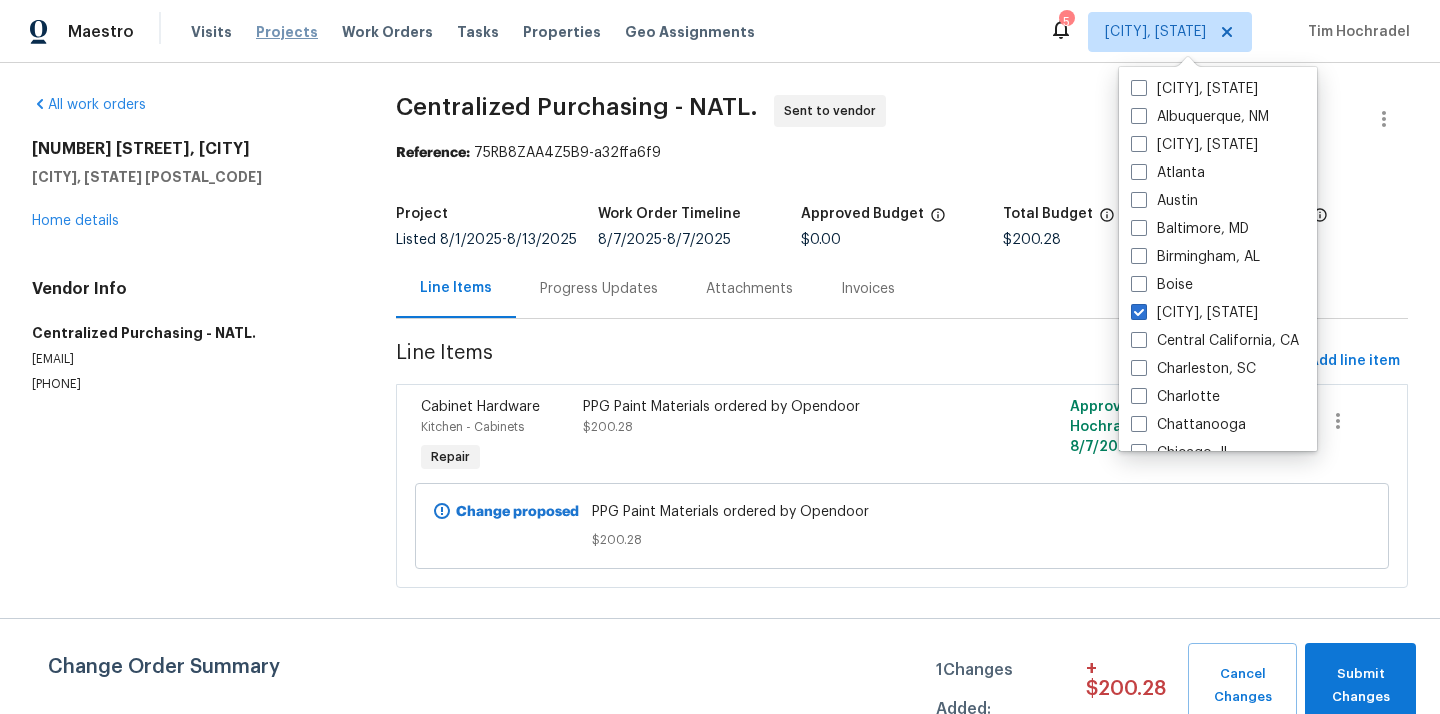 click on "Projects" at bounding box center (287, 32) 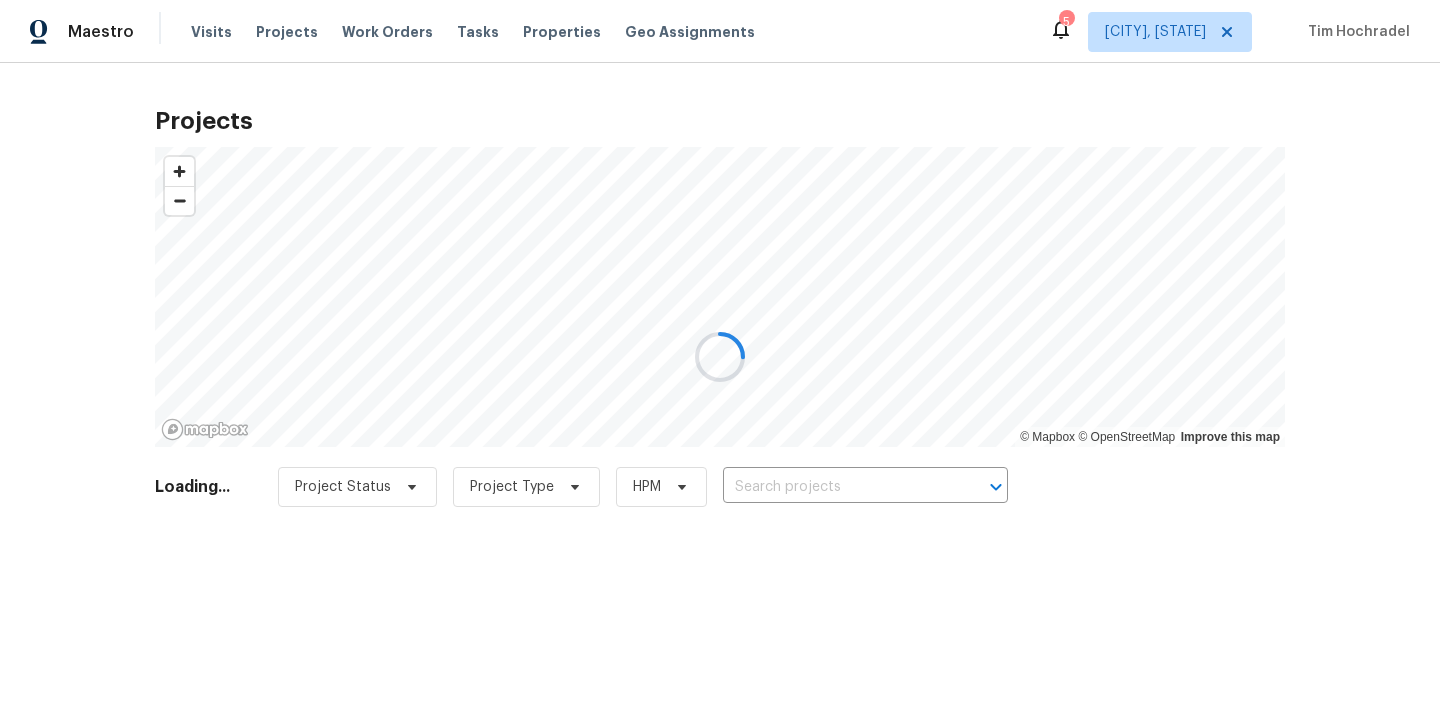 click at bounding box center [720, 357] 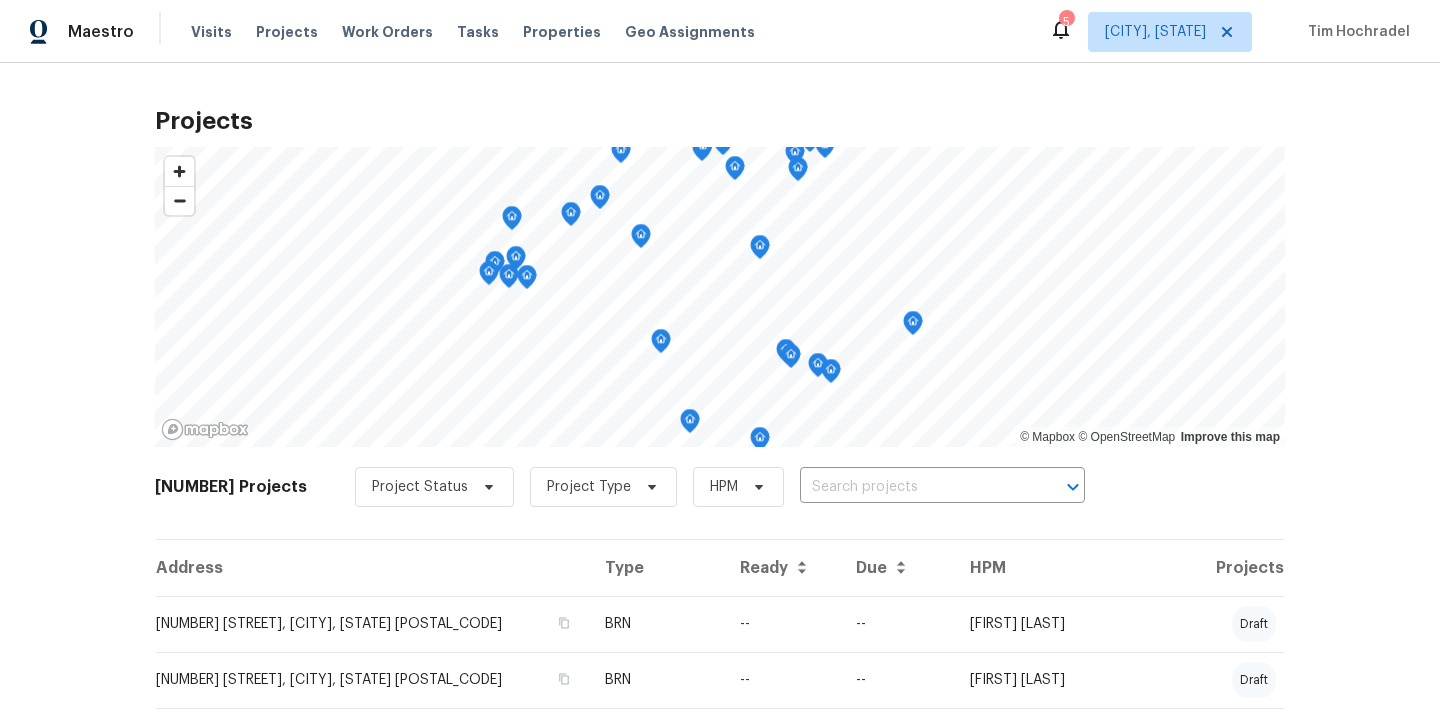 click at bounding box center (914, 487) 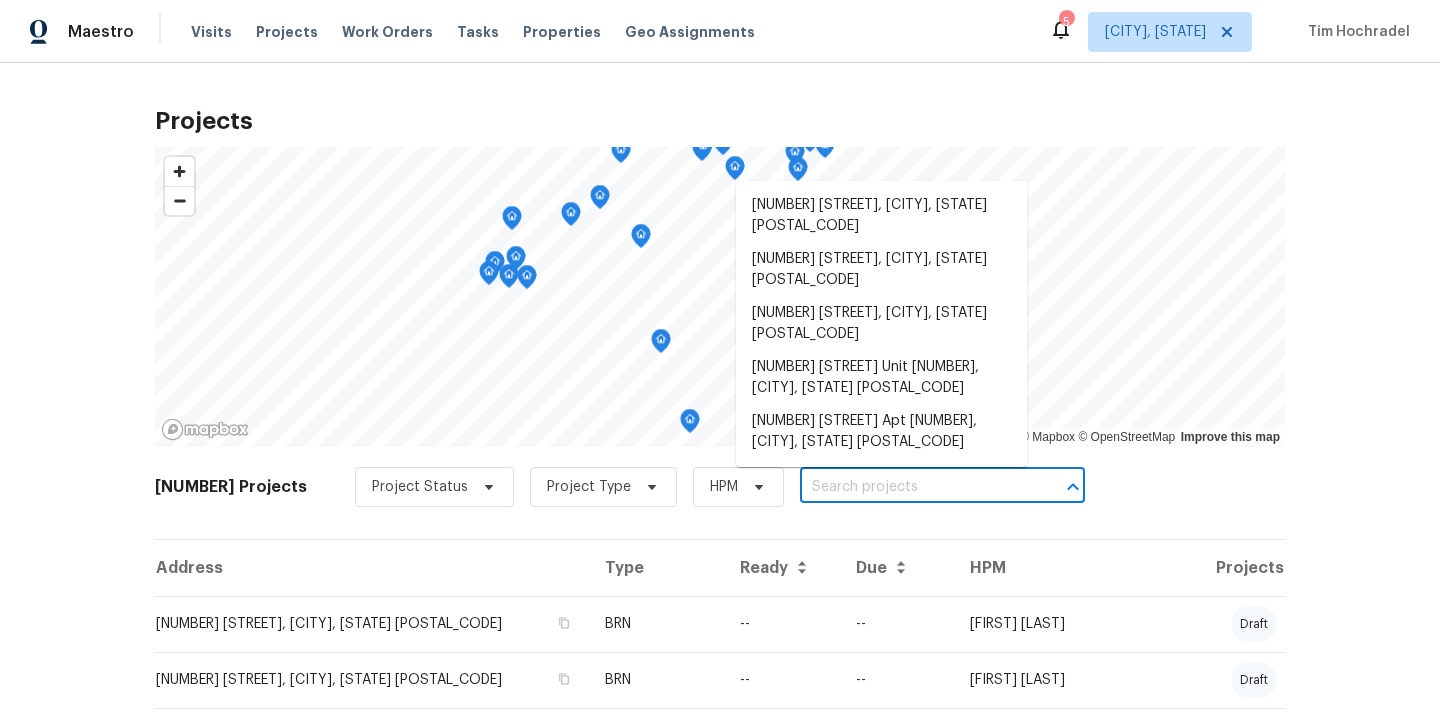 paste on "31 Verndale Ave, Attleboro, MA 02703" 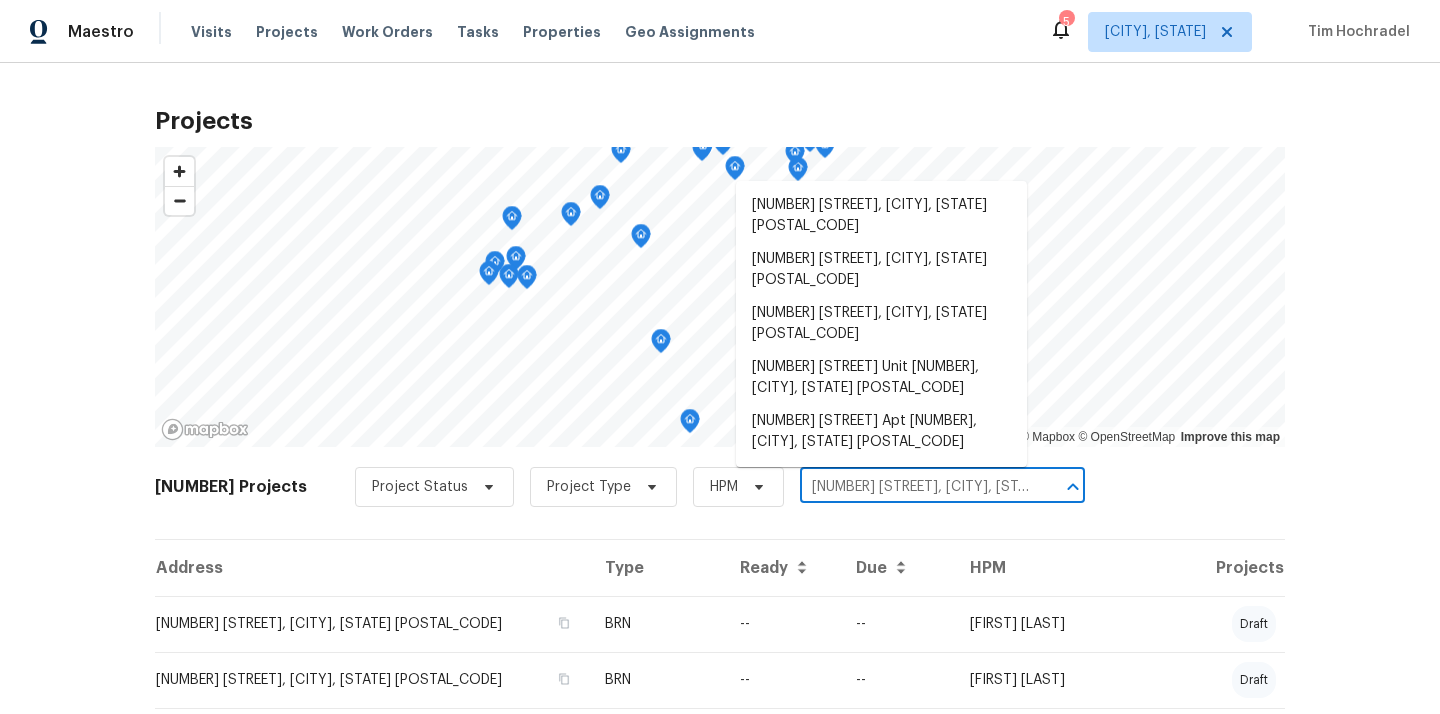 scroll, scrollTop: 0, scrollLeft: 24, axis: horizontal 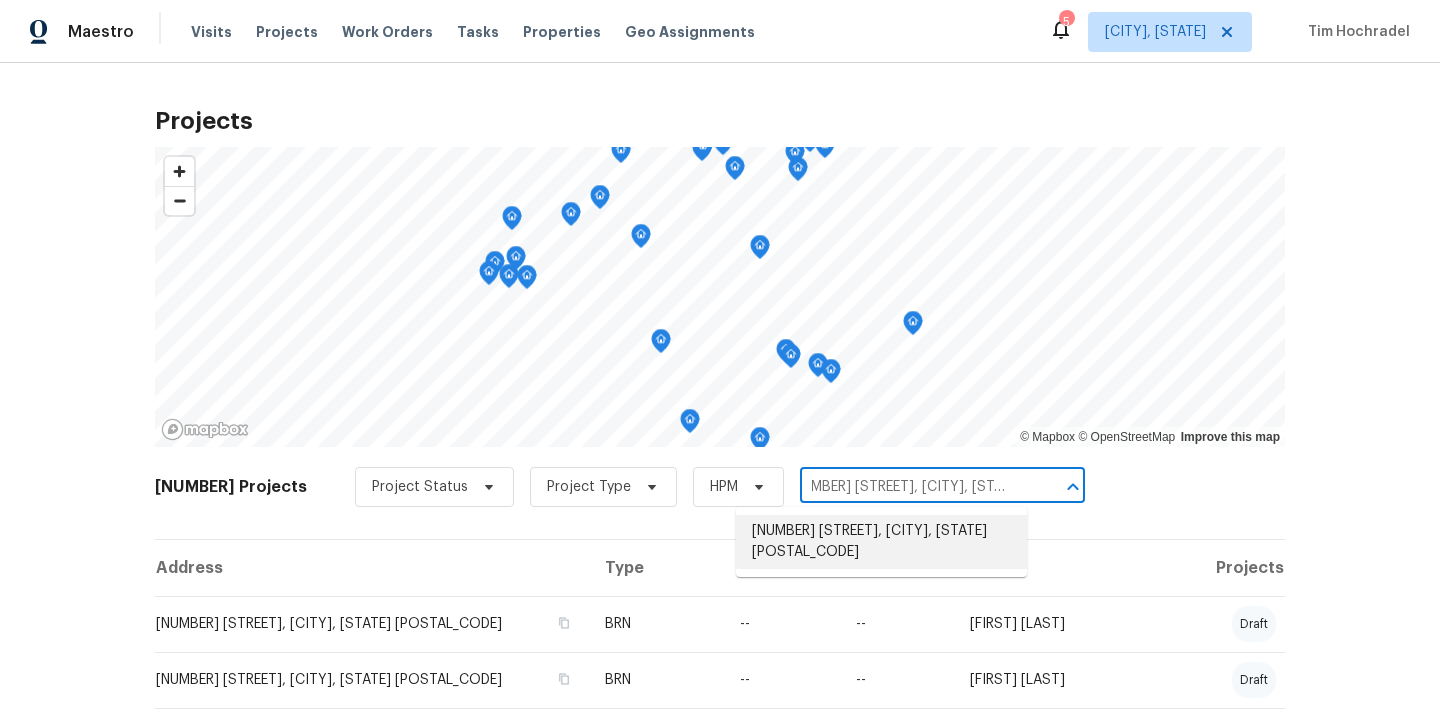 click on "31 Verndale Ave, Attleboro, MA 02703" at bounding box center [881, 542] 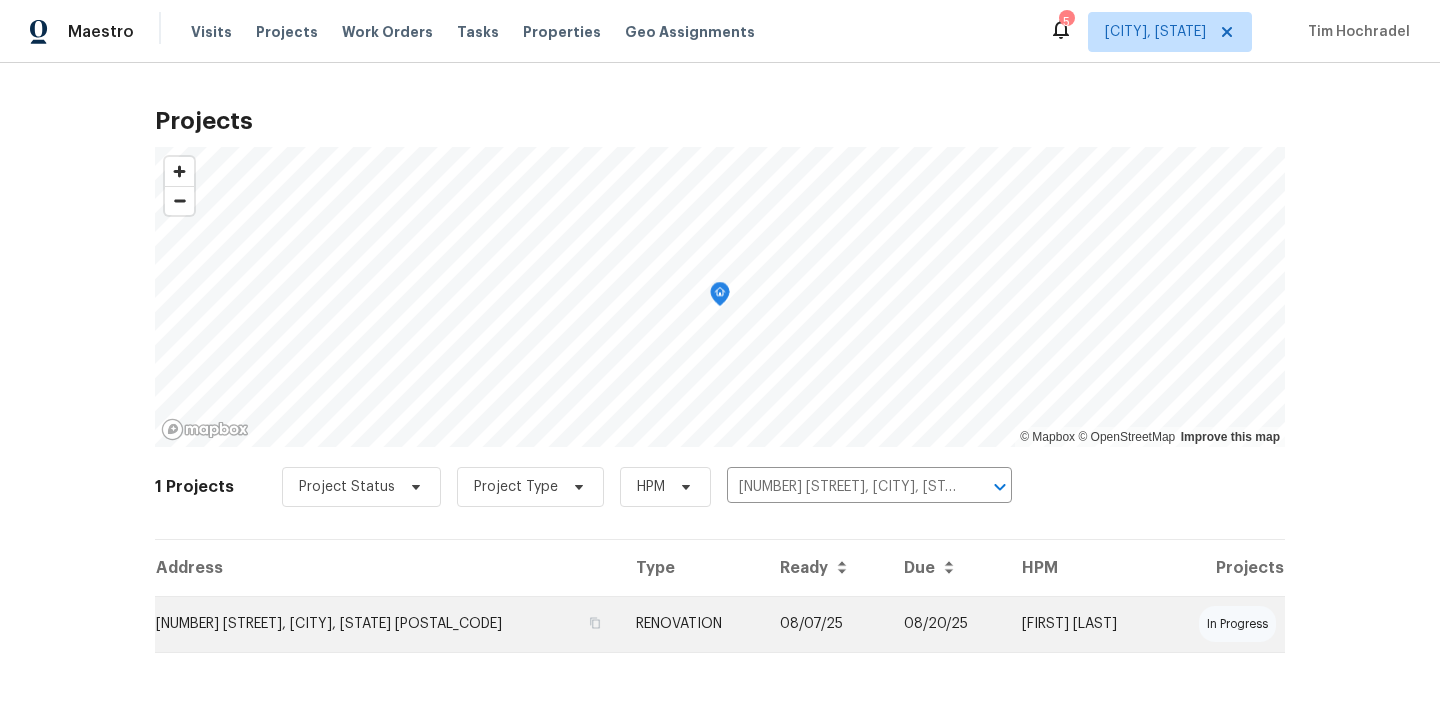 click on "31 Verndale Ave, Attleboro, MA 02703" at bounding box center [387, 624] 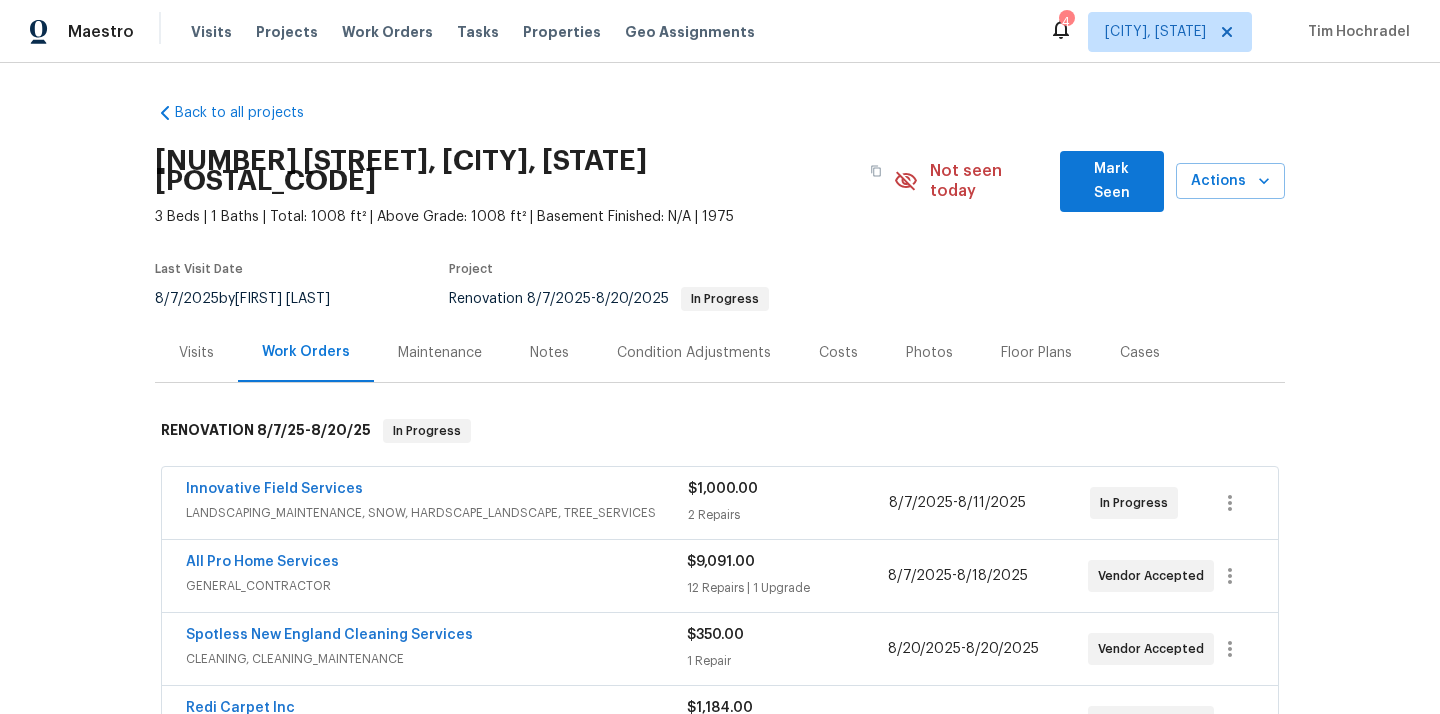 scroll, scrollTop: 337, scrollLeft: 0, axis: vertical 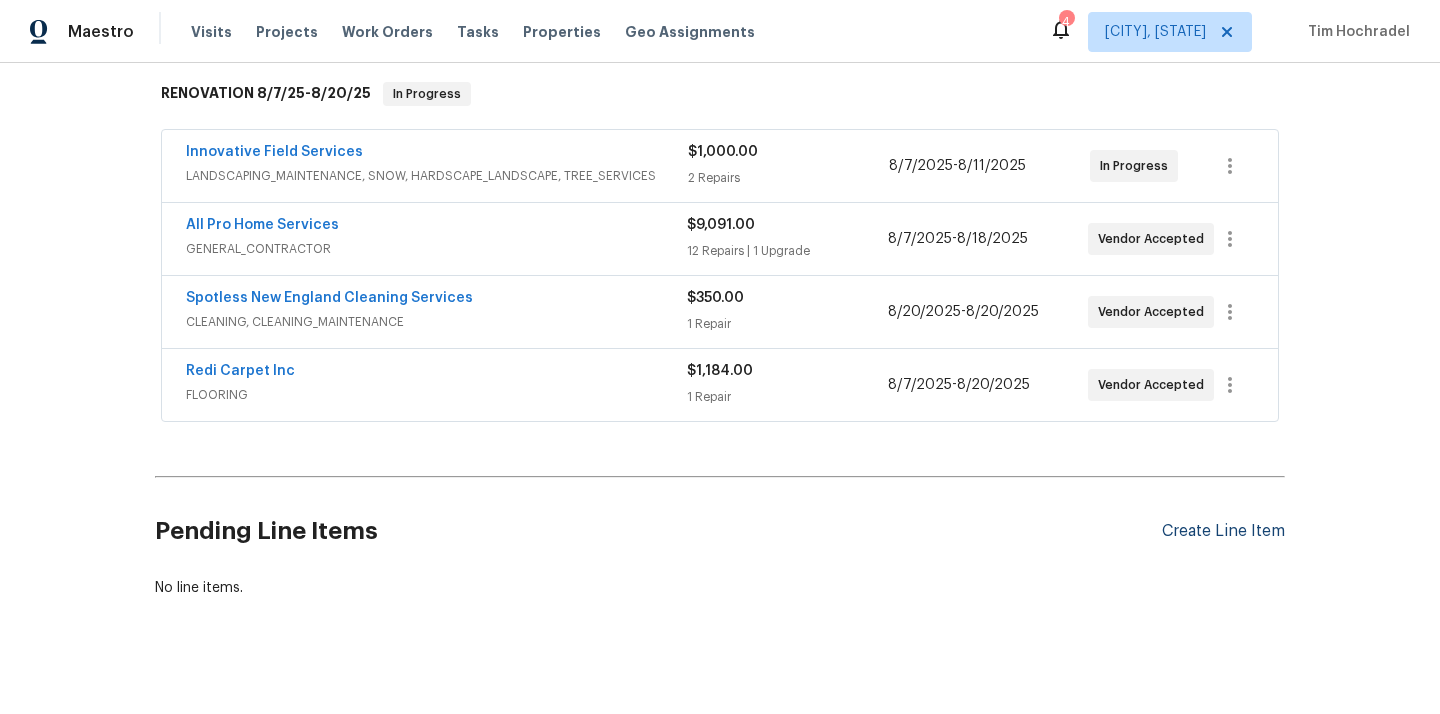 click on "Create Line Item" at bounding box center (1223, 531) 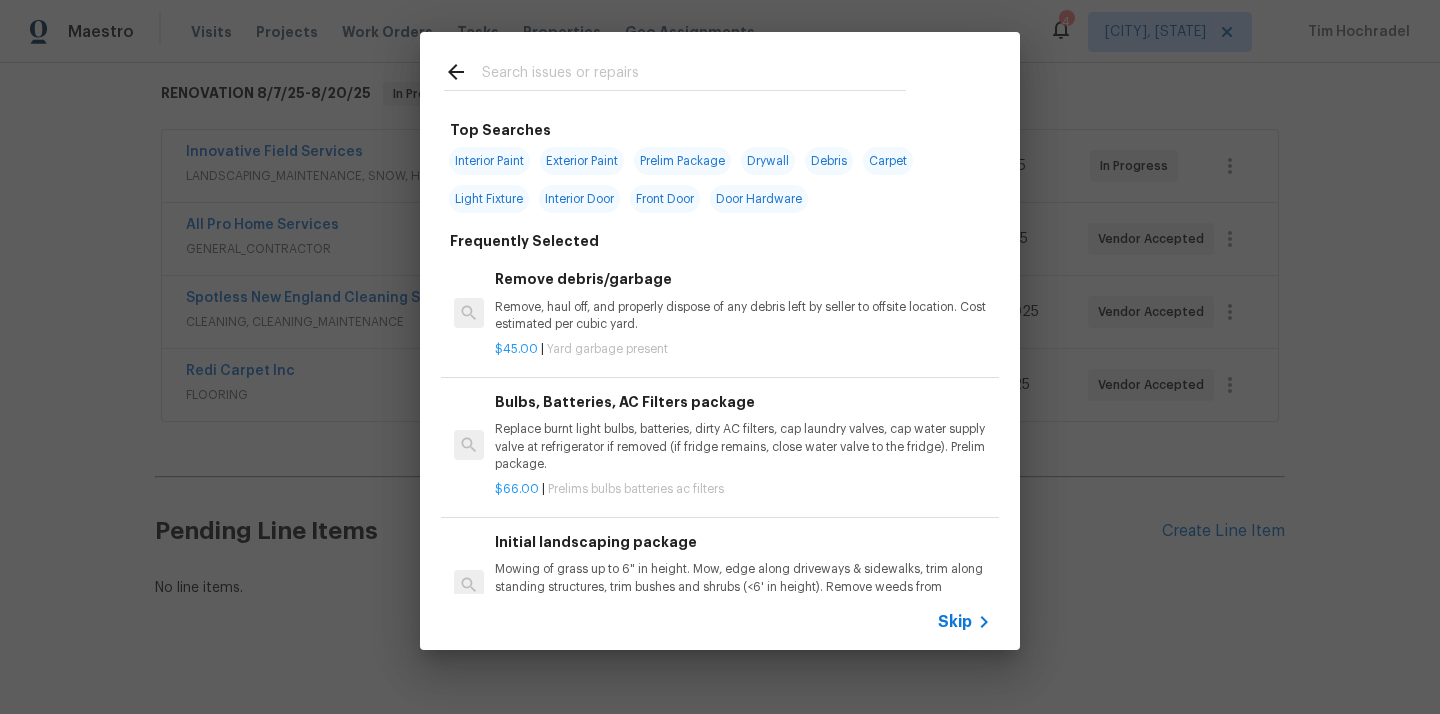 click at bounding box center (694, 75) 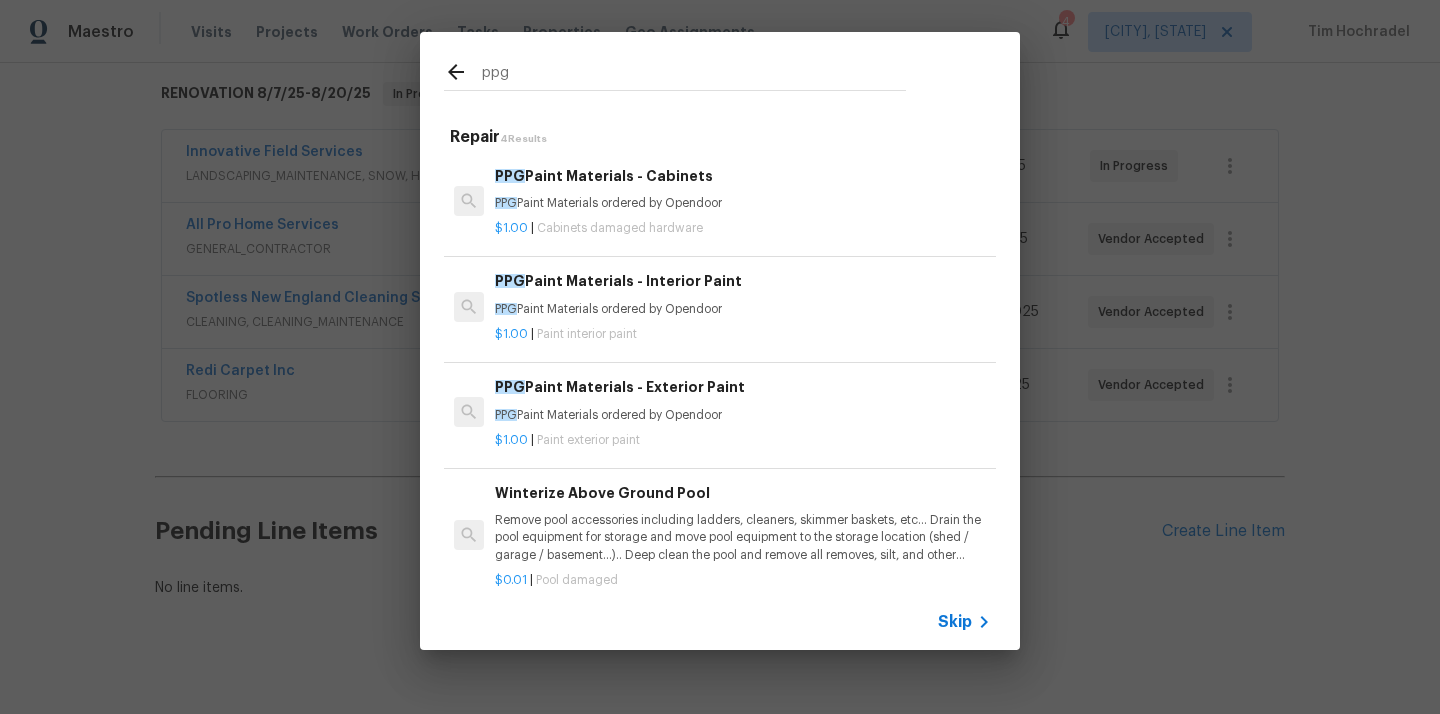 type on "ppg" 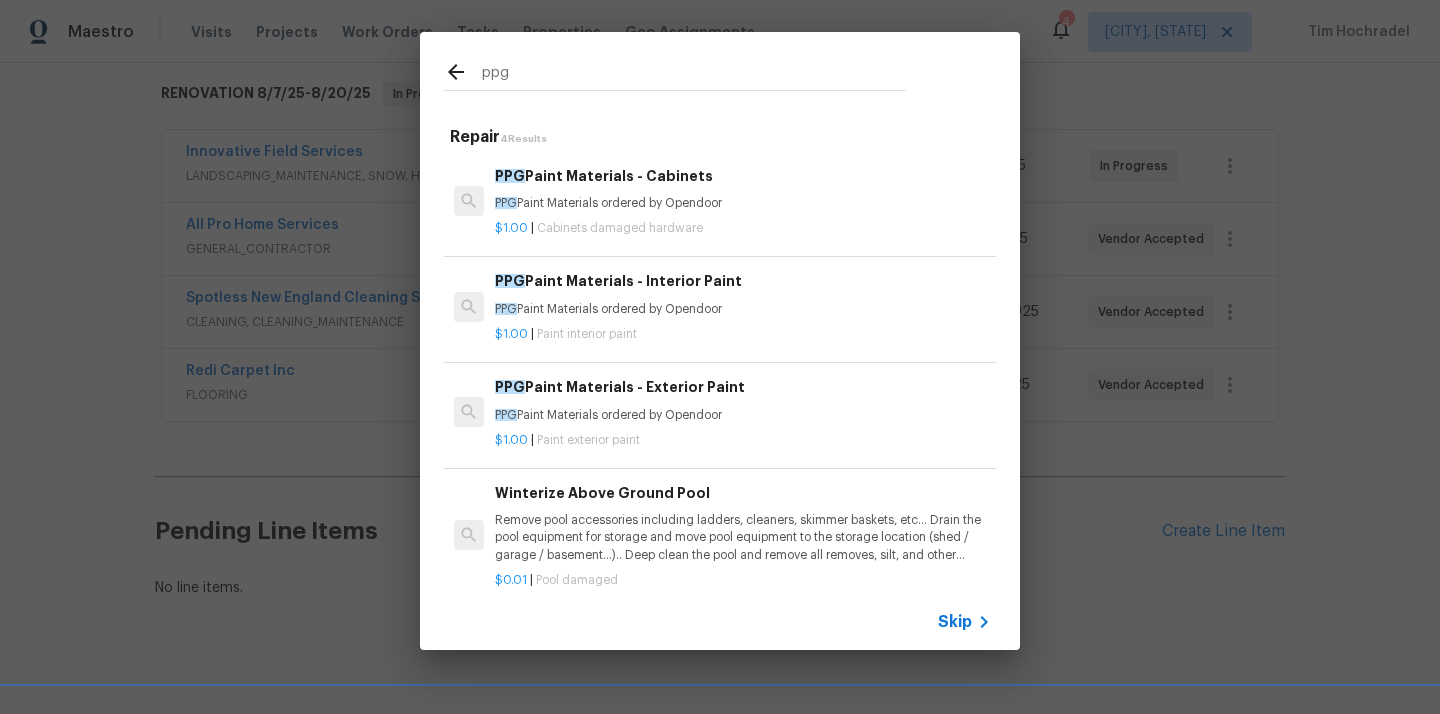 click on "PPG  Paint Materials ordered by Opendoor" at bounding box center [743, 309] 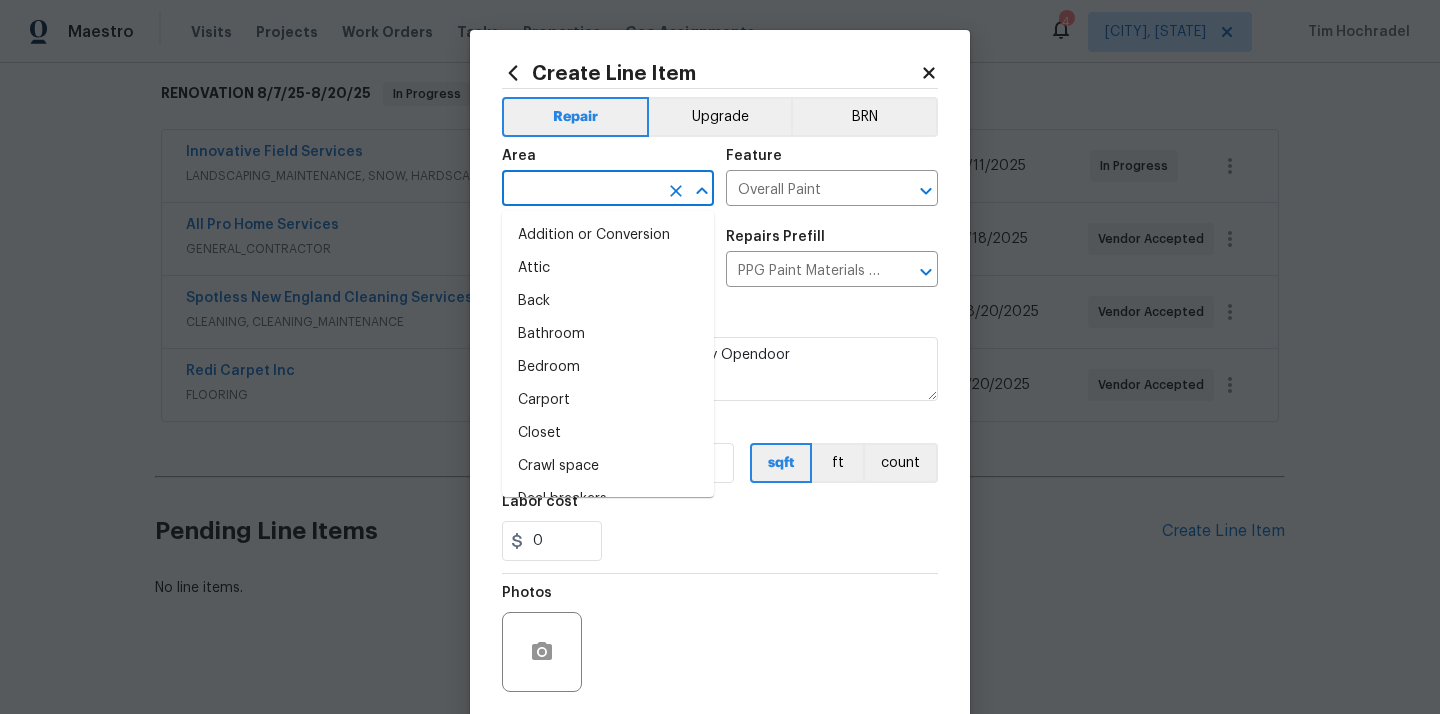 click at bounding box center [580, 190] 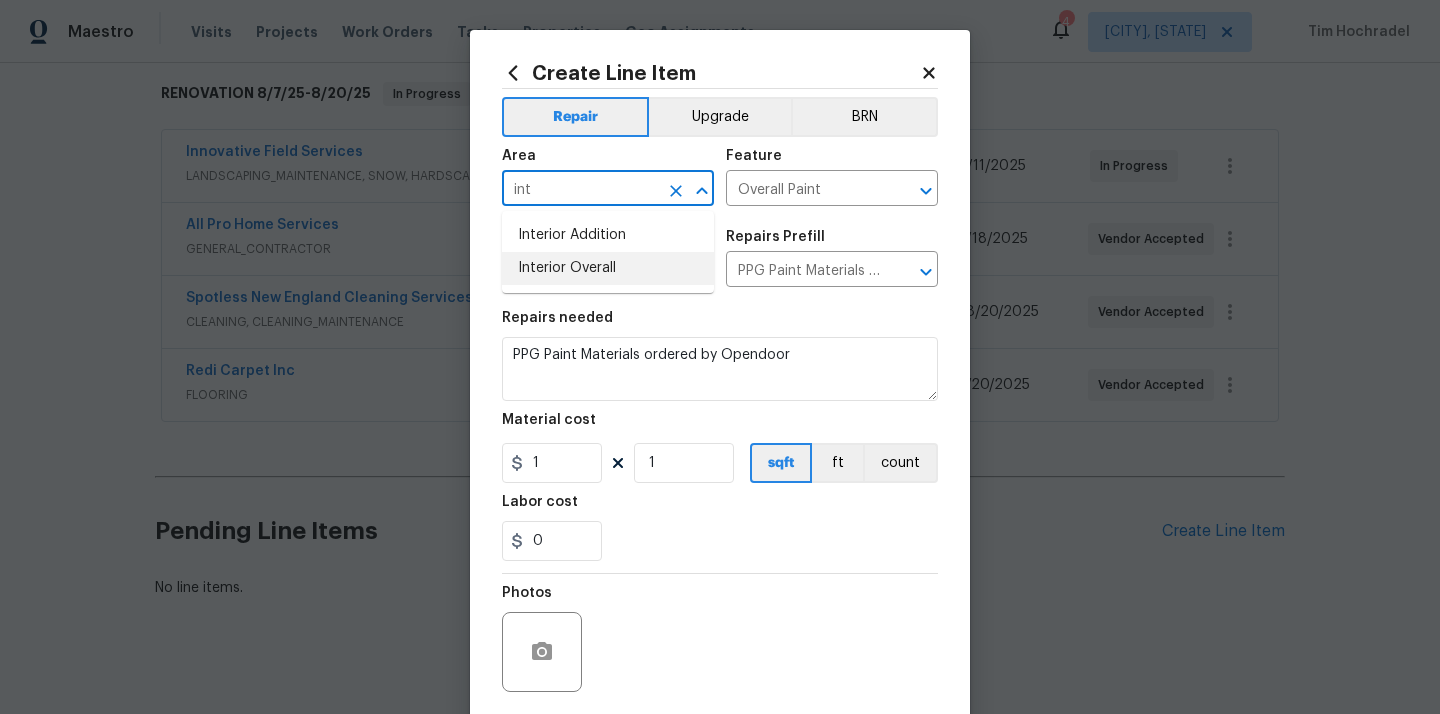 click on "Interior Overall" at bounding box center [608, 268] 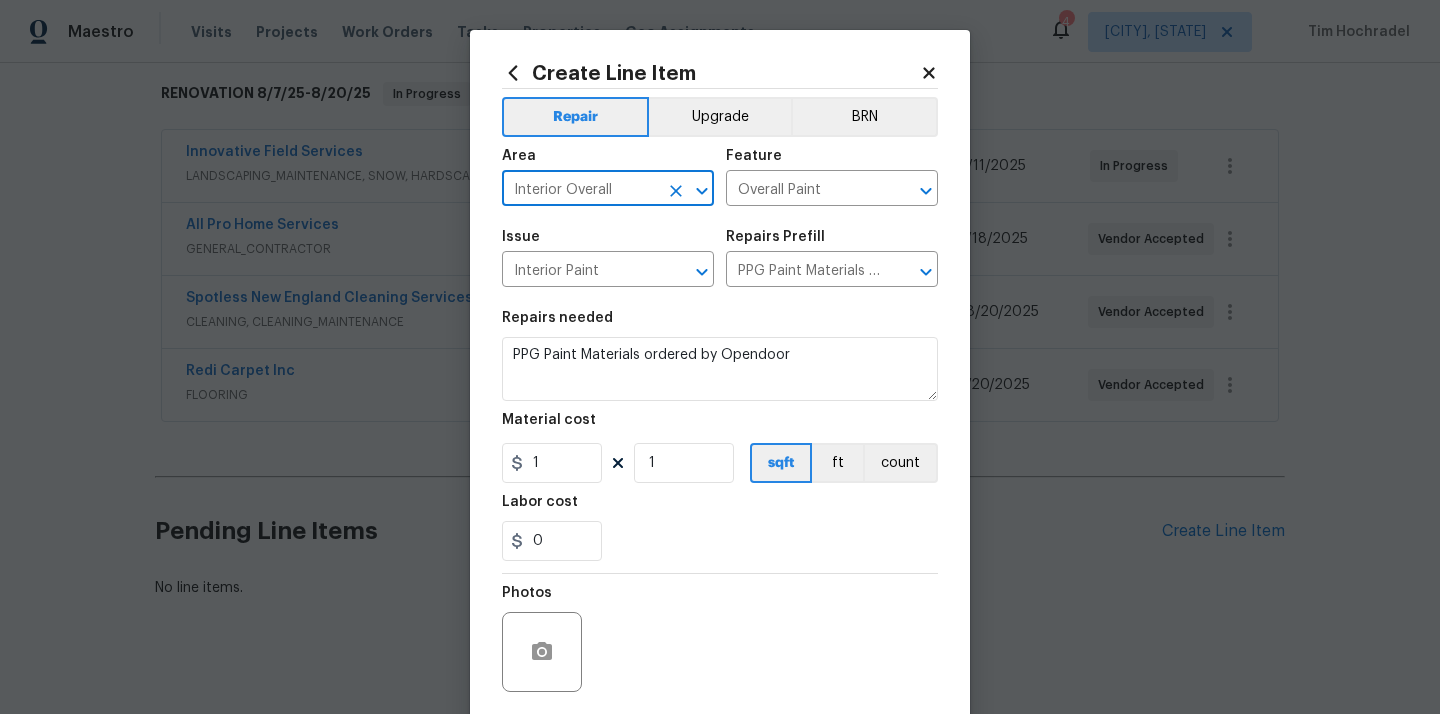 type on "Interior Overall" 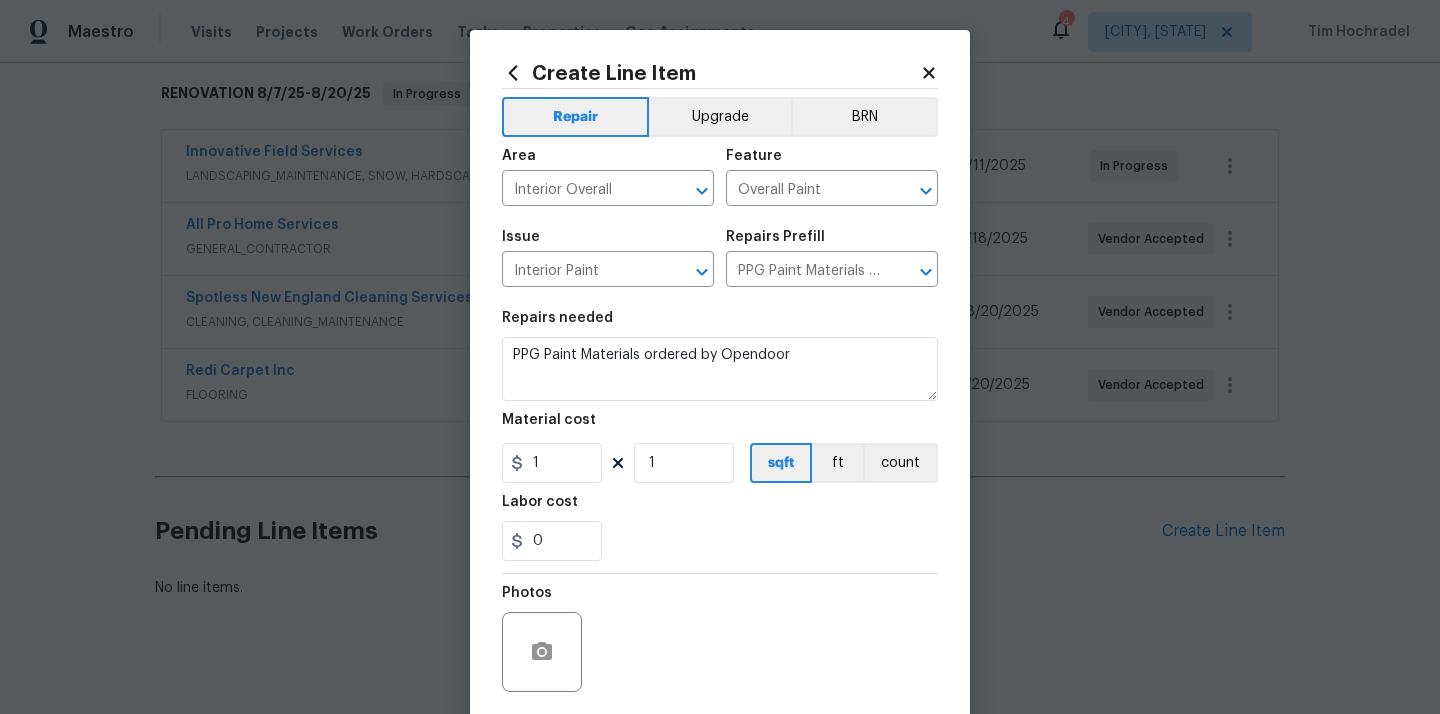 click on "Repairs needed PPG Paint Materials ordered by Opendoor Material cost 1 1 sqft ft count Labor cost 0" at bounding box center (720, 436) 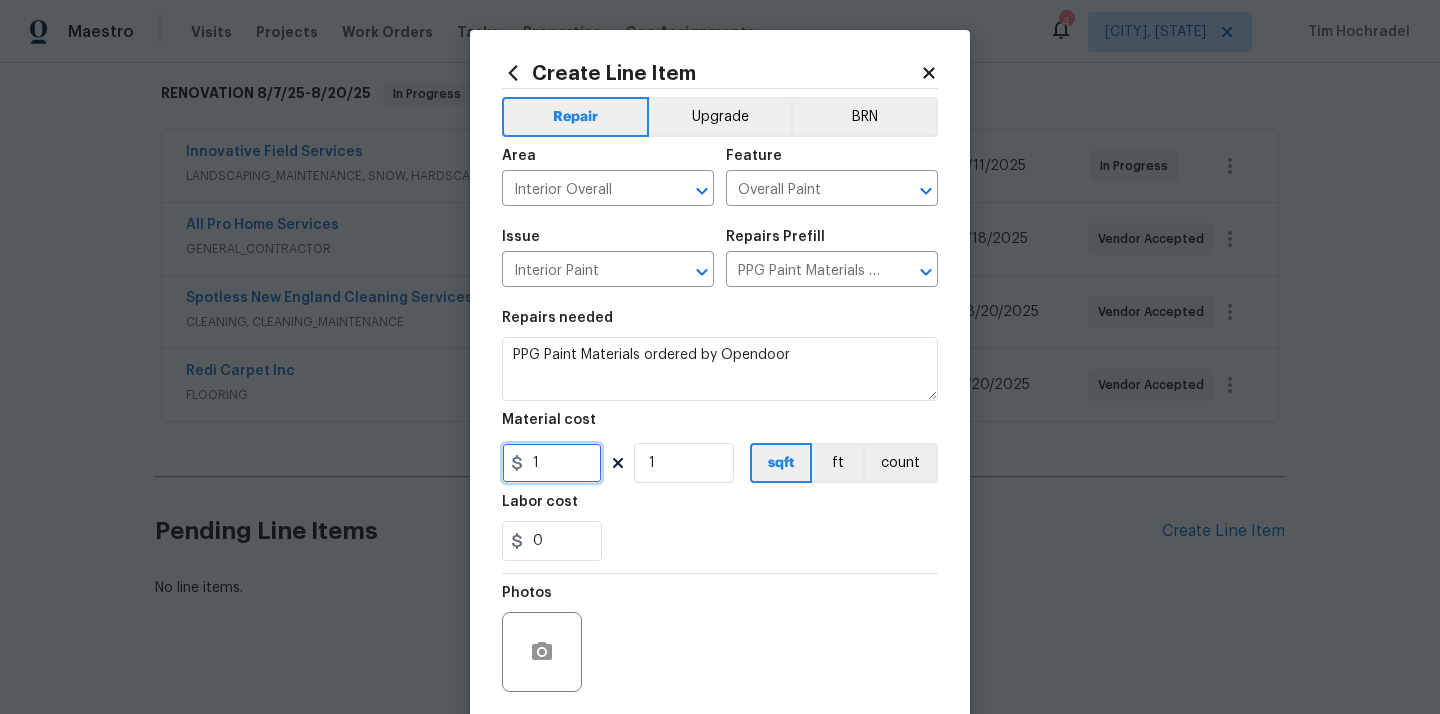 drag, startPoint x: 550, startPoint y: 474, endPoint x: 469, endPoint y: 474, distance: 81 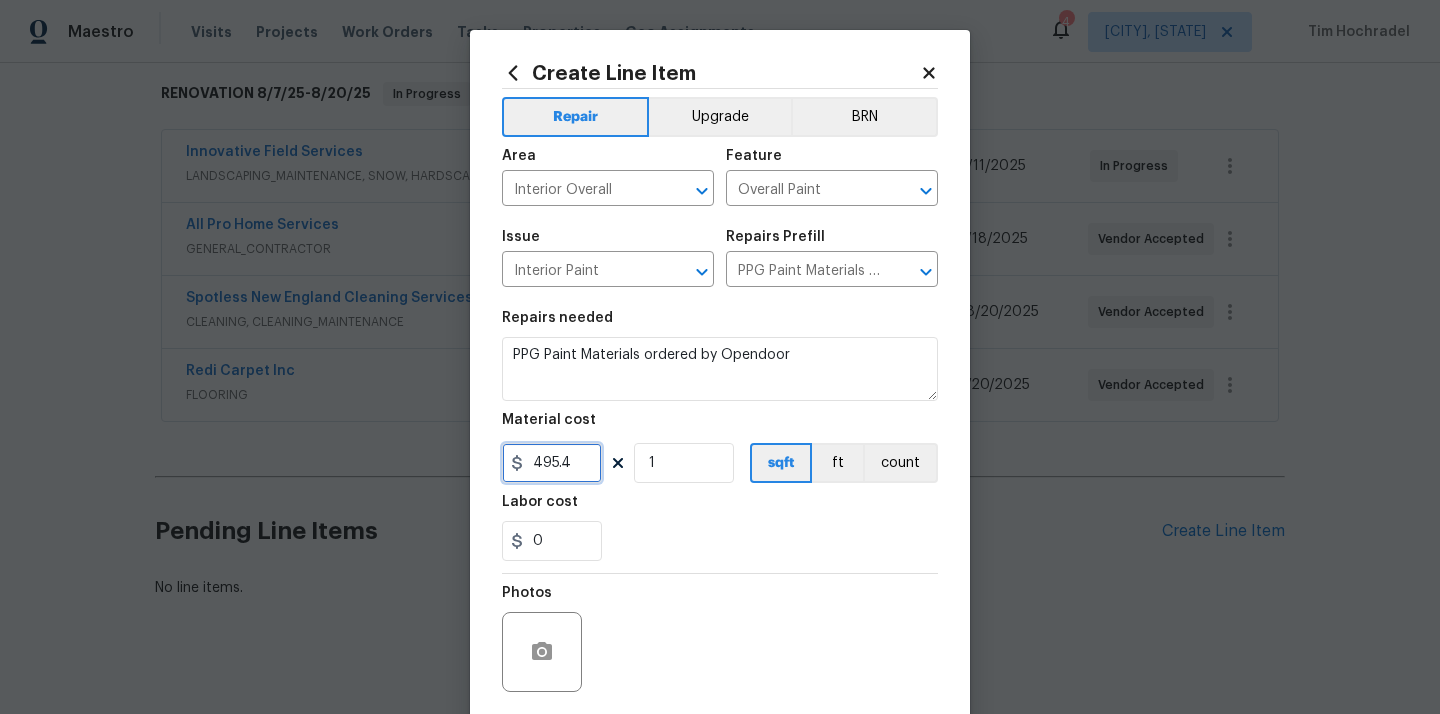 type on "495.4" 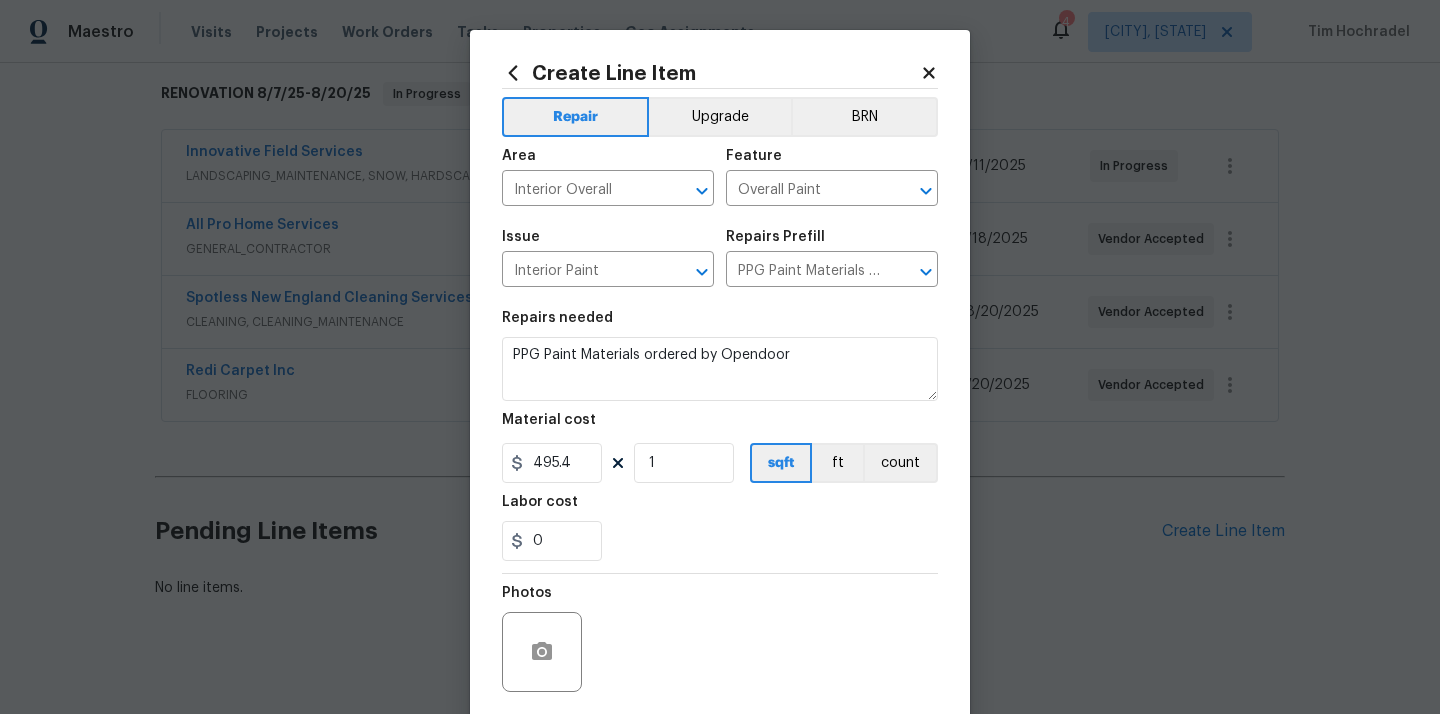 click on "0" at bounding box center (720, 541) 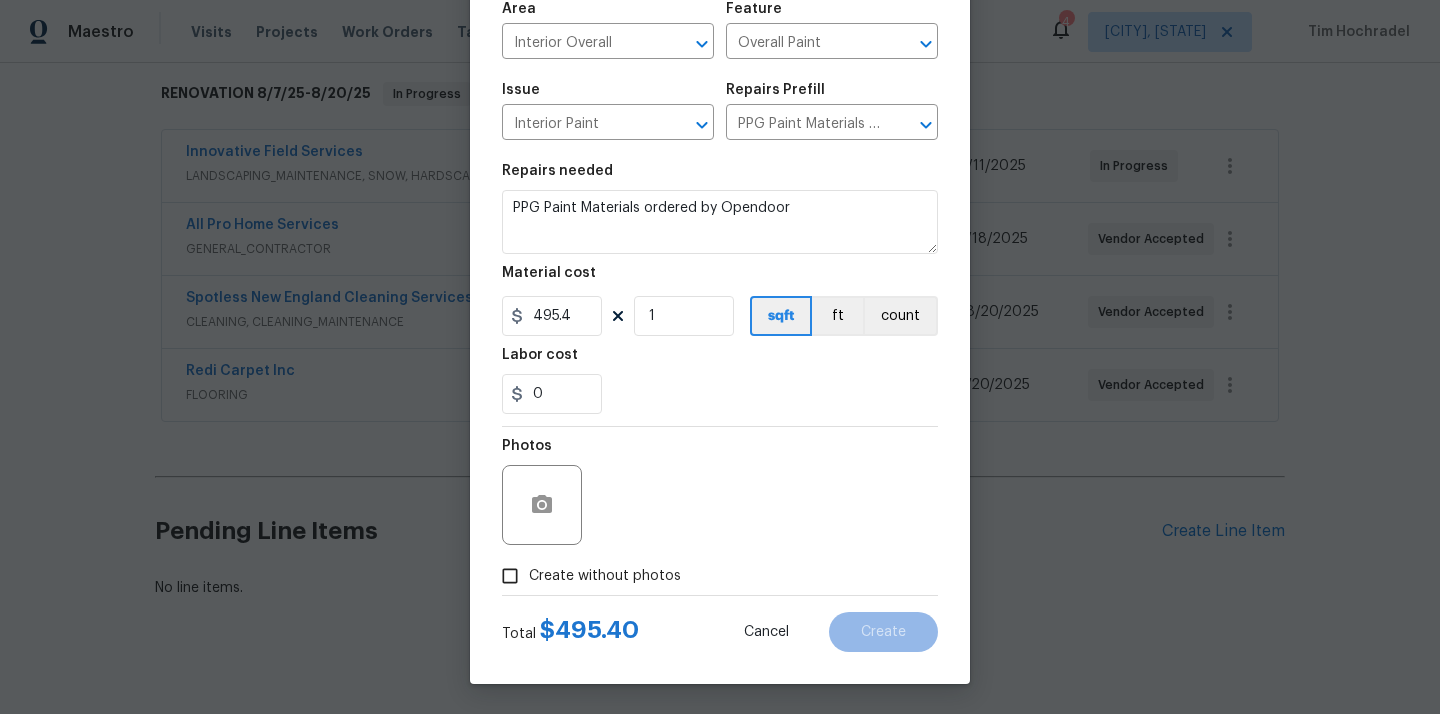 click on "Total   $ 495.40 Cancel Create" at bounding box center [720, 624] 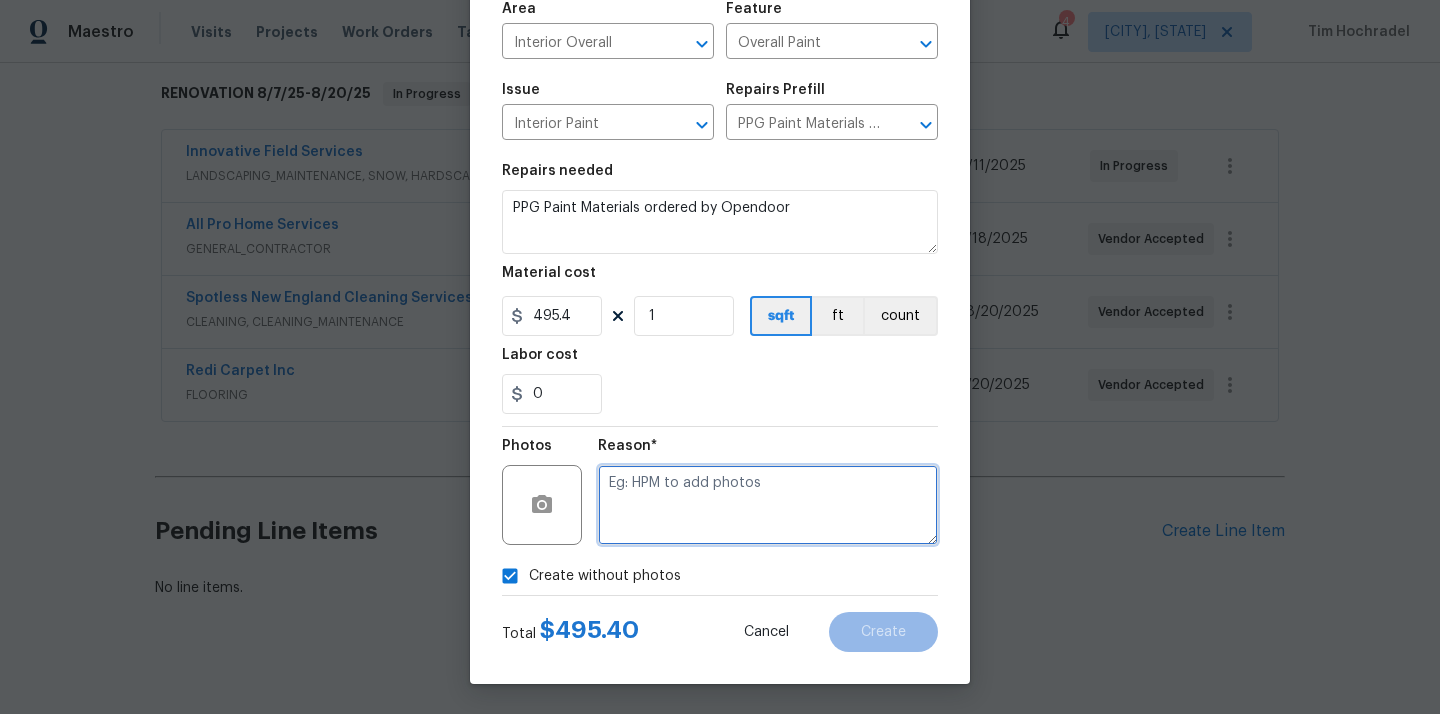 click at bounding box center (768, 505) 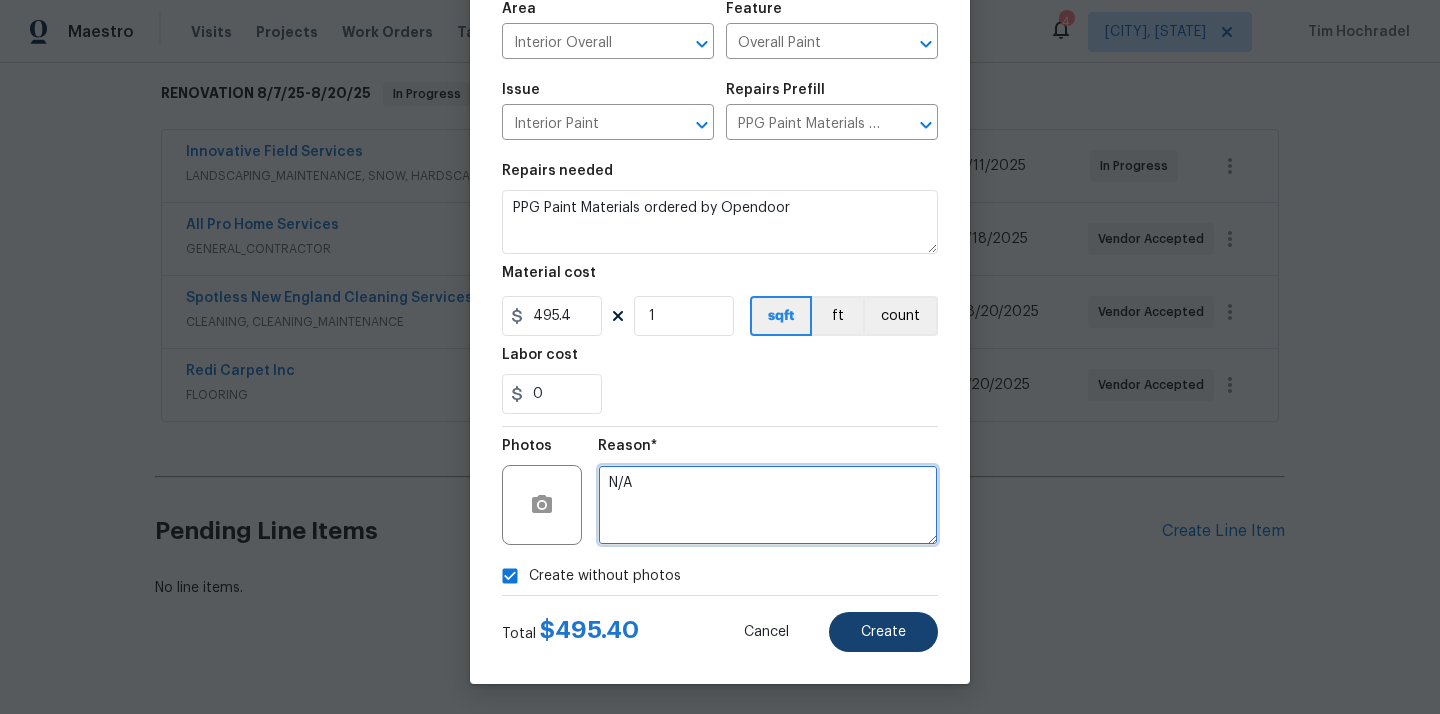 type on "N/A" 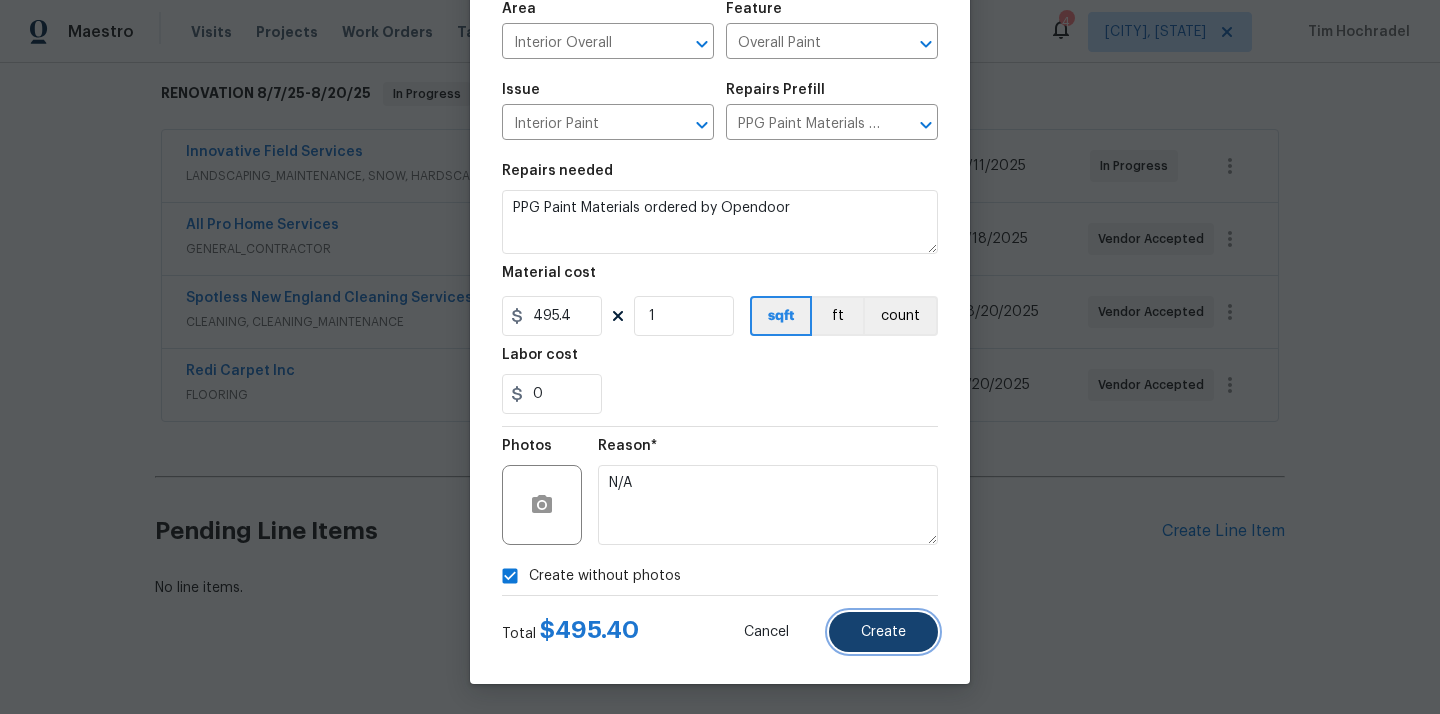 click on "Create" at bounding box center [883, 632] 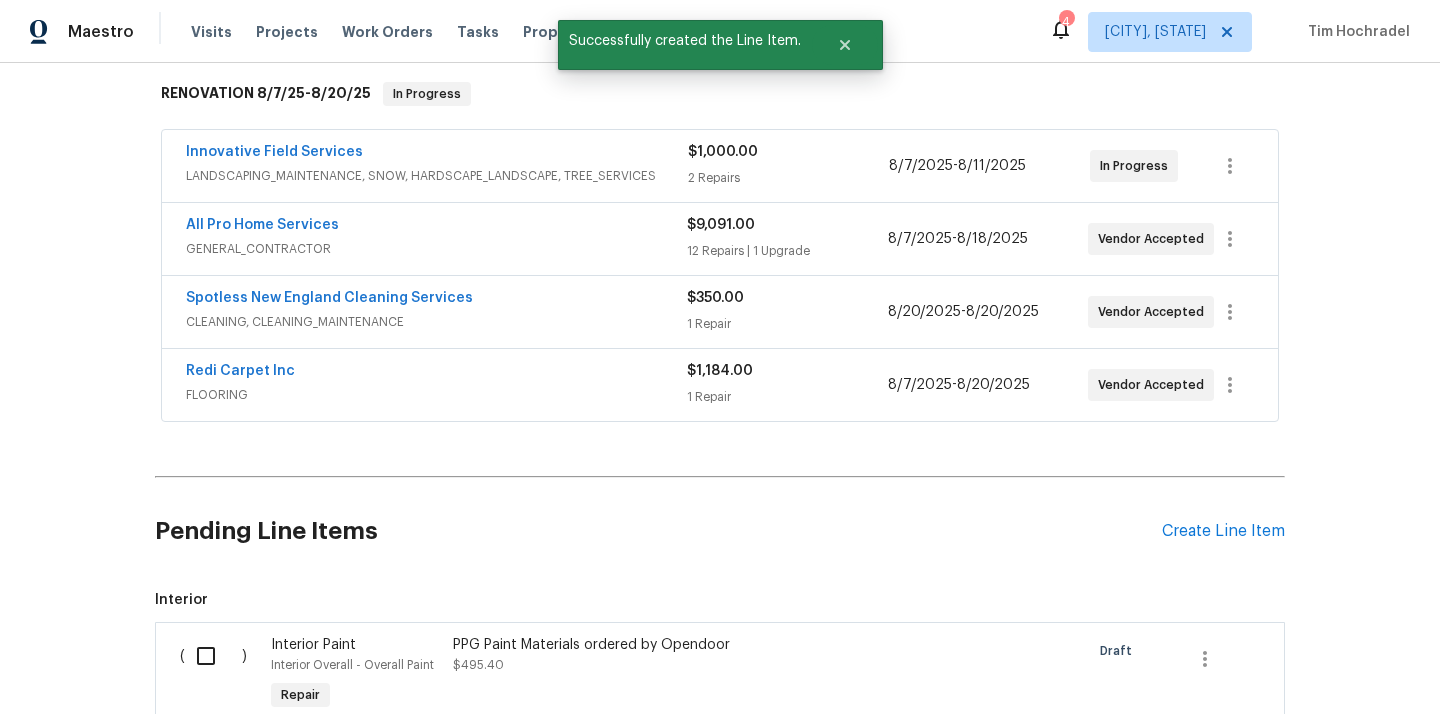 click on "Create Line Item" at bounding box center [1223, 531] 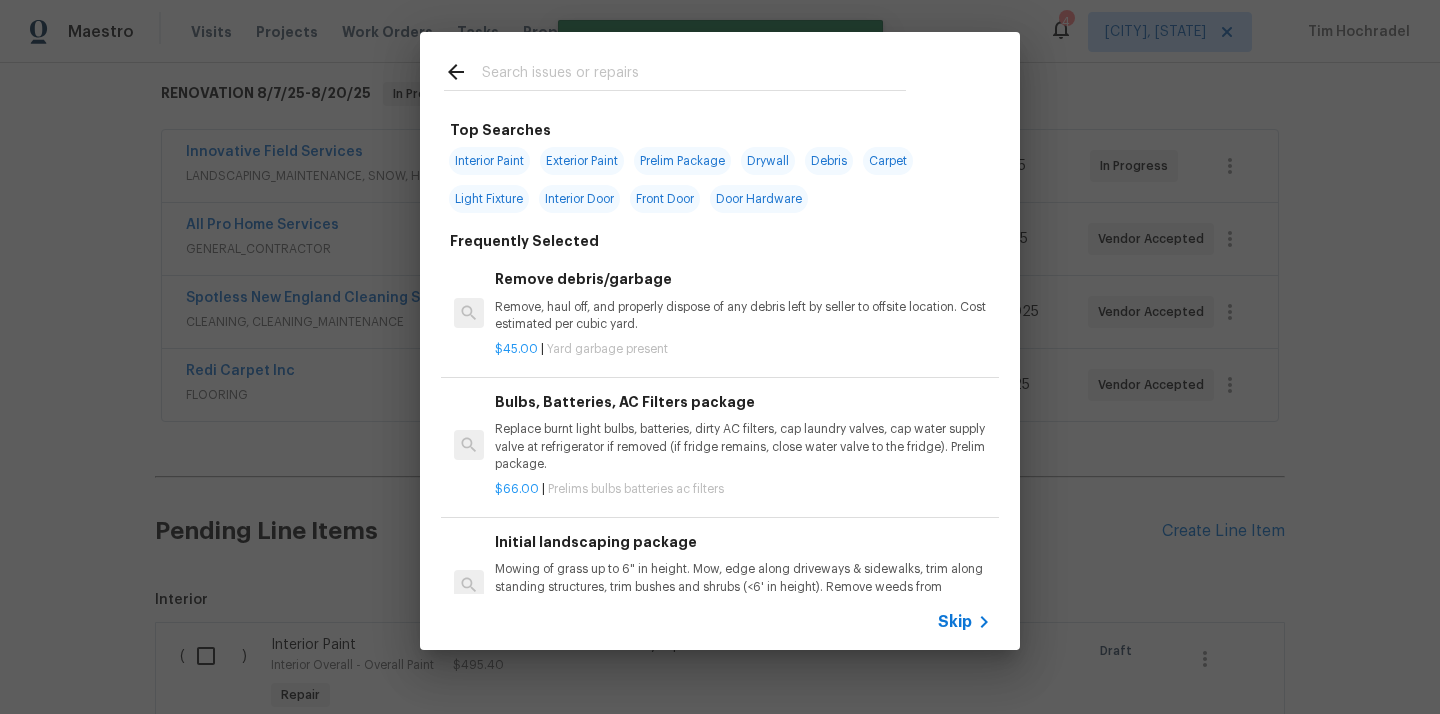 click at bounding box center (694, 75) 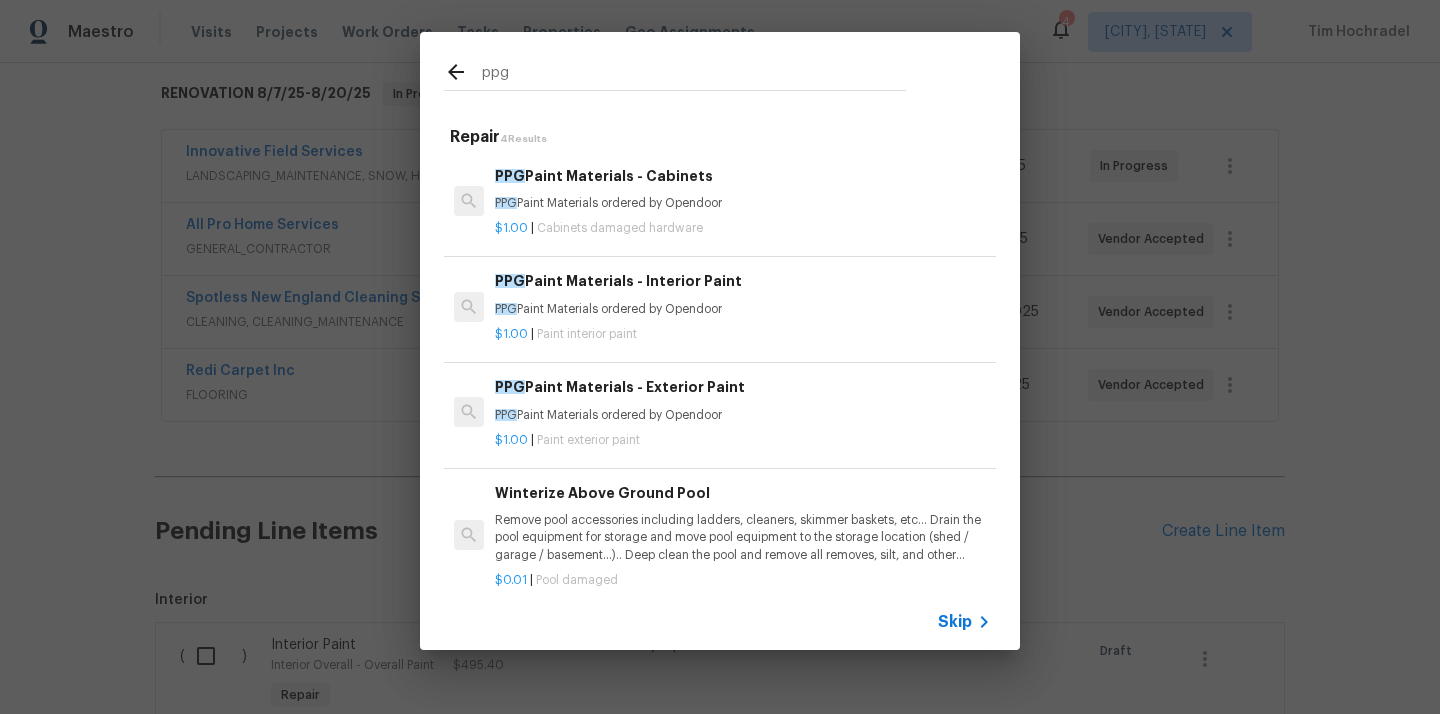 type on "ppg" 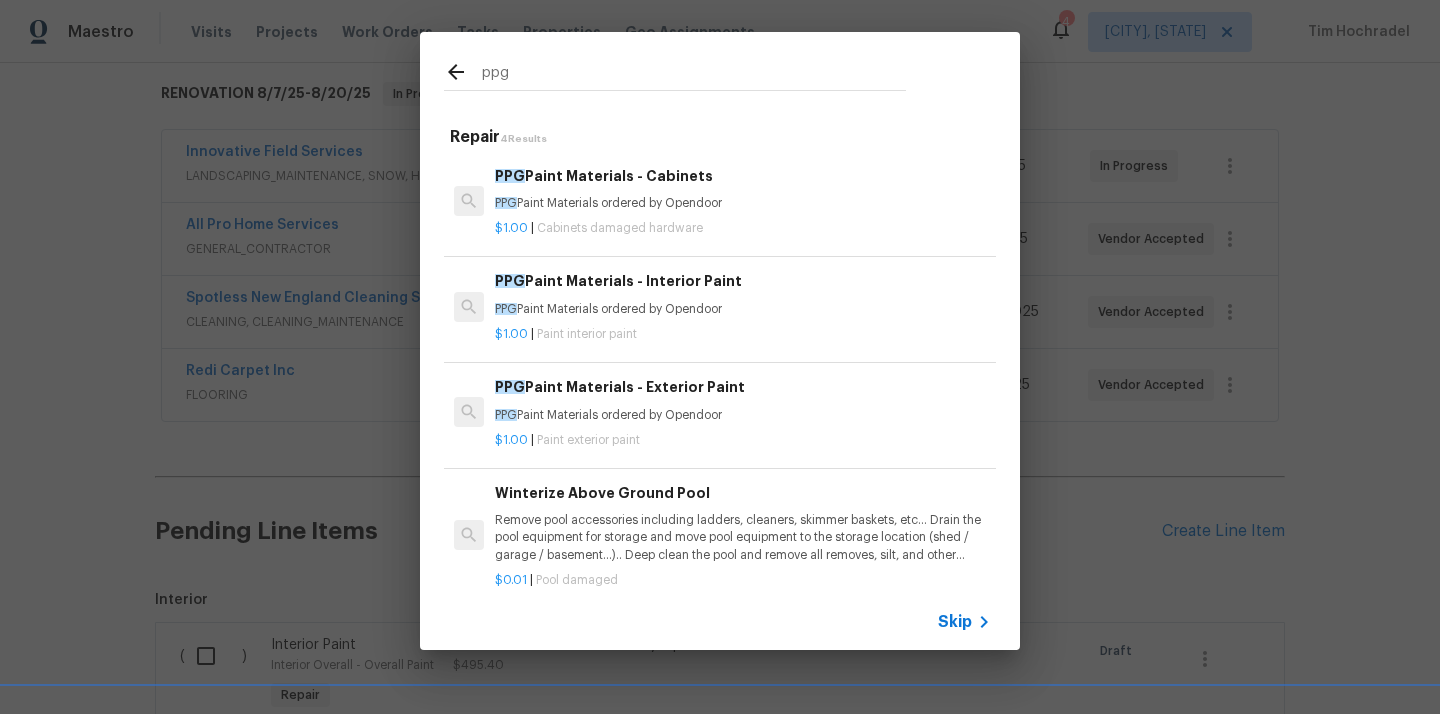 click on "PPG  Paint Materials - Exterior Paint" at bounding box center [743, 387] 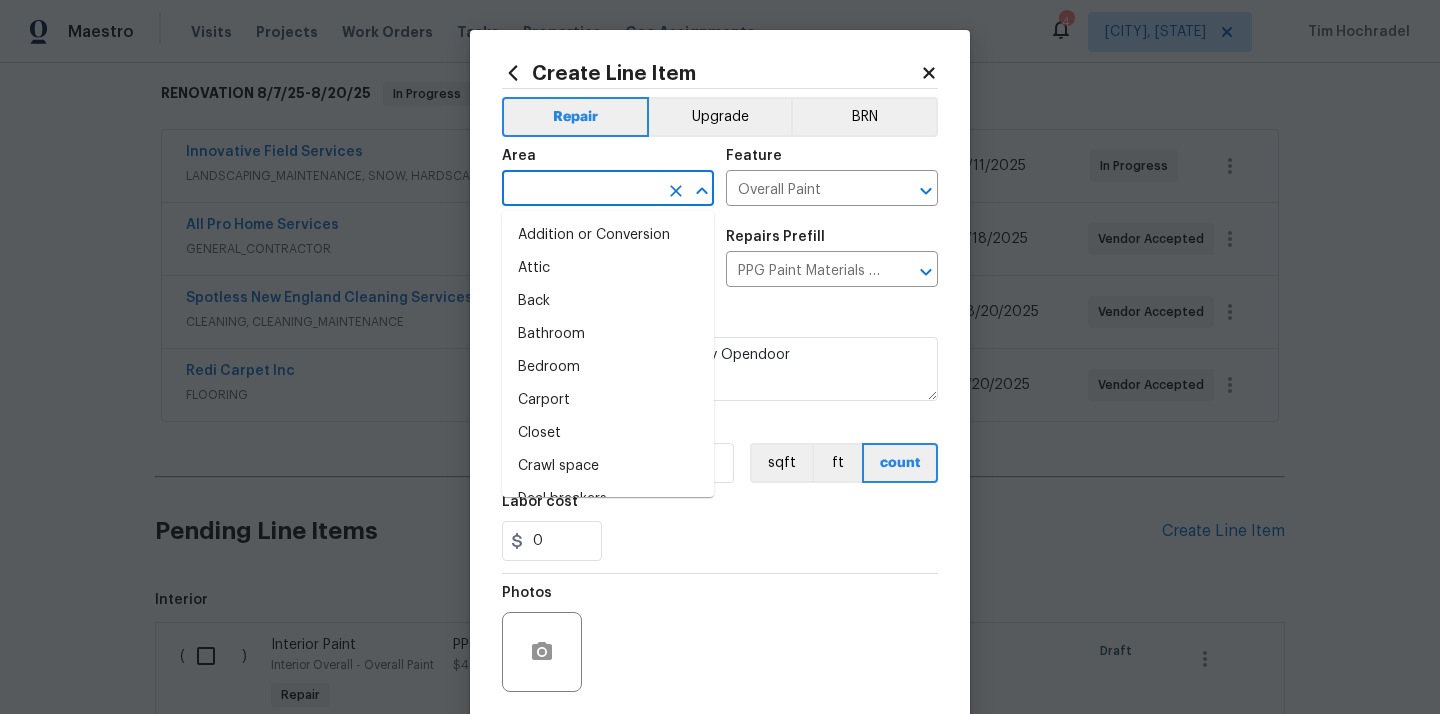 click at bounding box center [580, 190] 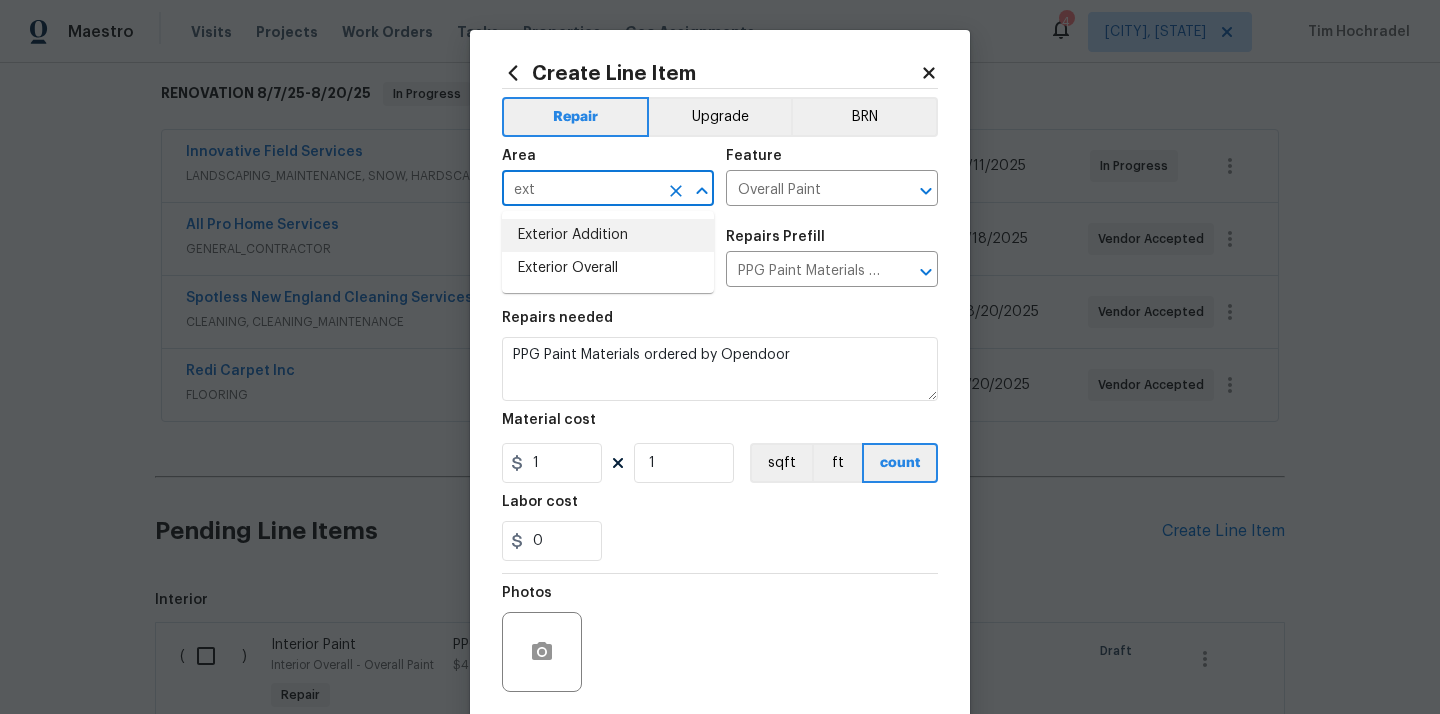 click on "Exterior Overall" at bounding box center (608, 268) 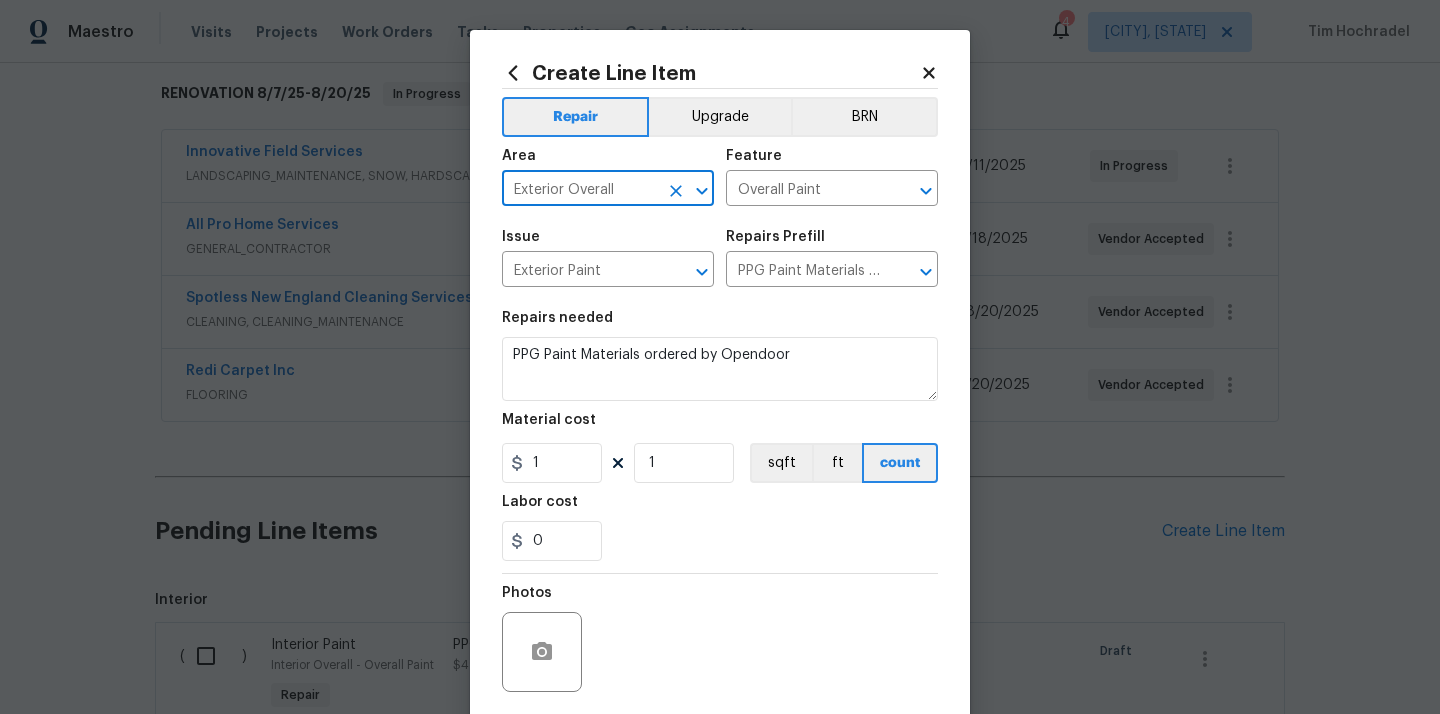 type on "Exterior Overall" 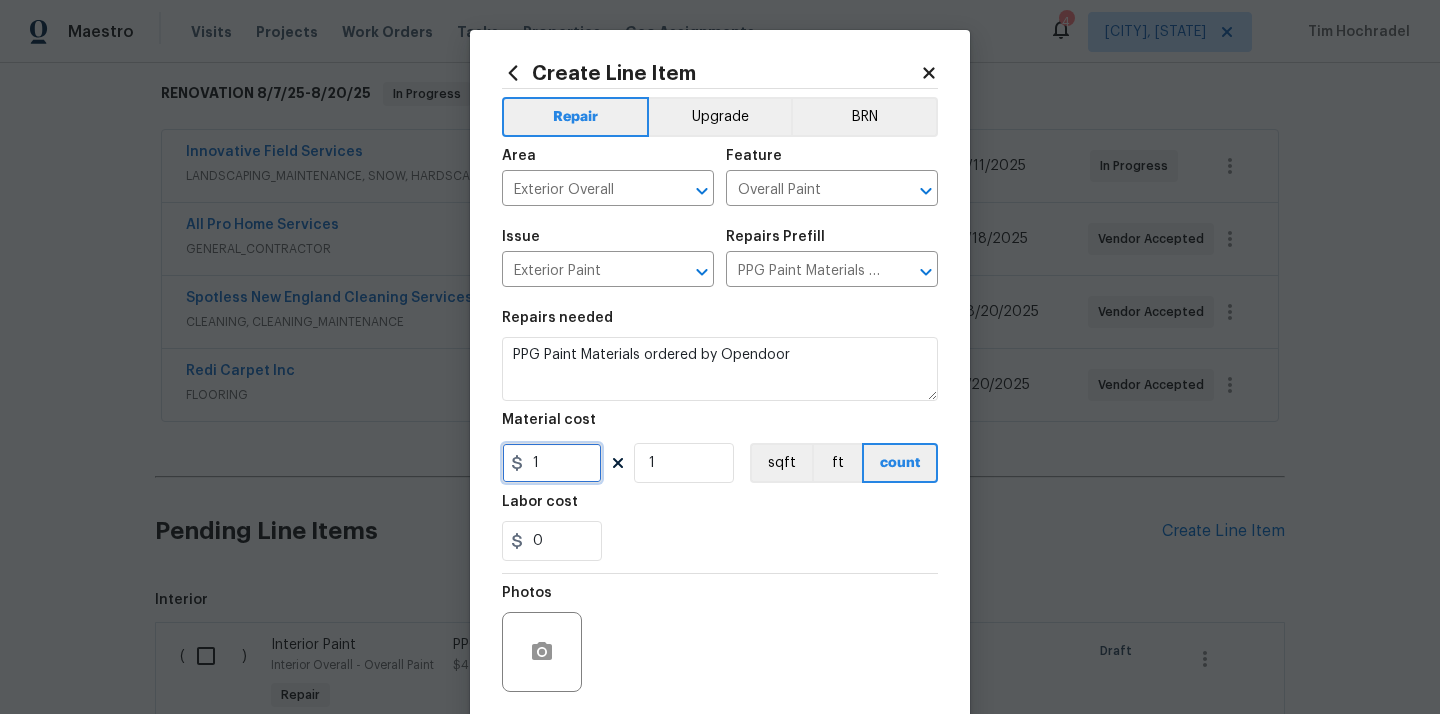 drag, startPoint x: 560, startPoint y: 475, endPoint x: 495, endPoint y: 469, distance: 65.27634 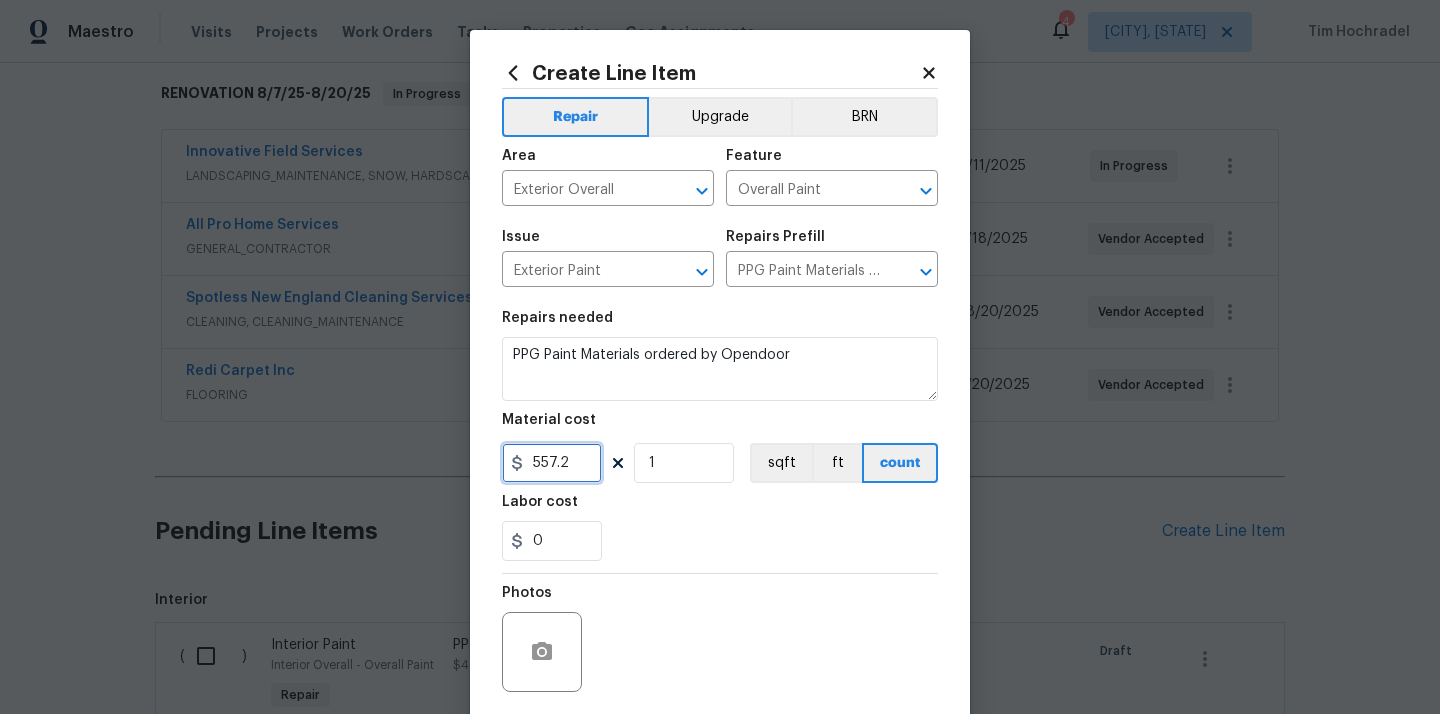 type on "557.2" 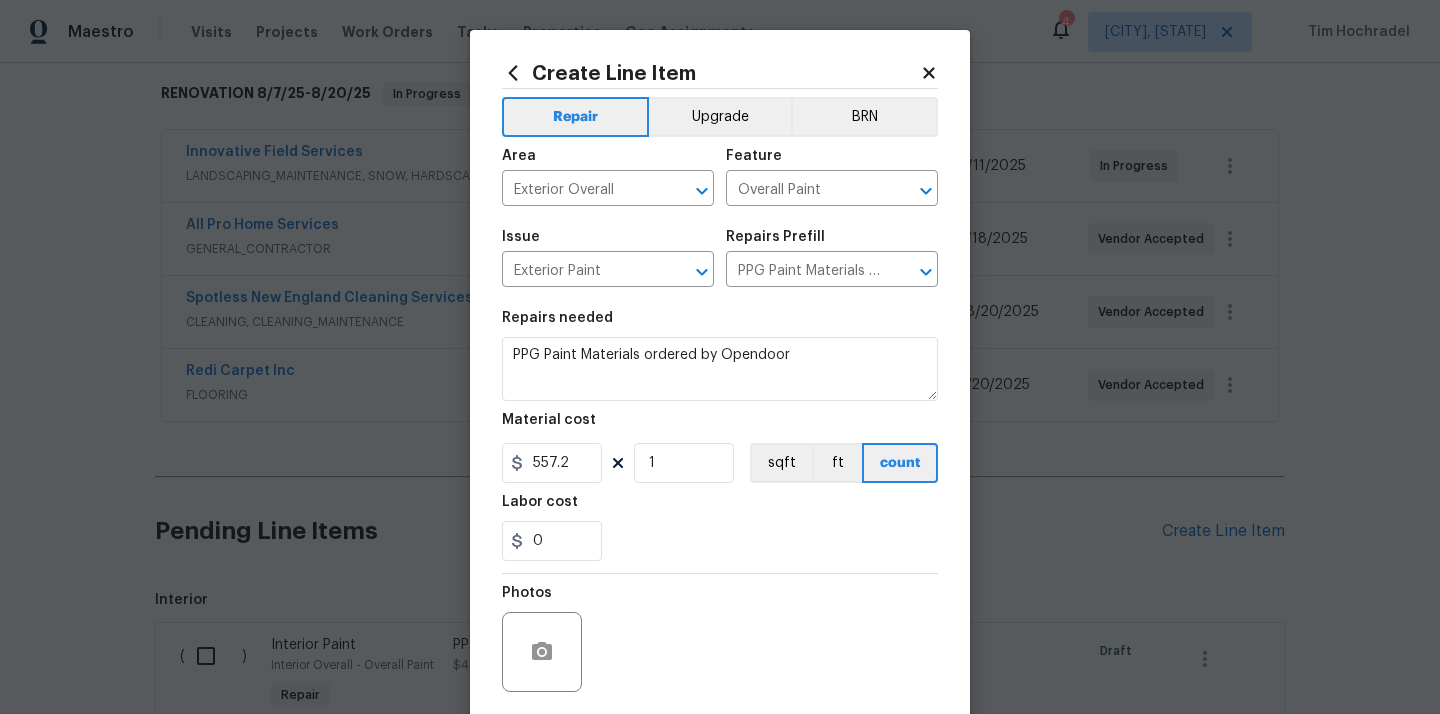 click on "0" at bounding box center [720, 541] 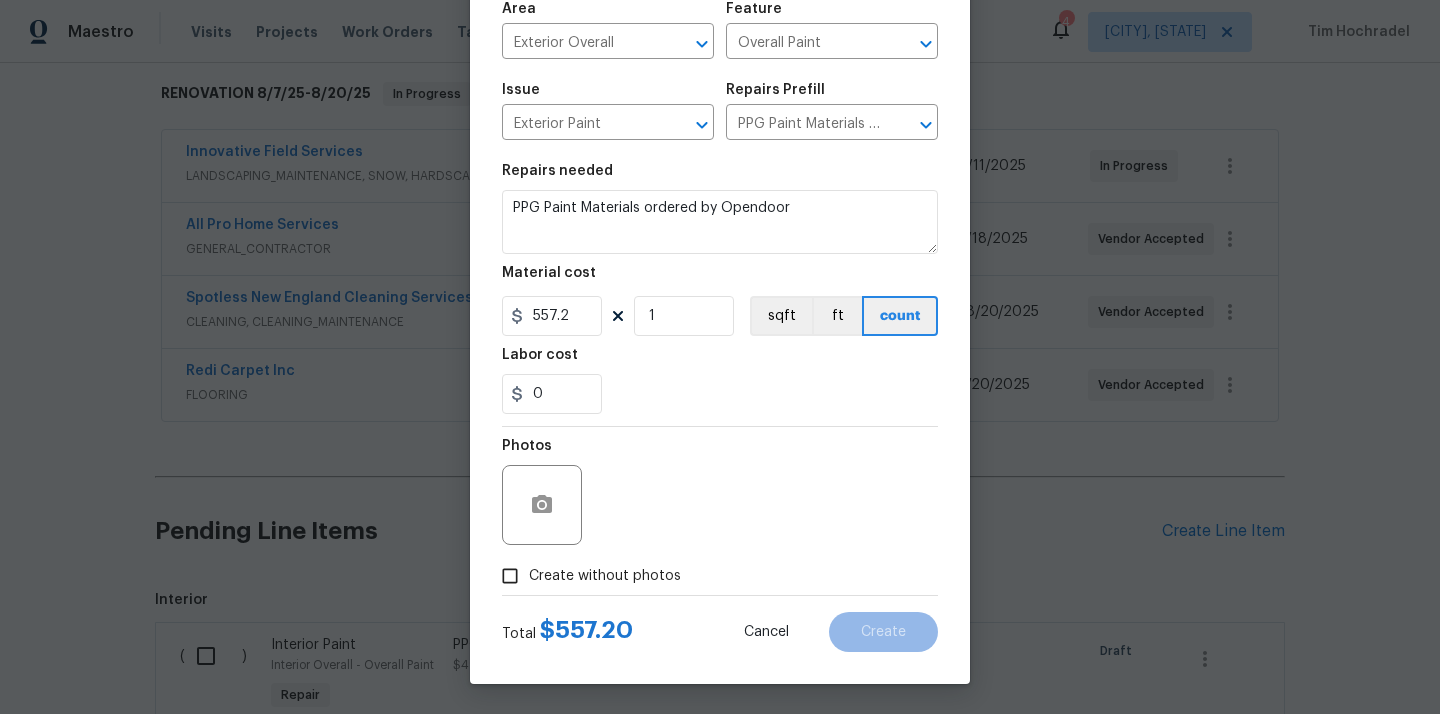 click on "Create without photos" at bounding box center (586, 576) 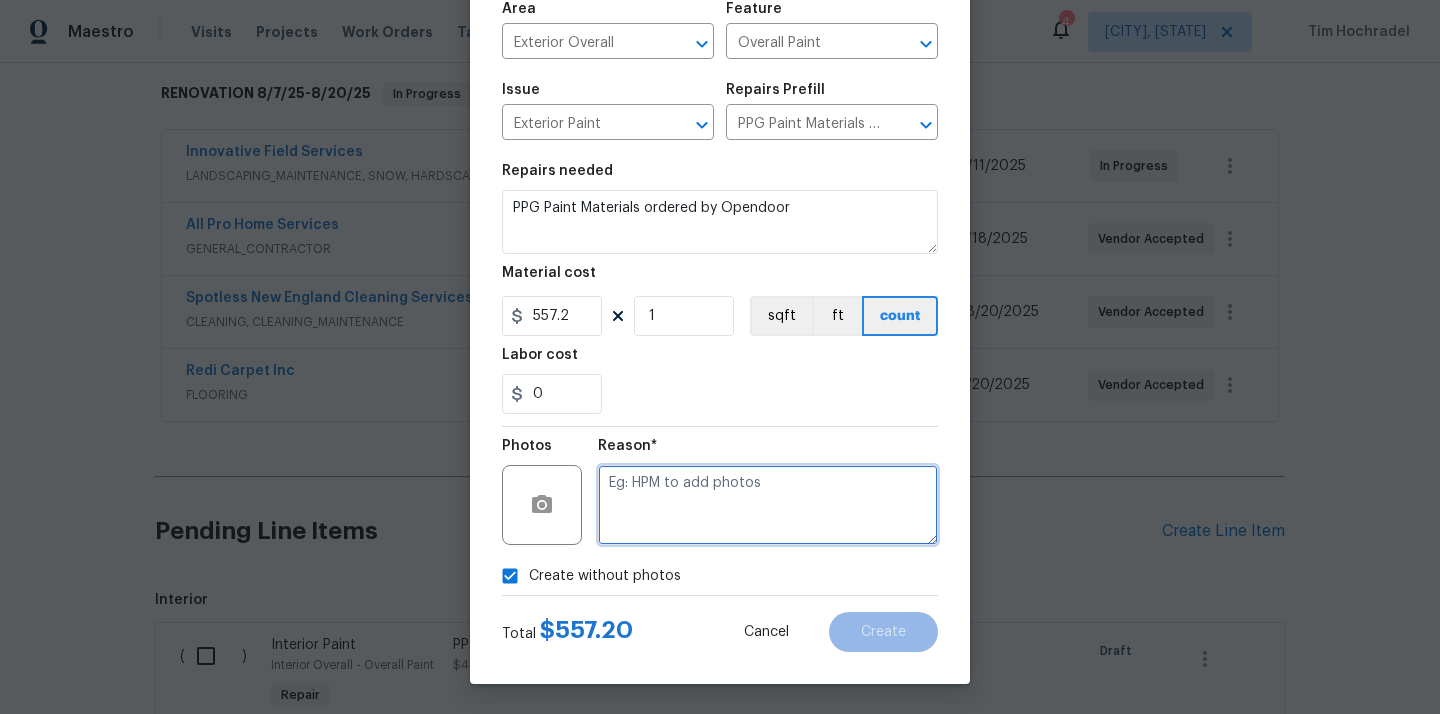 click at bounding box center (768, 505) 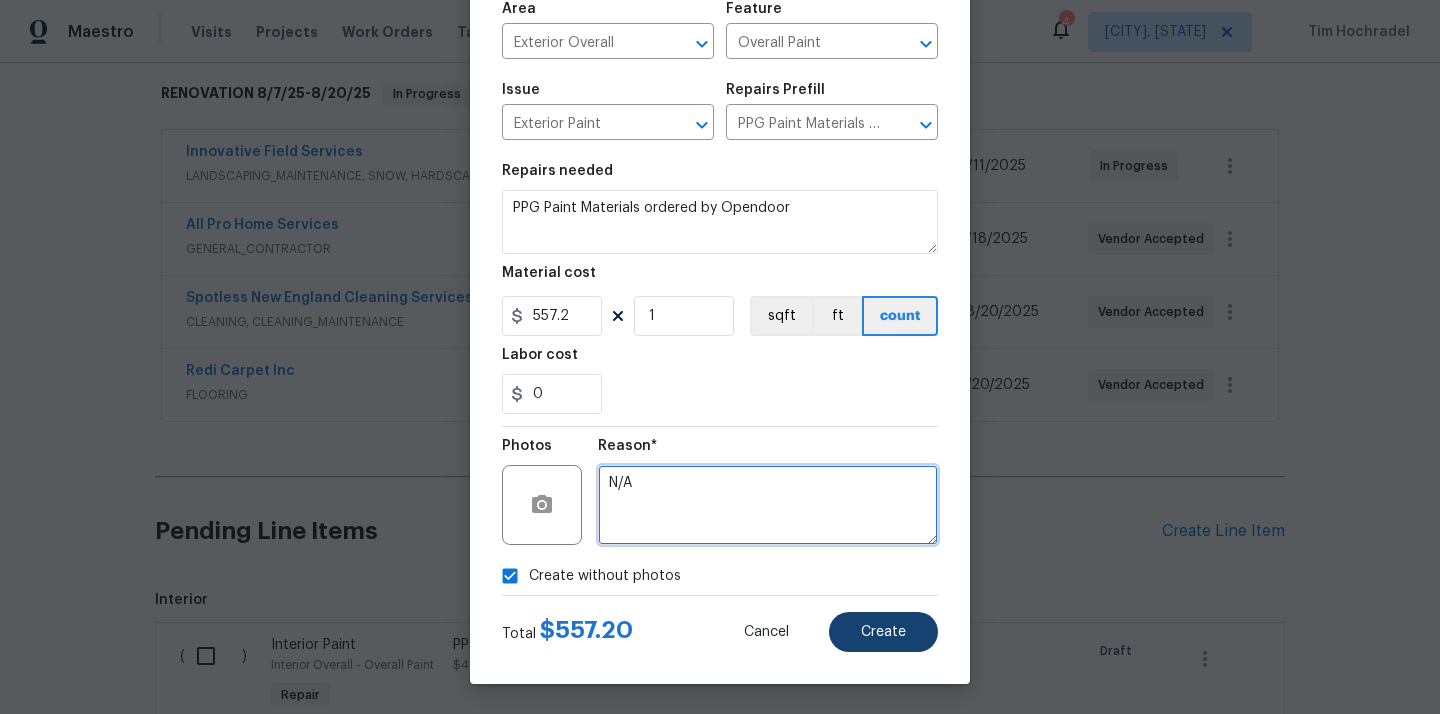 type on "N/A" 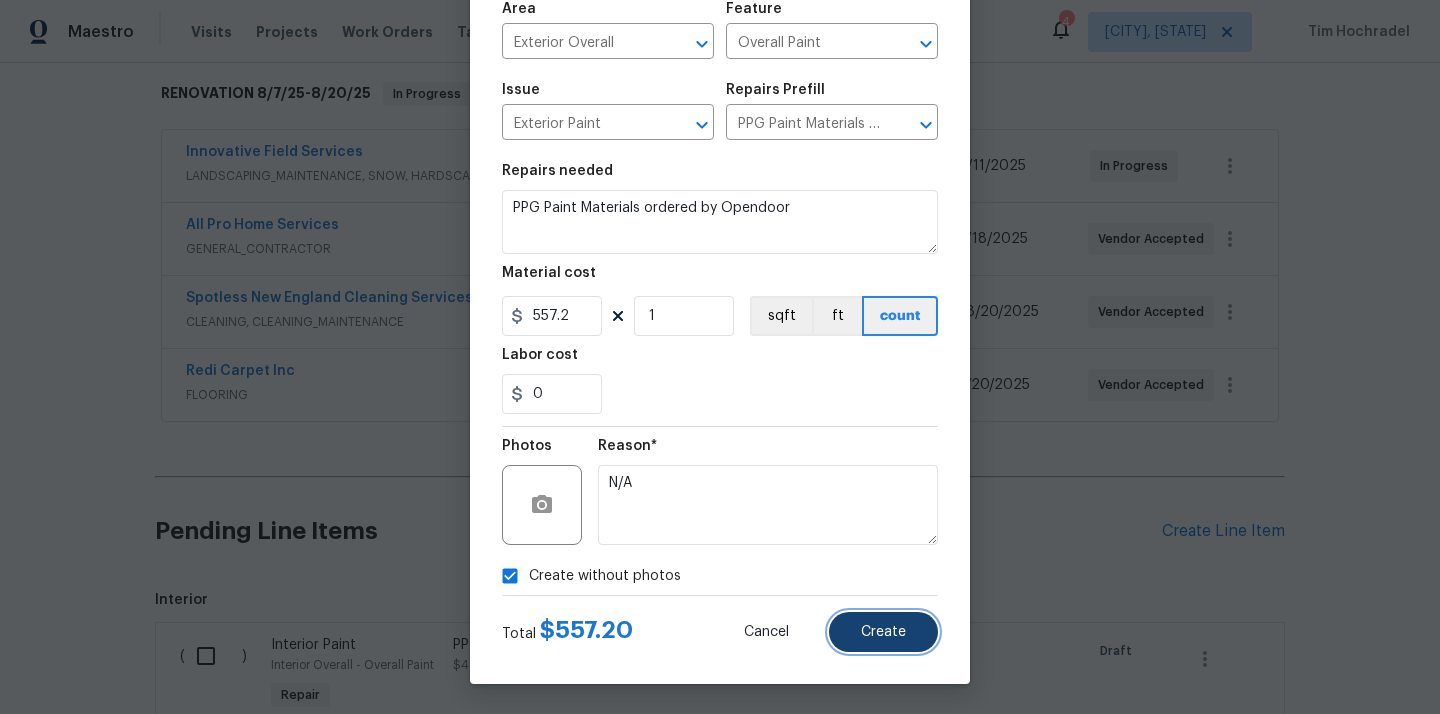click on "Create" at bounding box center (883, 632) 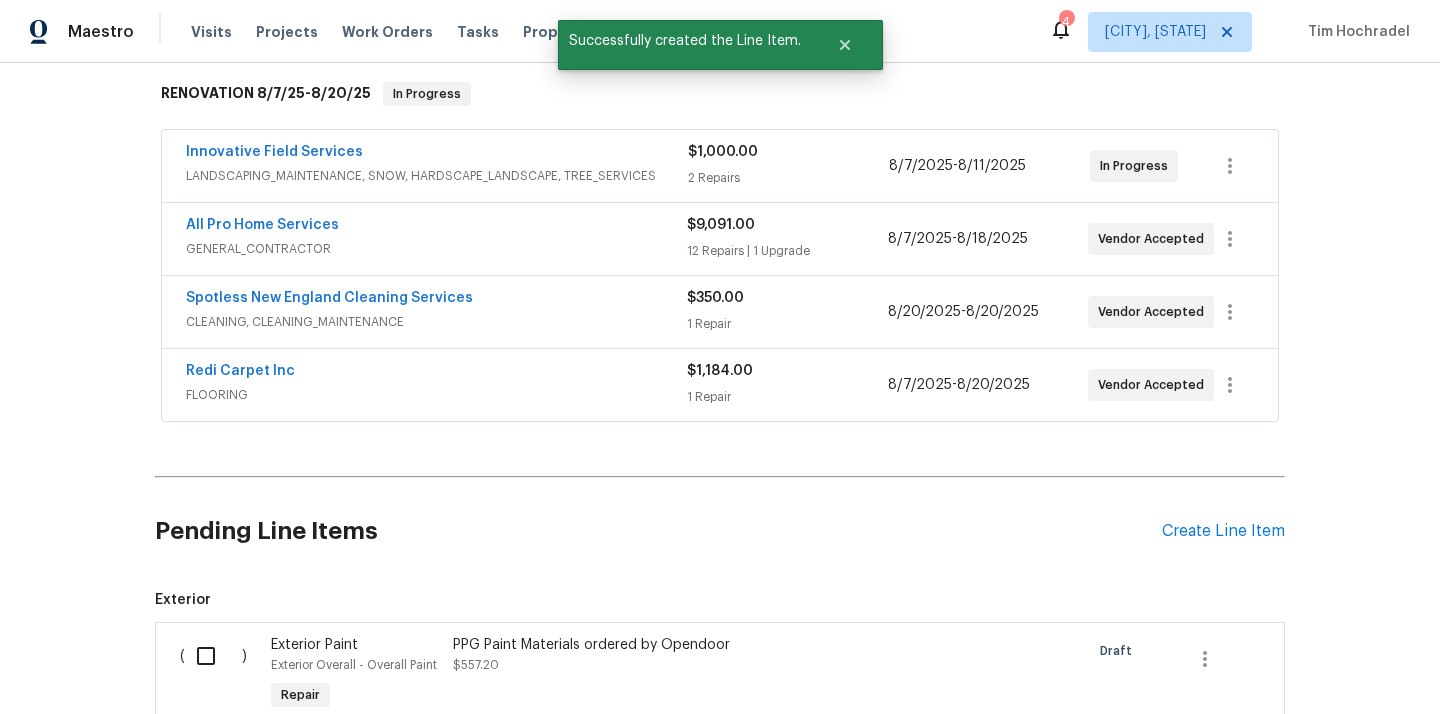 scroll, scrollTop: 753, scrollLeft: 0, axis: vertical 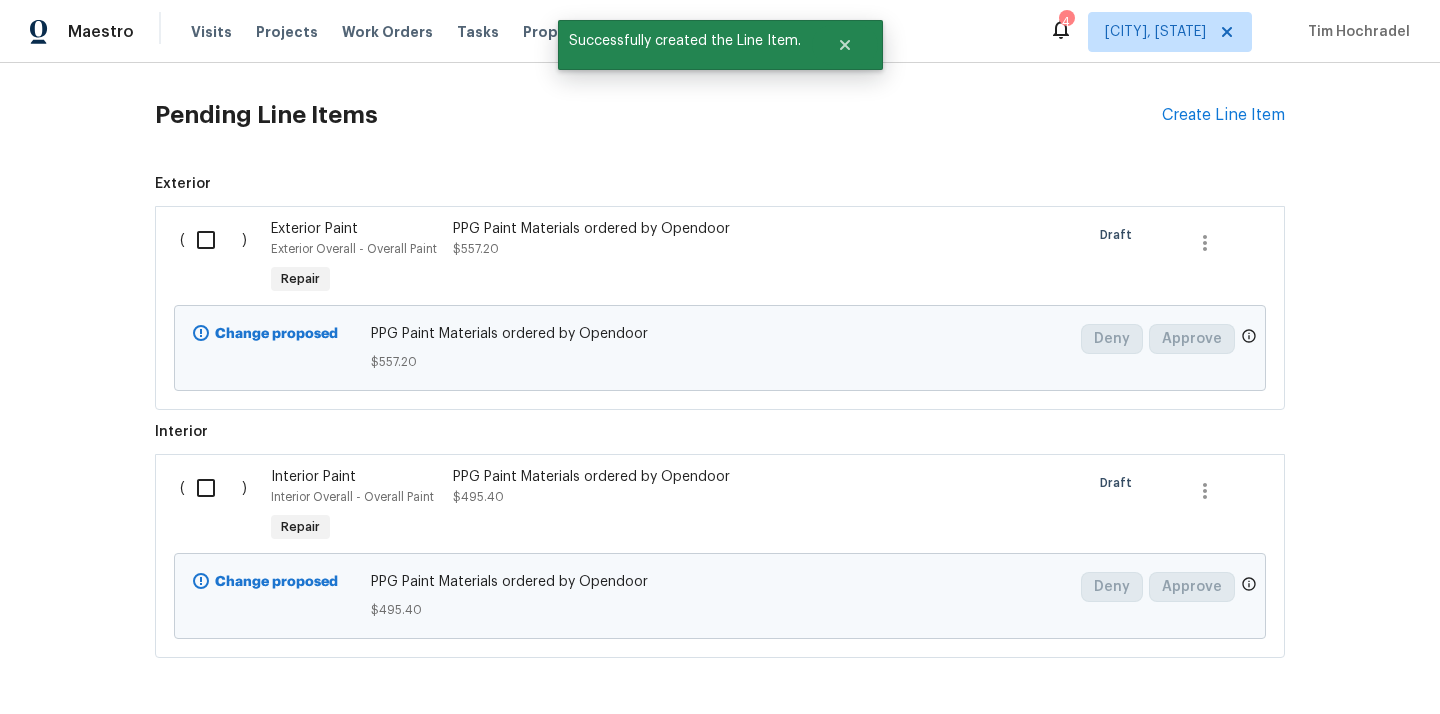 click at bounding box center (213, 240) 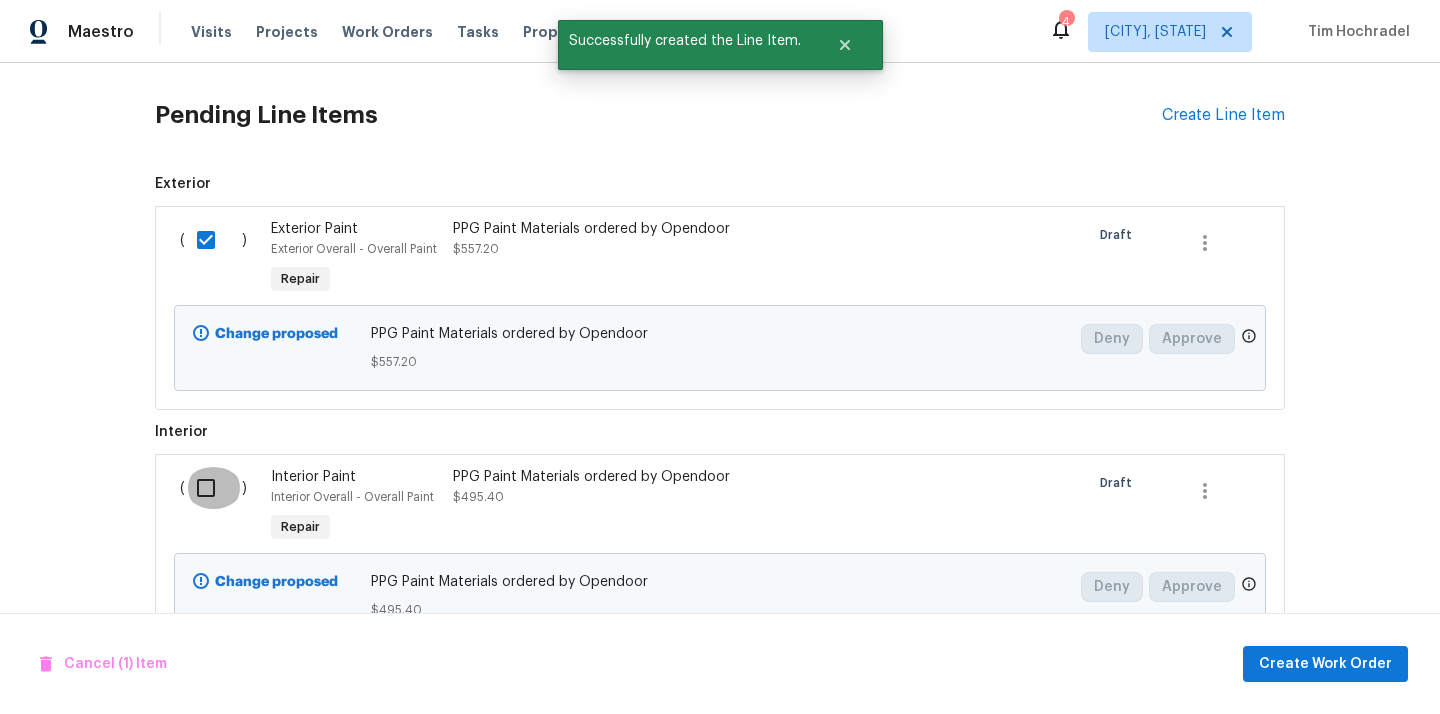 click at bounding box center (213, 488) 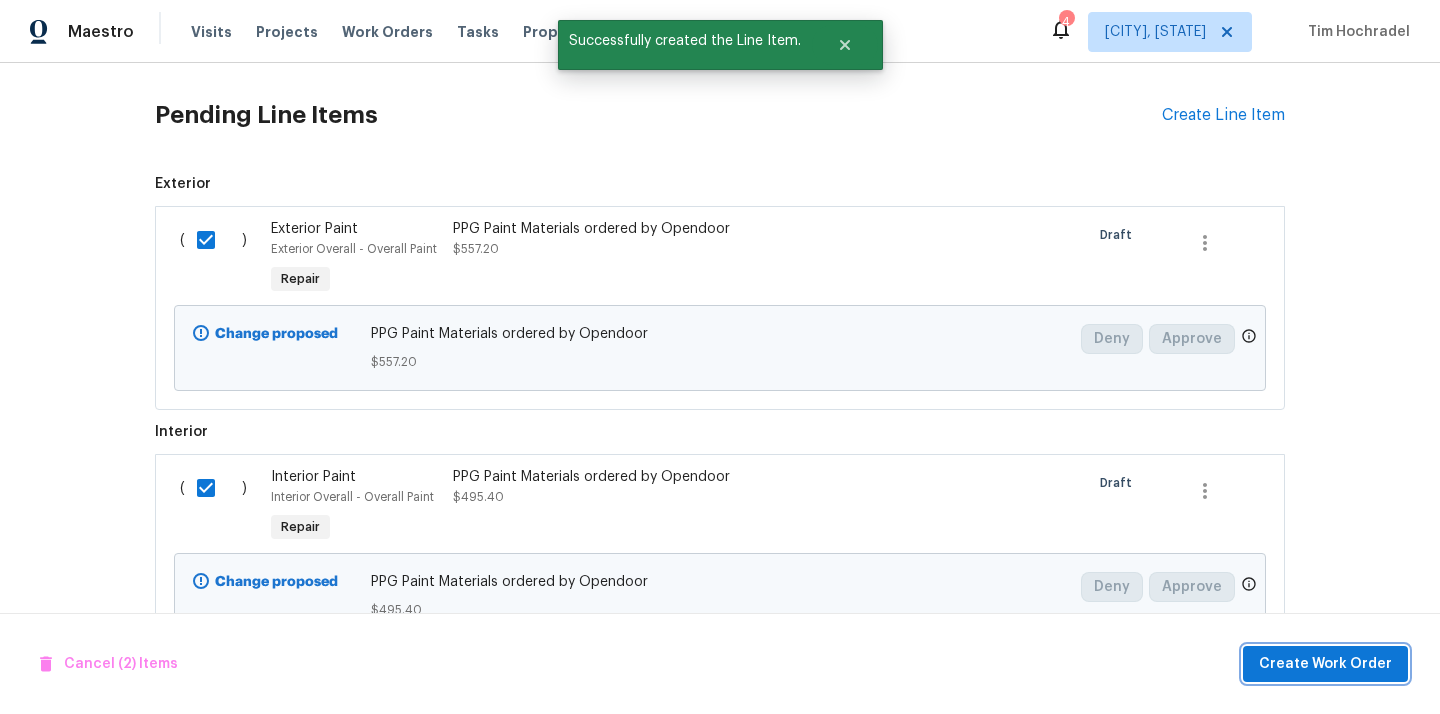 click on "Create Work Order" at bounding box center [1325, 664] 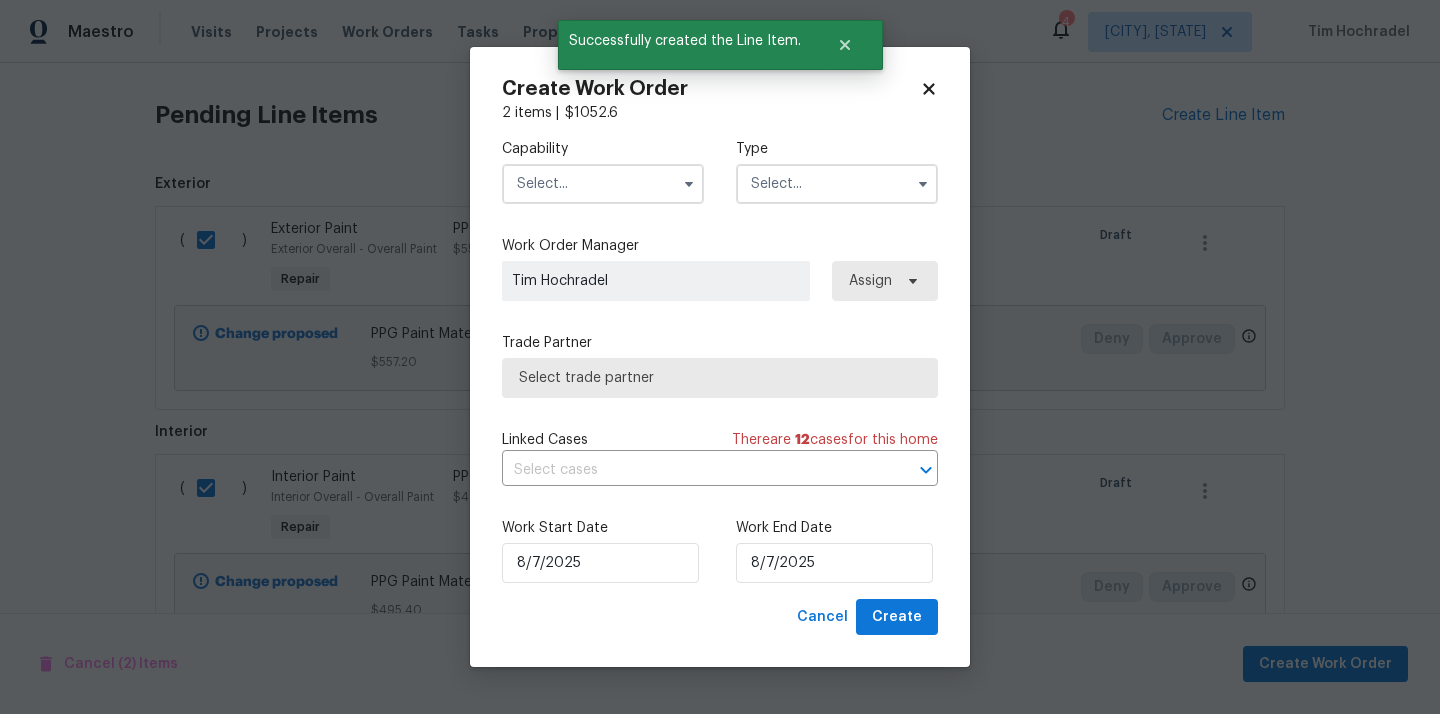 click at bounding box center (603, 184) 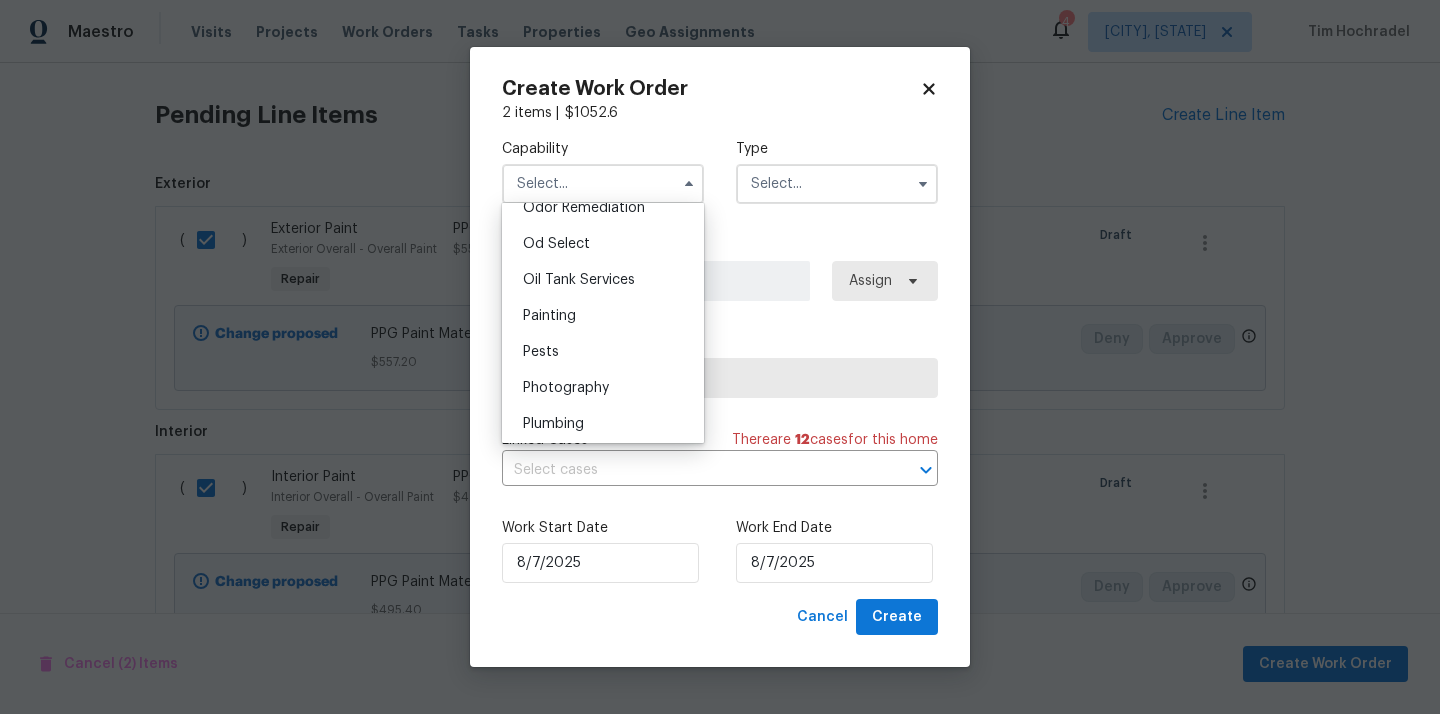 scroll, scrollTop: 1583, scrollLeft: 0, axis: vertical 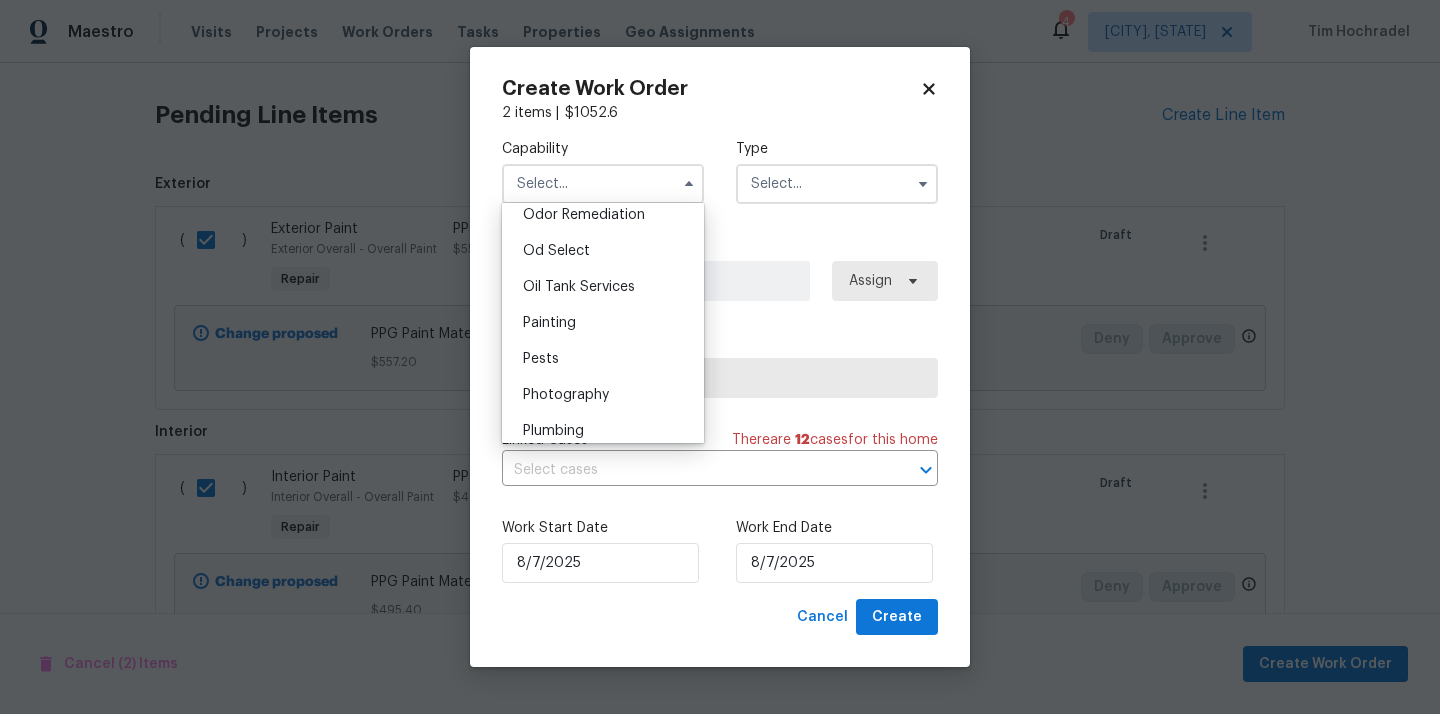 click on "Painting" at bounding box center (603, 323) 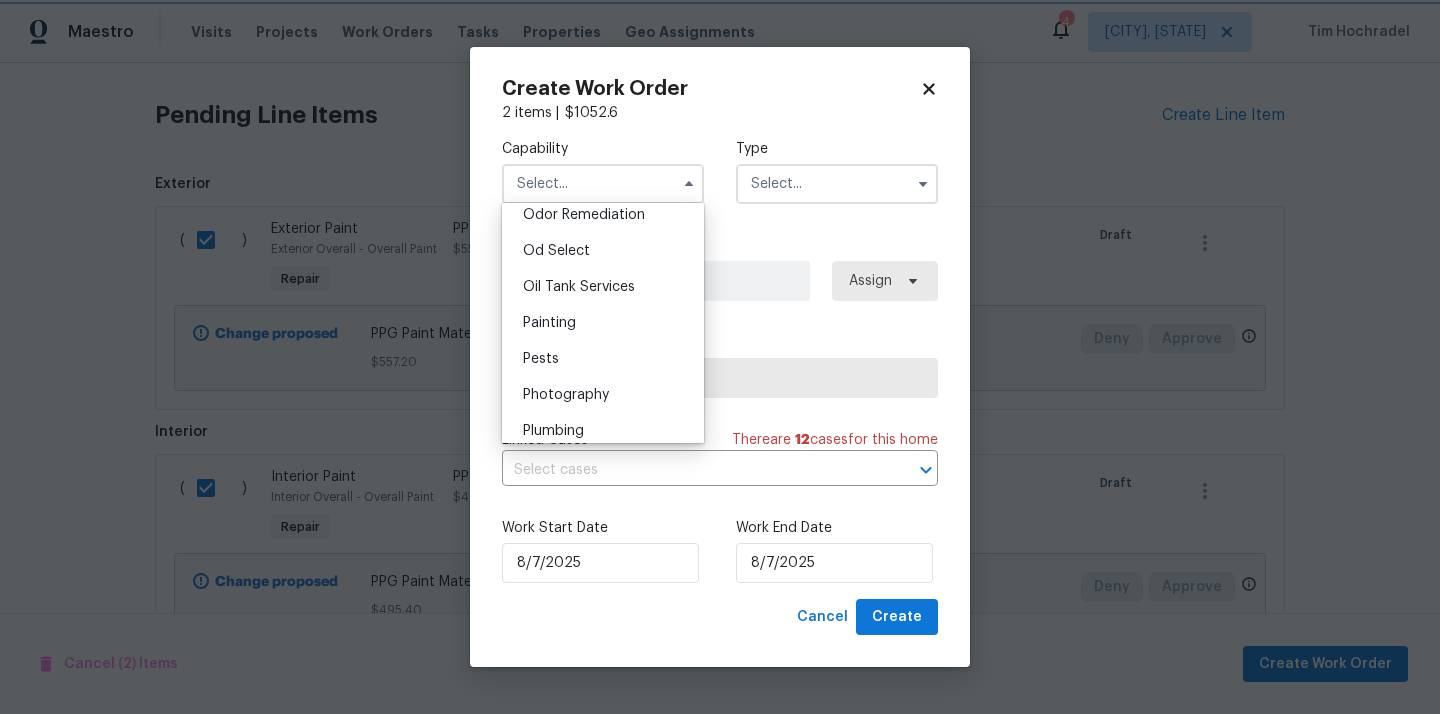 type on "Painting" 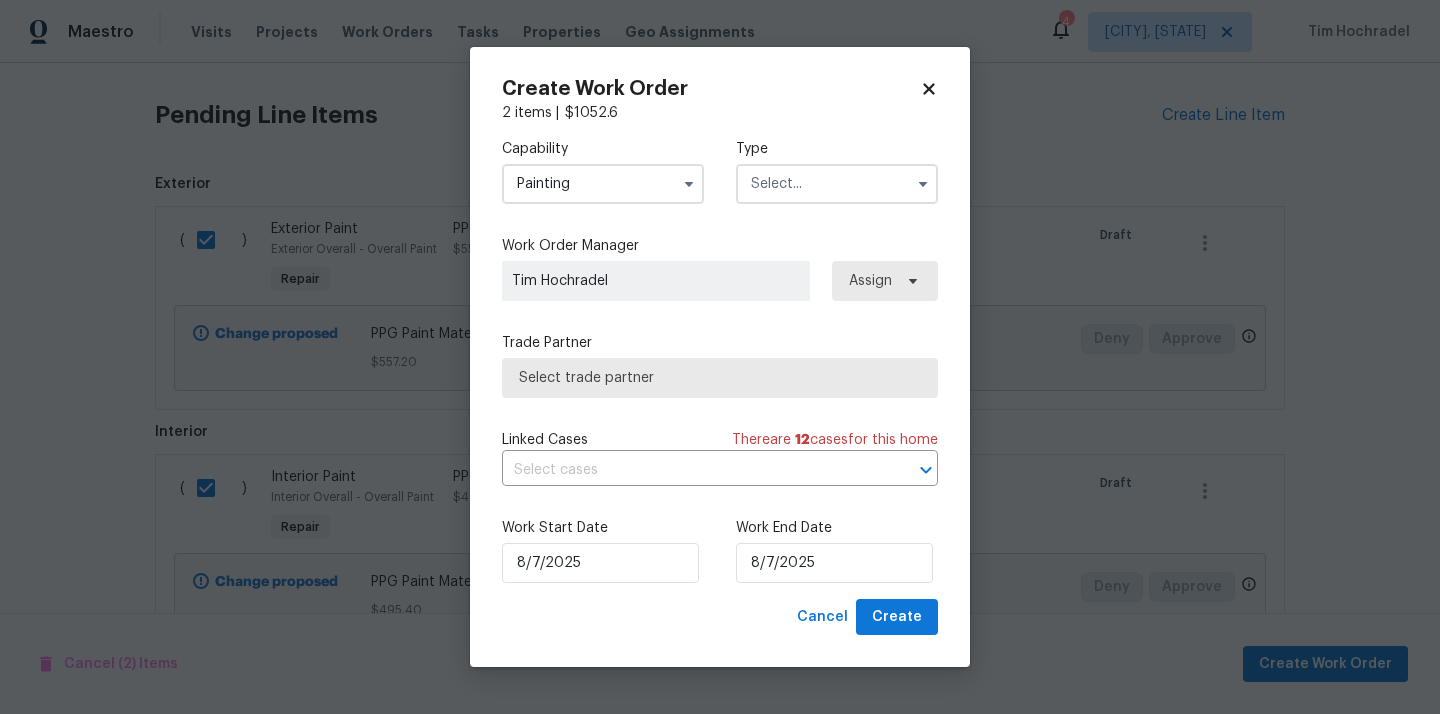 click on "Capability   Painting Type" at bounding box center (720, 171) 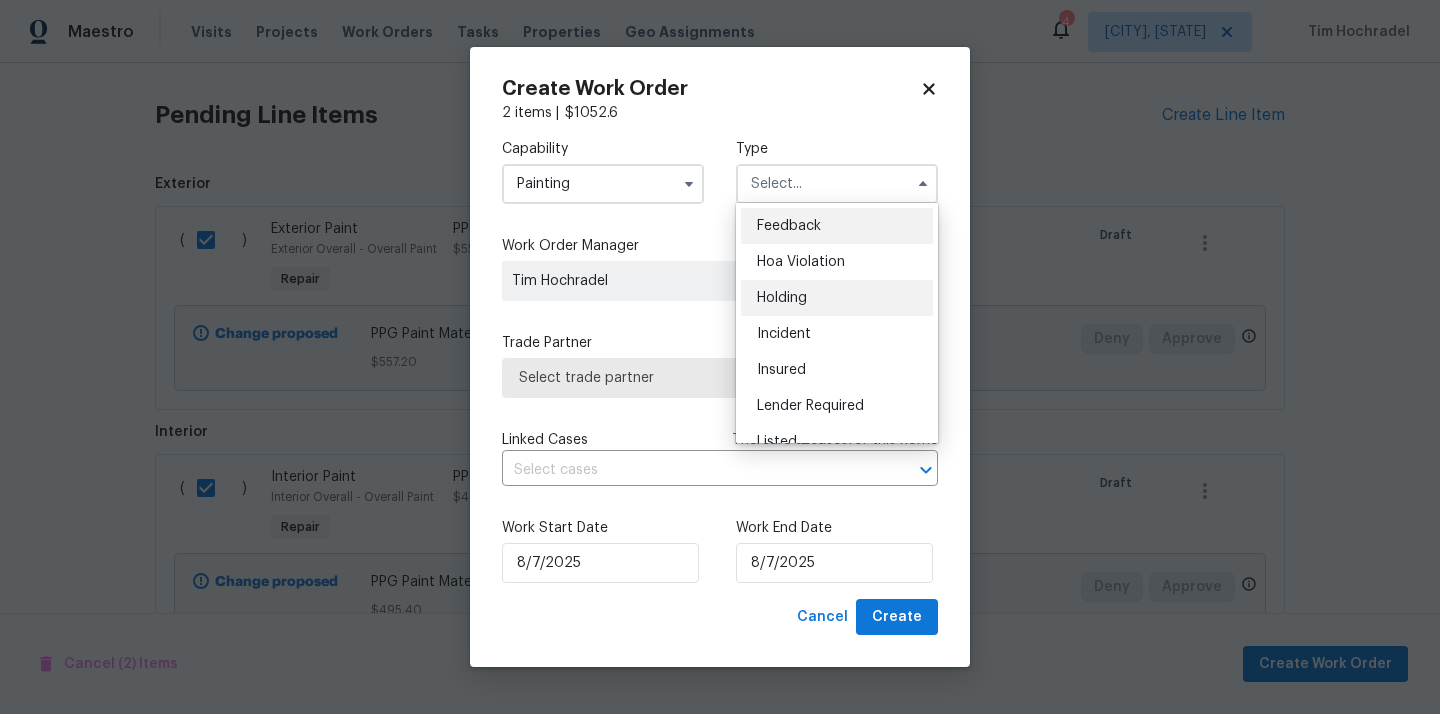 scroll, scrollTop: 454, scrollLeft: 0, axis: vertical 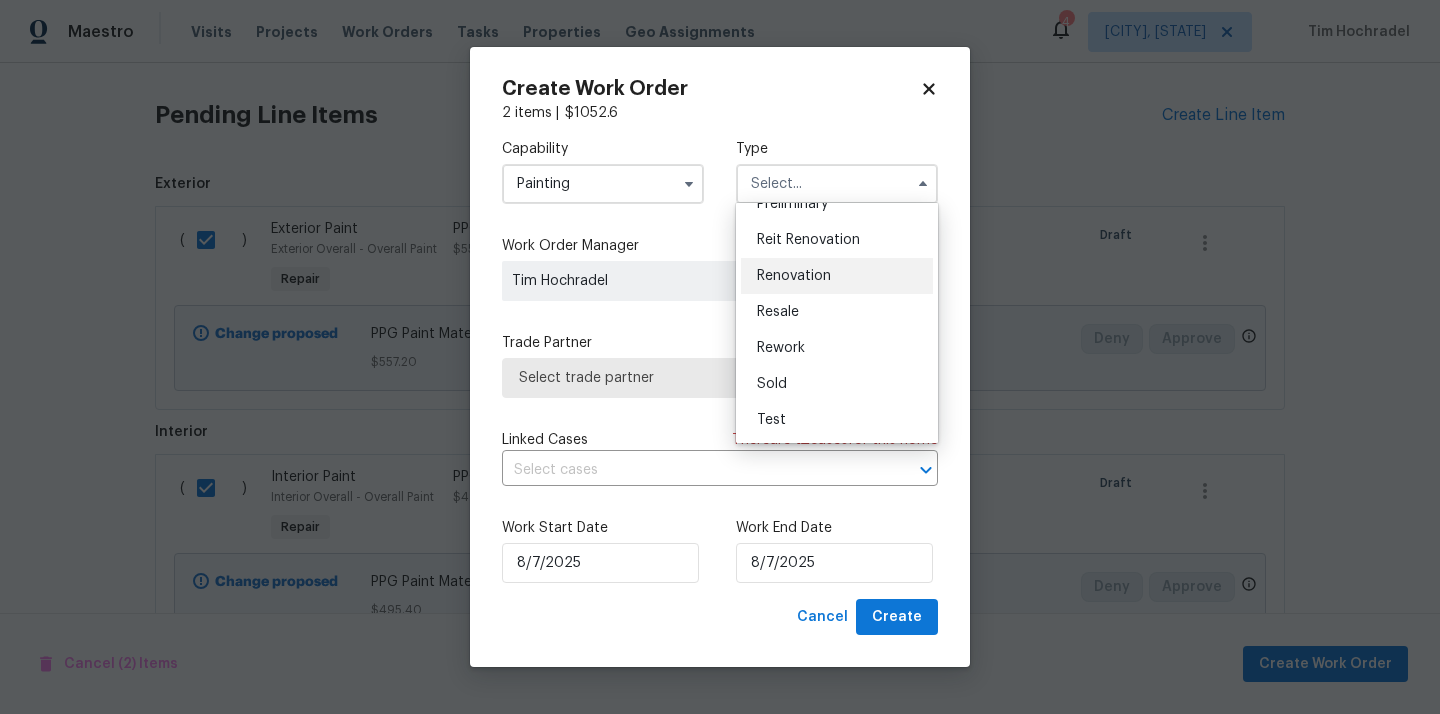 click on "Renovation" at bounding box center [837, 276] 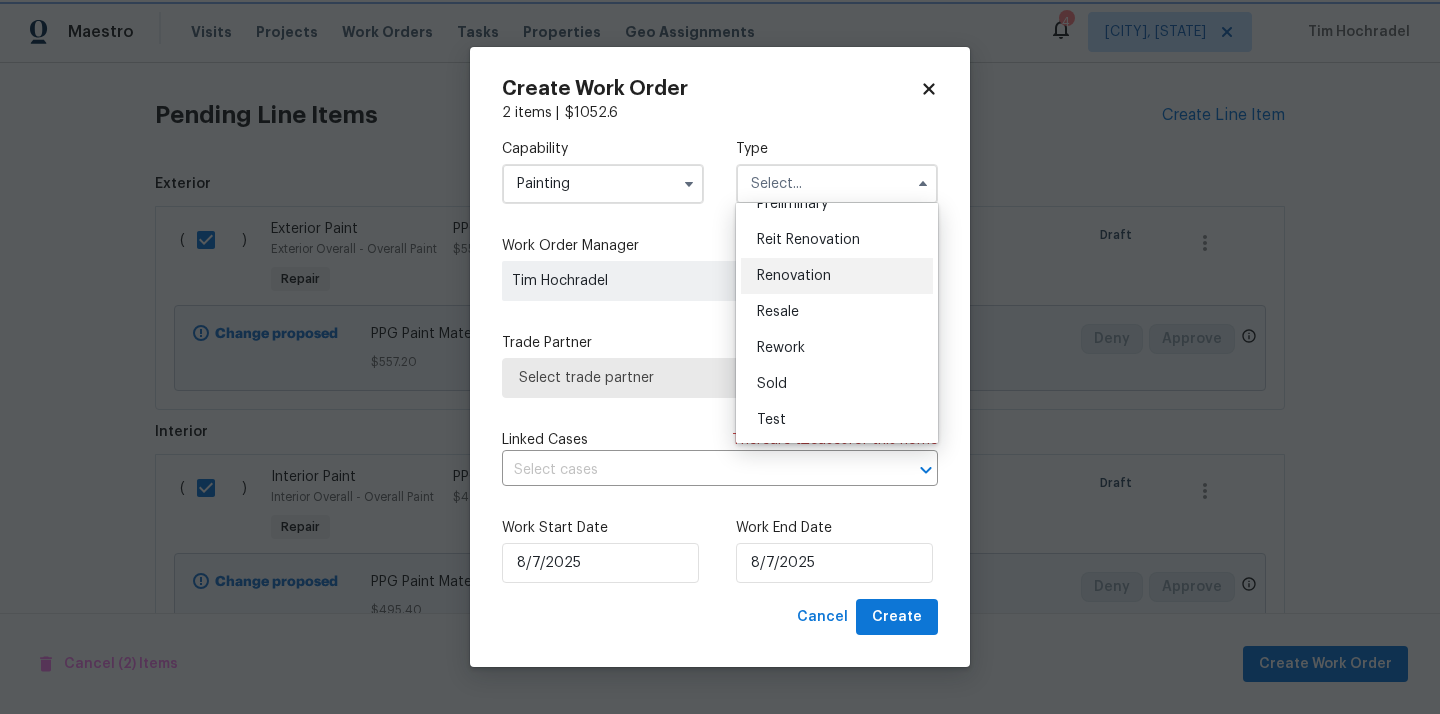 type on "Renovation" 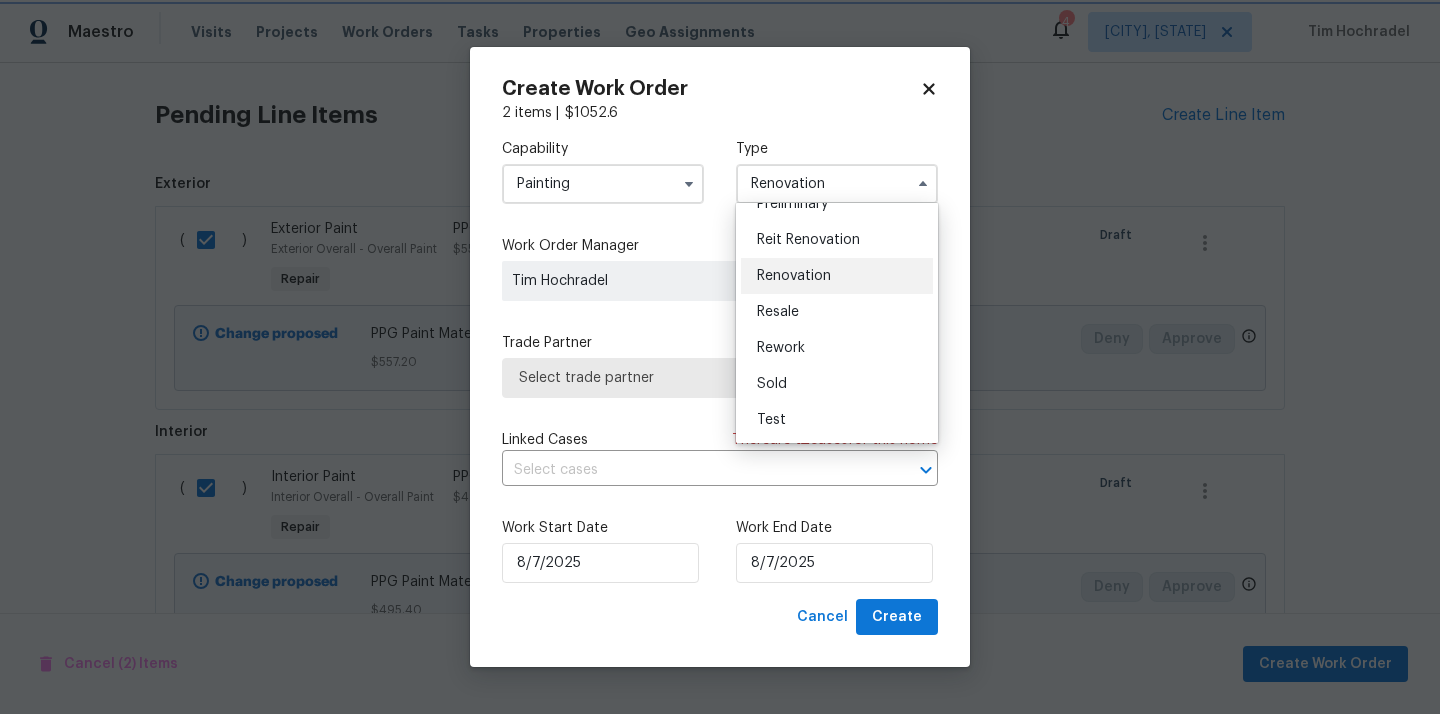 scroll, scrollTop: 0, scrollLeft: 0, axis: both 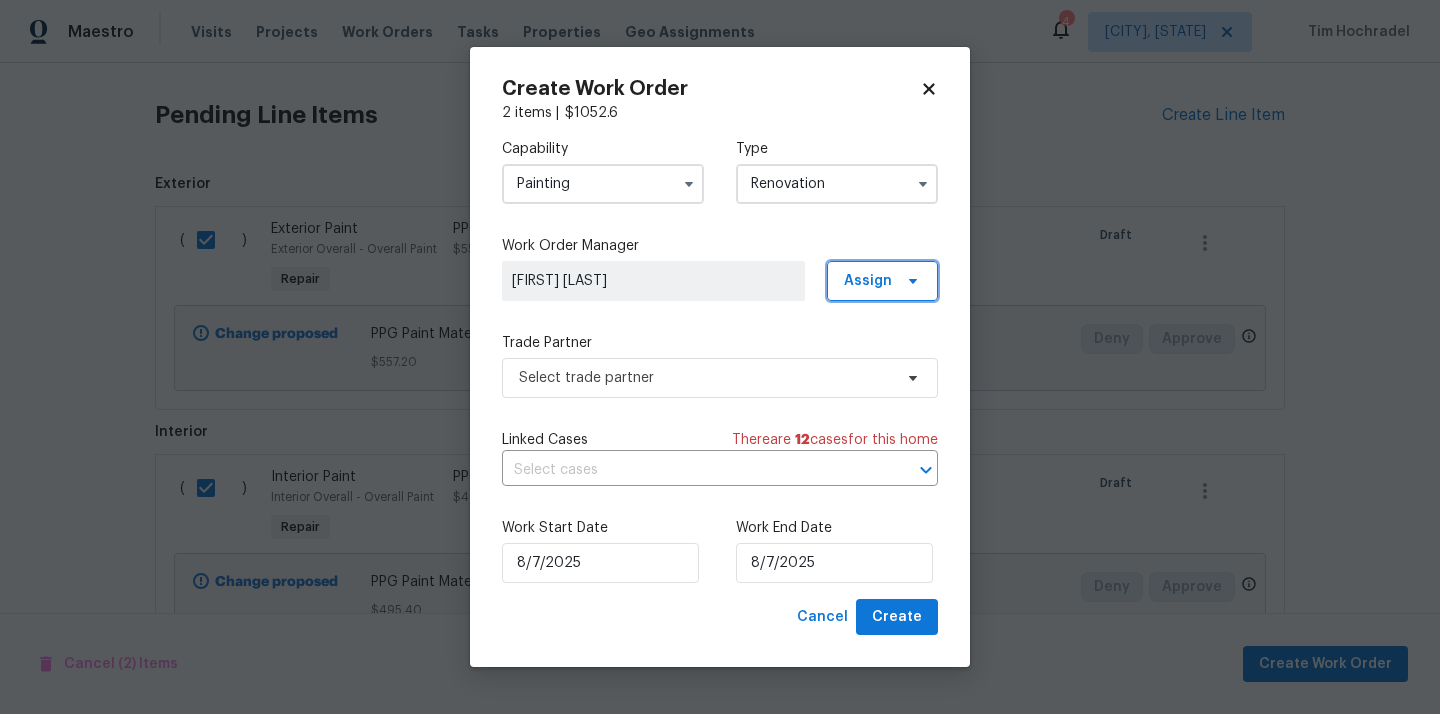 click on "Assign" at bounding box center (882, 281) 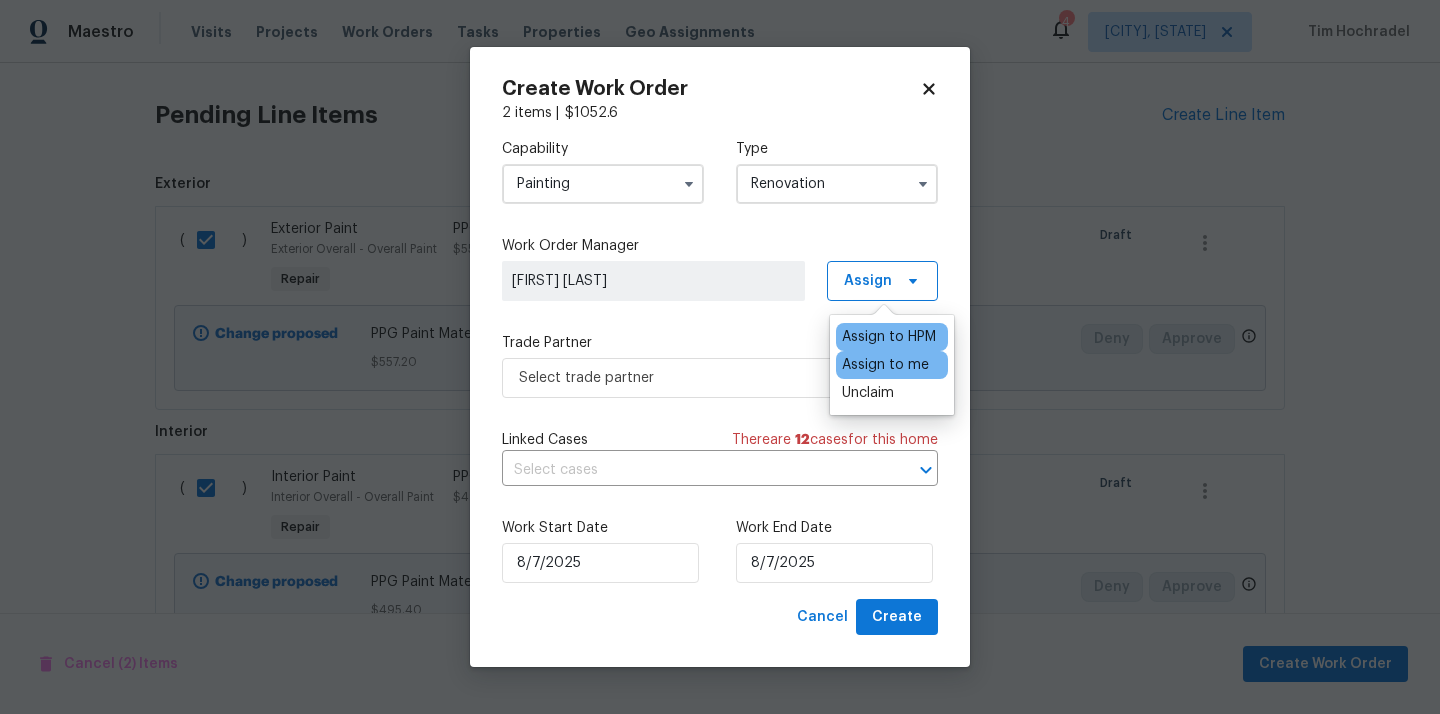 click on "Assign to me" at bounding box center [885, 365] 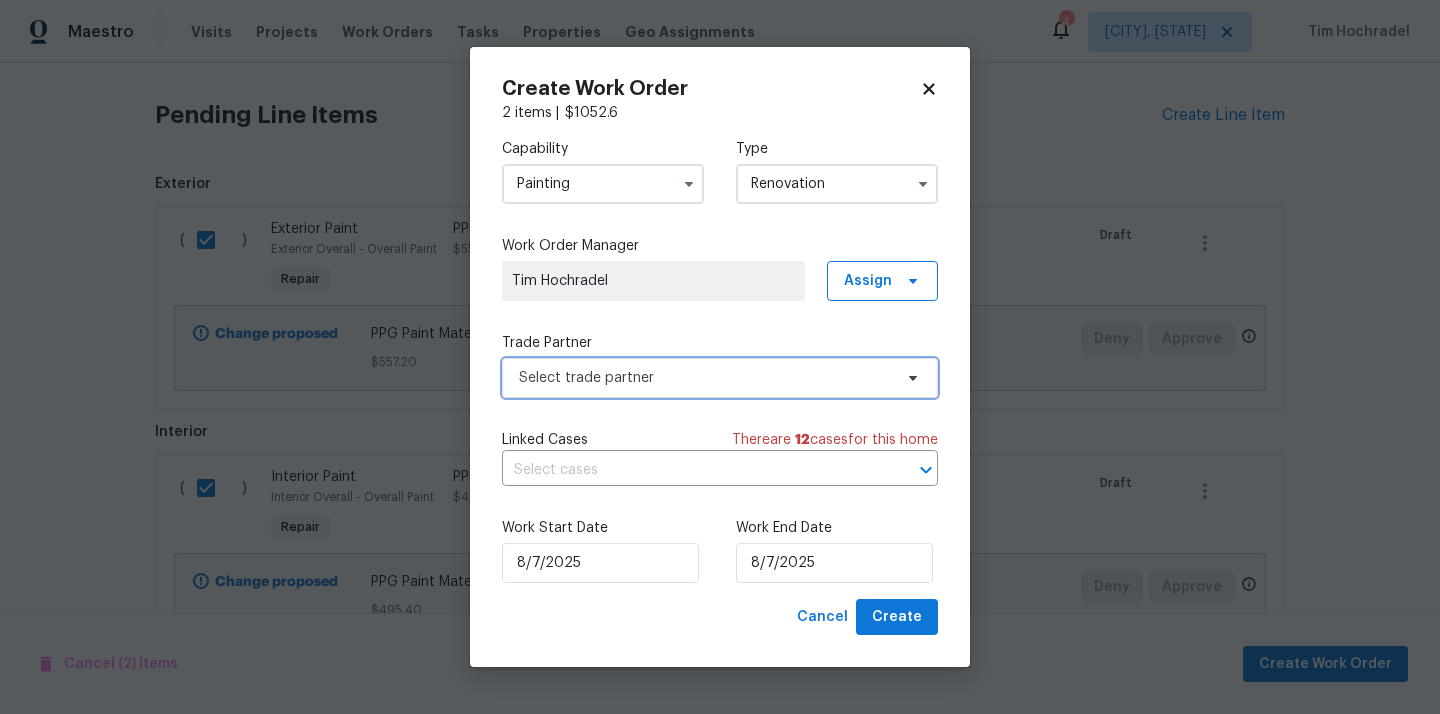 click on "Select trade partner" at bounding box center [705, 378] 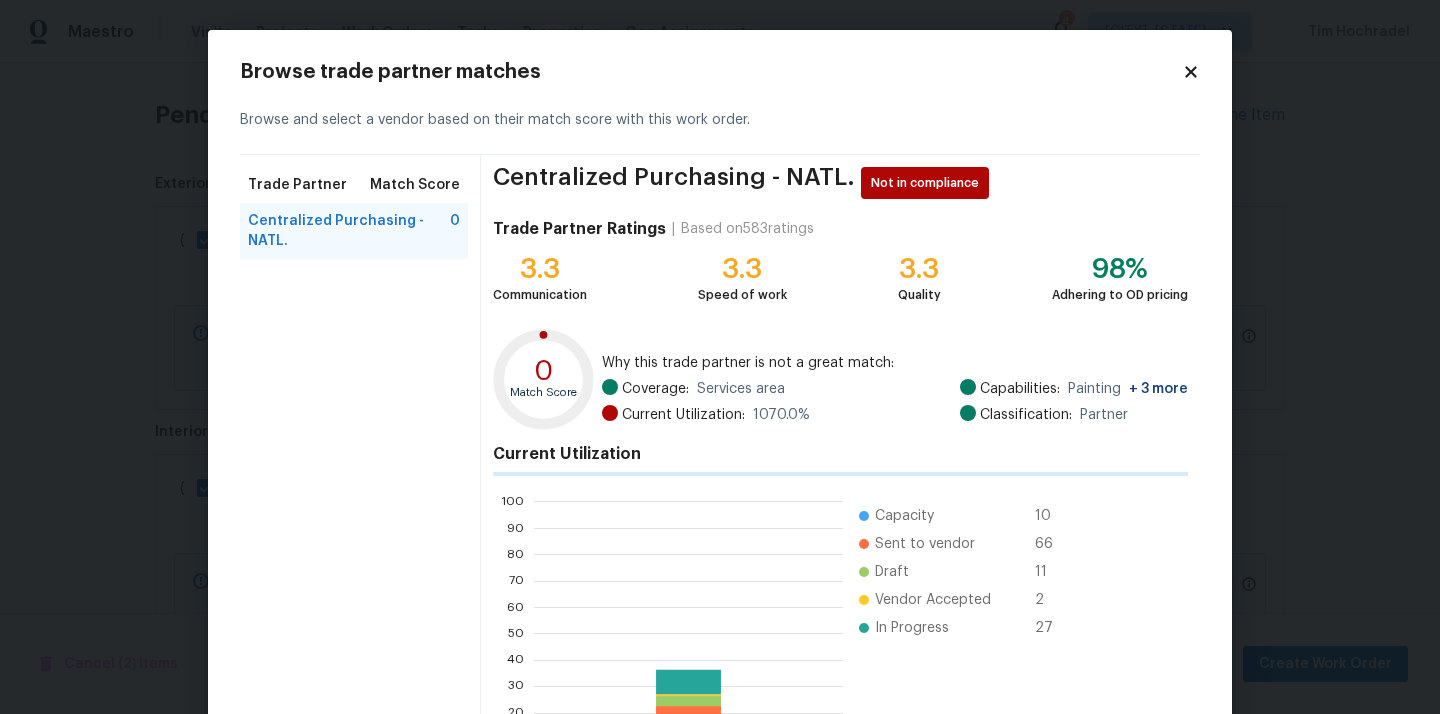 scroll, scrollTop: 2, scrollLeft: 2, axis: both 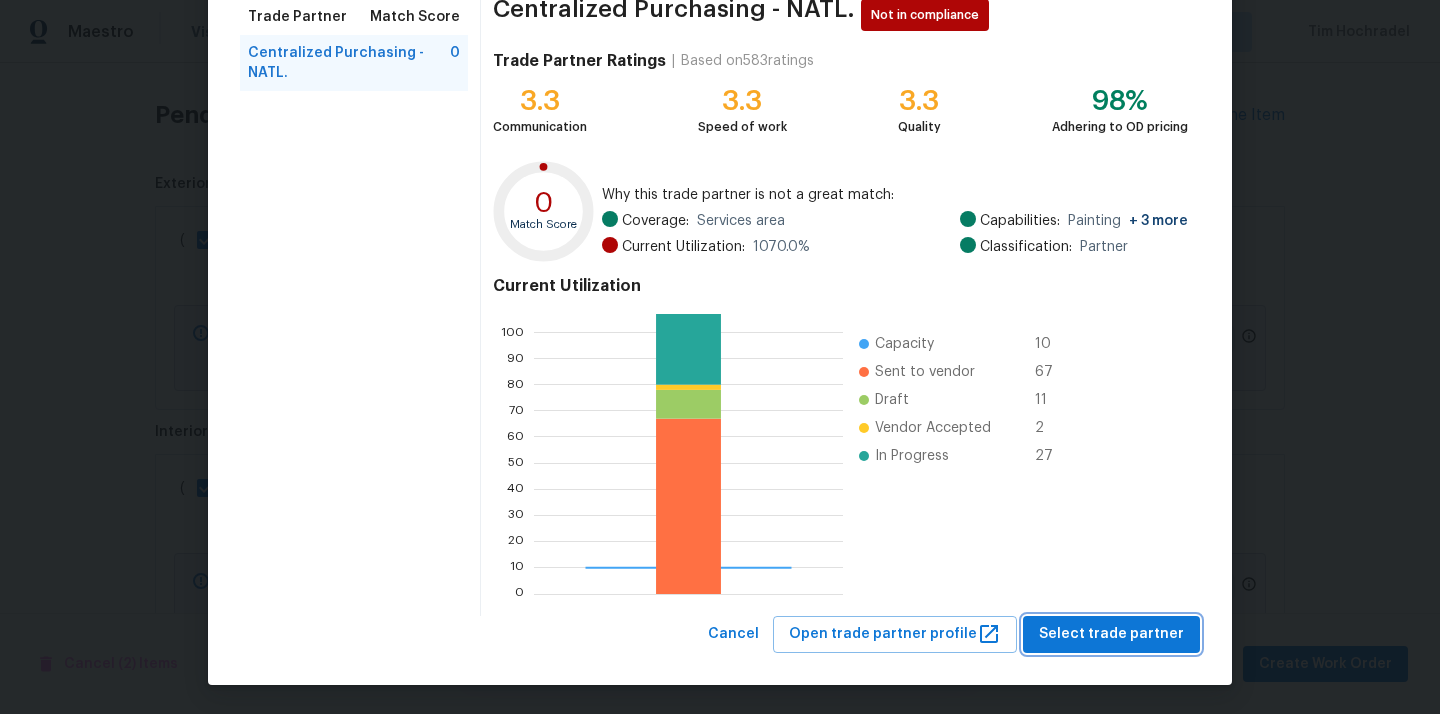 click on "Select trade partner" at bounding box center (1111, 634) 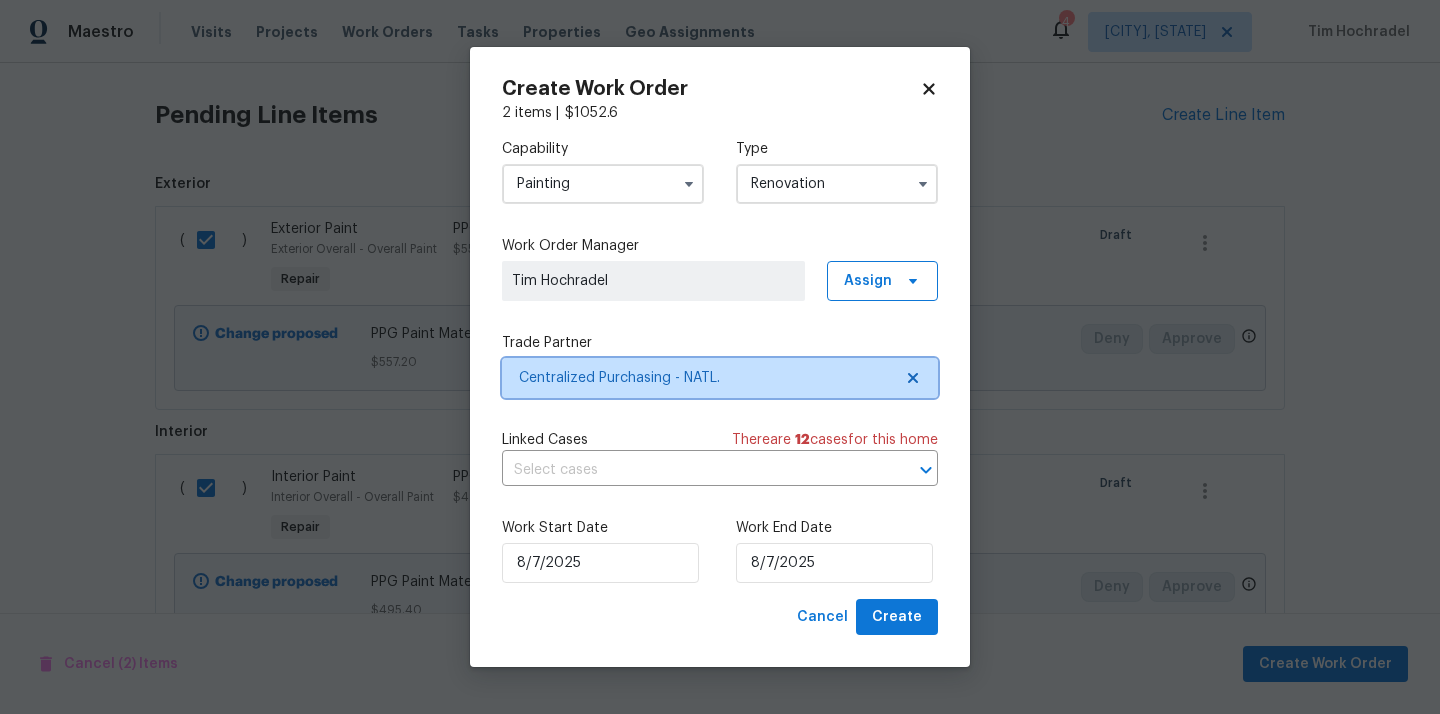 scroll, scrollTop: 0, scrollLeft: 0, axis: both 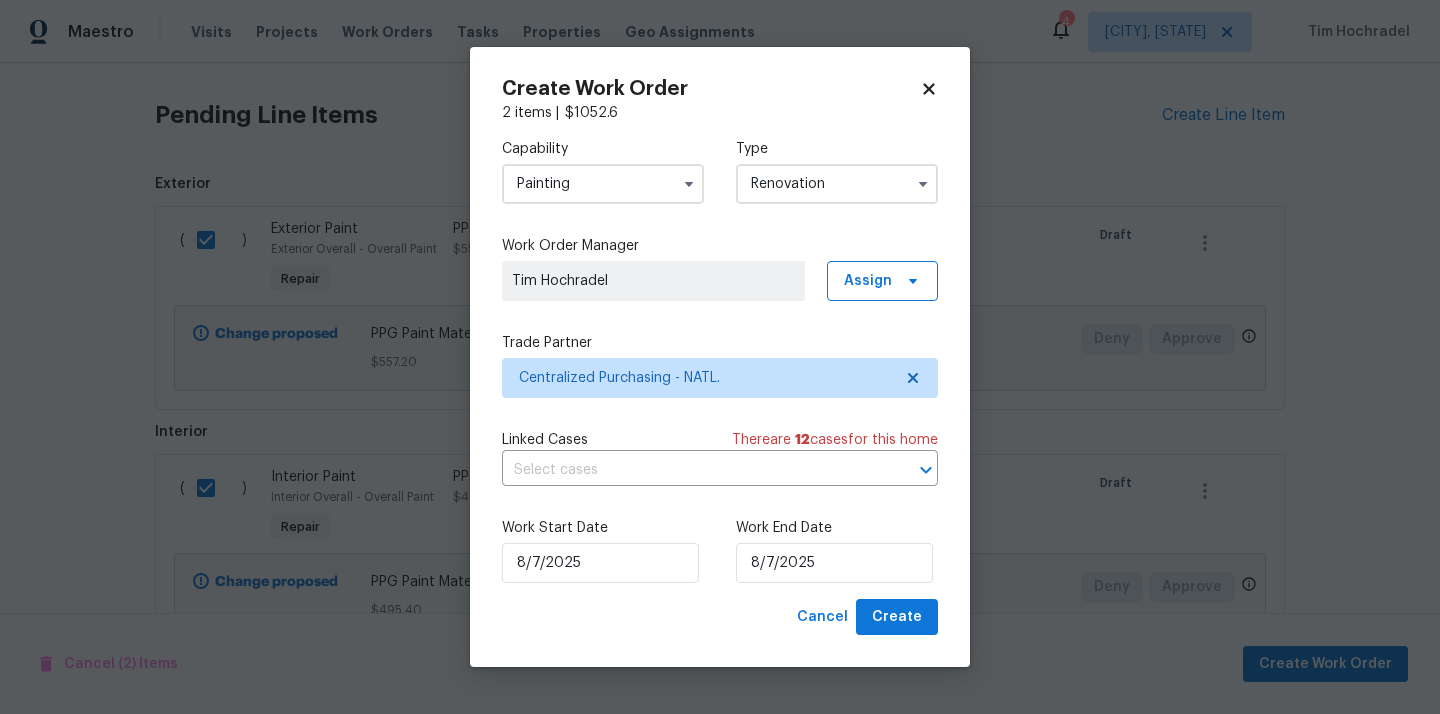 click on "Work Start Date   8/7/2025 Work End Date   8/7/2025" at bounding box center (720, 550) 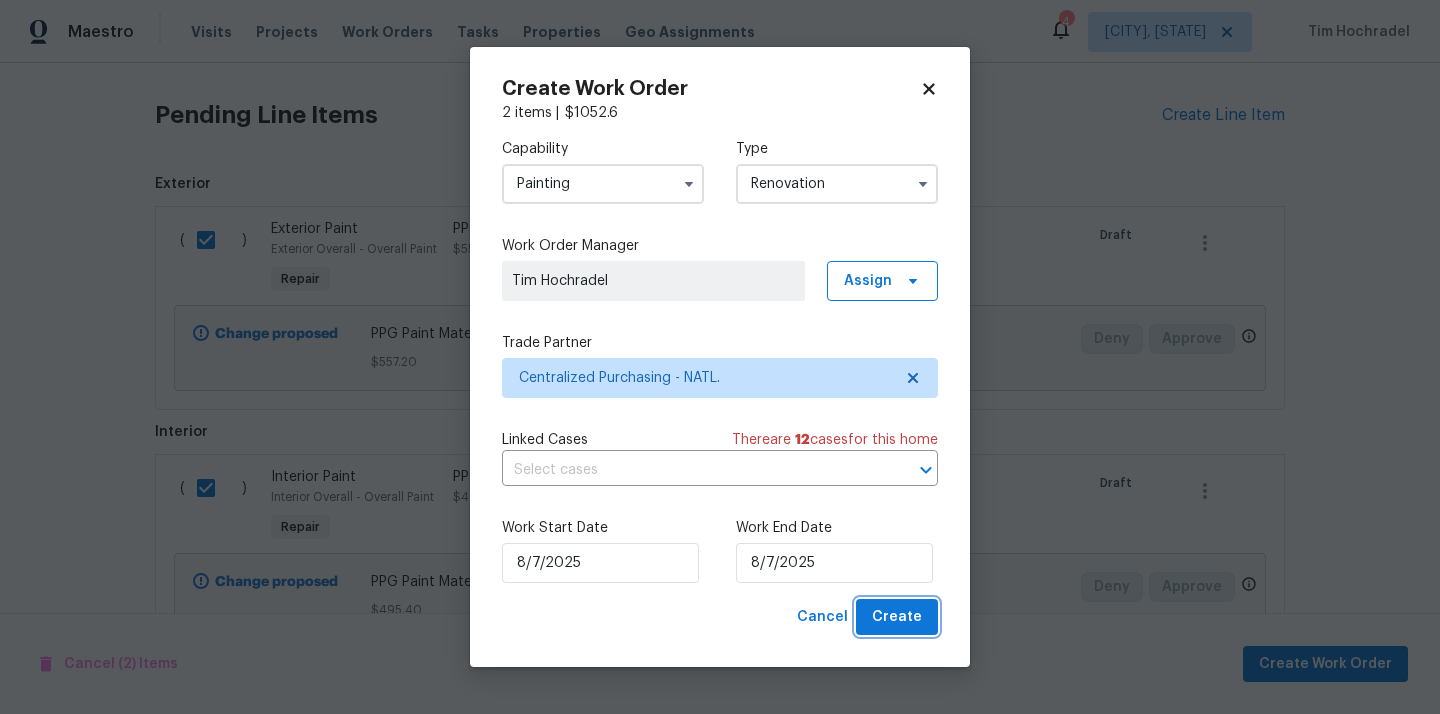 click on "Create" at bounding box center [897, 617] 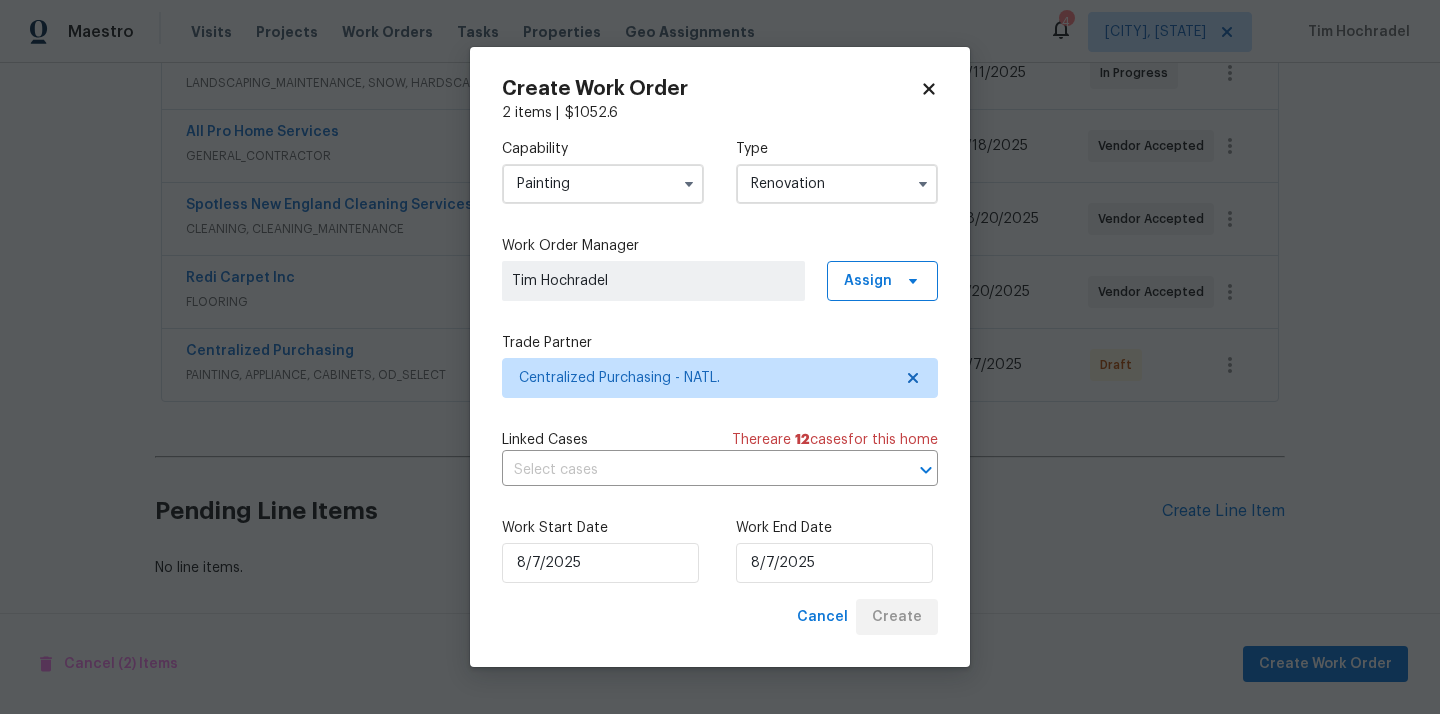 scroll, scrollTop: 410, scrollLeft: 0, axis: vertical 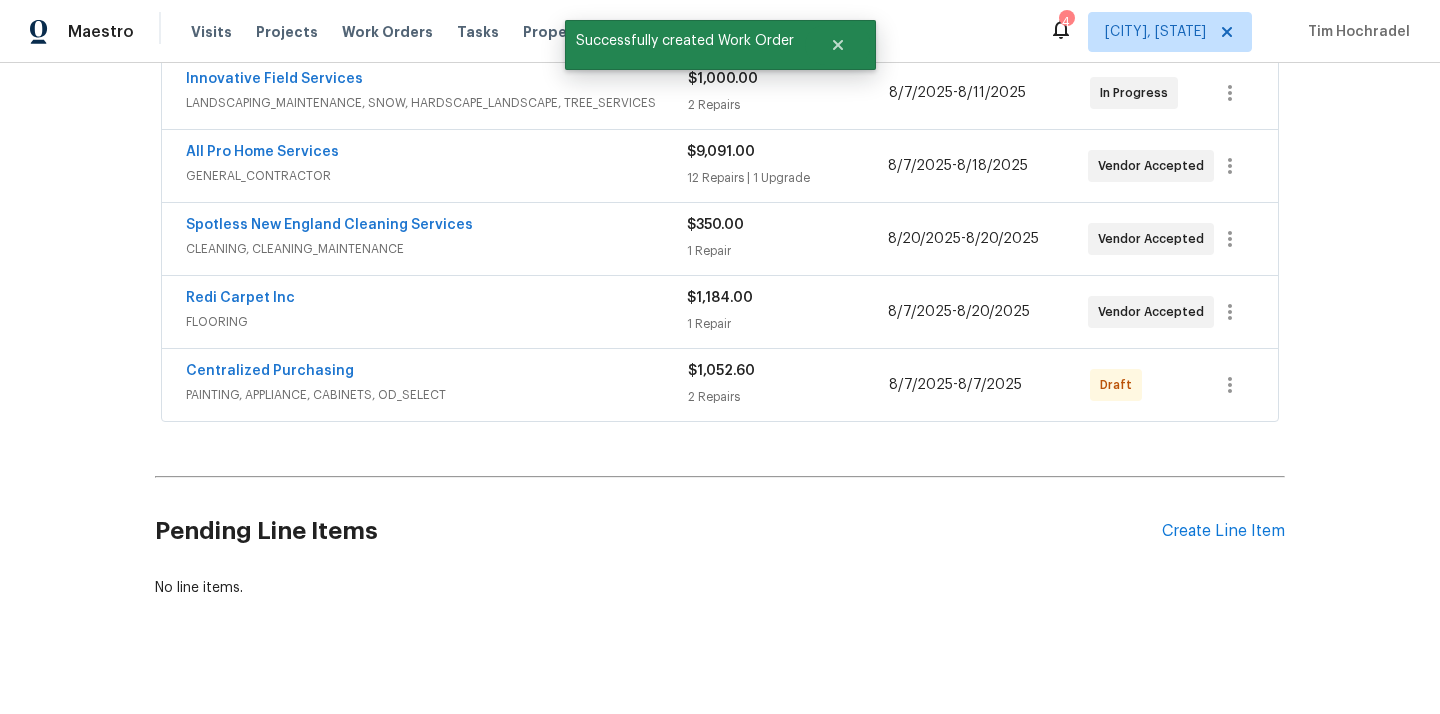 click on "Back to all projects 31 Verndale Ave, Attleboro, MA 02703 3 Beds | 1 Baths | Total: 1008 ft² | Above Grade: 1008 ft² | Basement Finished: N/A | 1975 Not seen today Mark Seen Actions Last Visit Date 8/7/2025  by  Brian Mothes   Project Renovation   8/7/2025  -  8/20/2025 In Progress Visits Work Orders Maintenance Notes Condition Adjustments Costs Photos Floor Plans Cases RENOVATION   8/7/25  -  8/20/25 In Progress Innovative Field Services LANDSCAPING_MAINTENANCE, SNOW, HARDSCAPE_LANDSCAPE, TREE_SERVICES $1,000.00 2 Repairs 8/7/2025  -  8/11/2025 In Progress All Pro Home Services GENERAL_CONTRACTOR $9,091.00 12 Repairs | 1 Upgrade 8/7/2025  -  8/18/2025 Vendor Accepted Spotless New England Cleaning Services CLEANING, CLEANING_MAINTENANCE $350.00 1 Repair 8/20/2025  -  8/20/2025 Vendor Accepted Redi Carpet Inc FLOORING $1,184.00 1 Repair 8/7/2025  -  8/20/2025 Vendor Accepted Centralized Purchasing PAINTING, APPLIANCE, CABINETS, OD_SELECT $1,052.60 2 Repairs 8/7/2025  -  8/7/2025 Draft Pending Line Items" at bounding box center [720, 145] 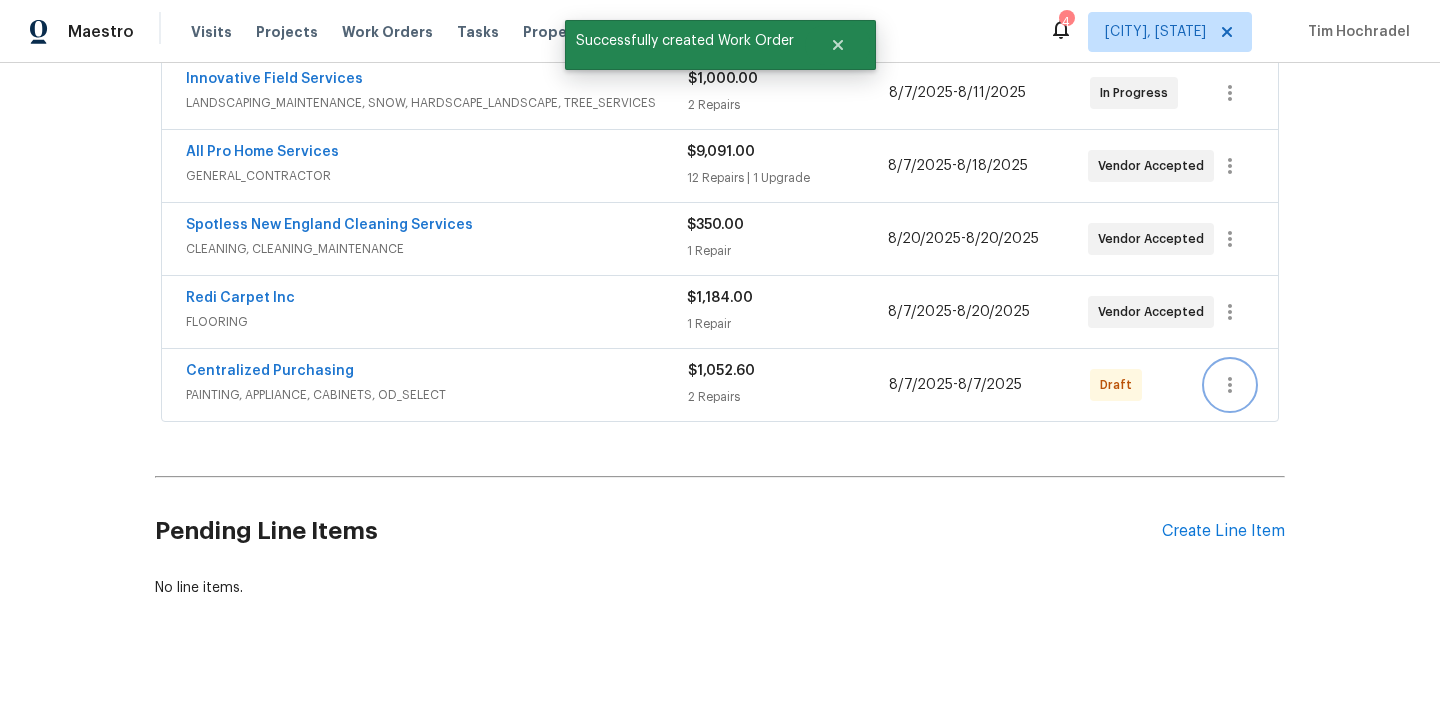 click 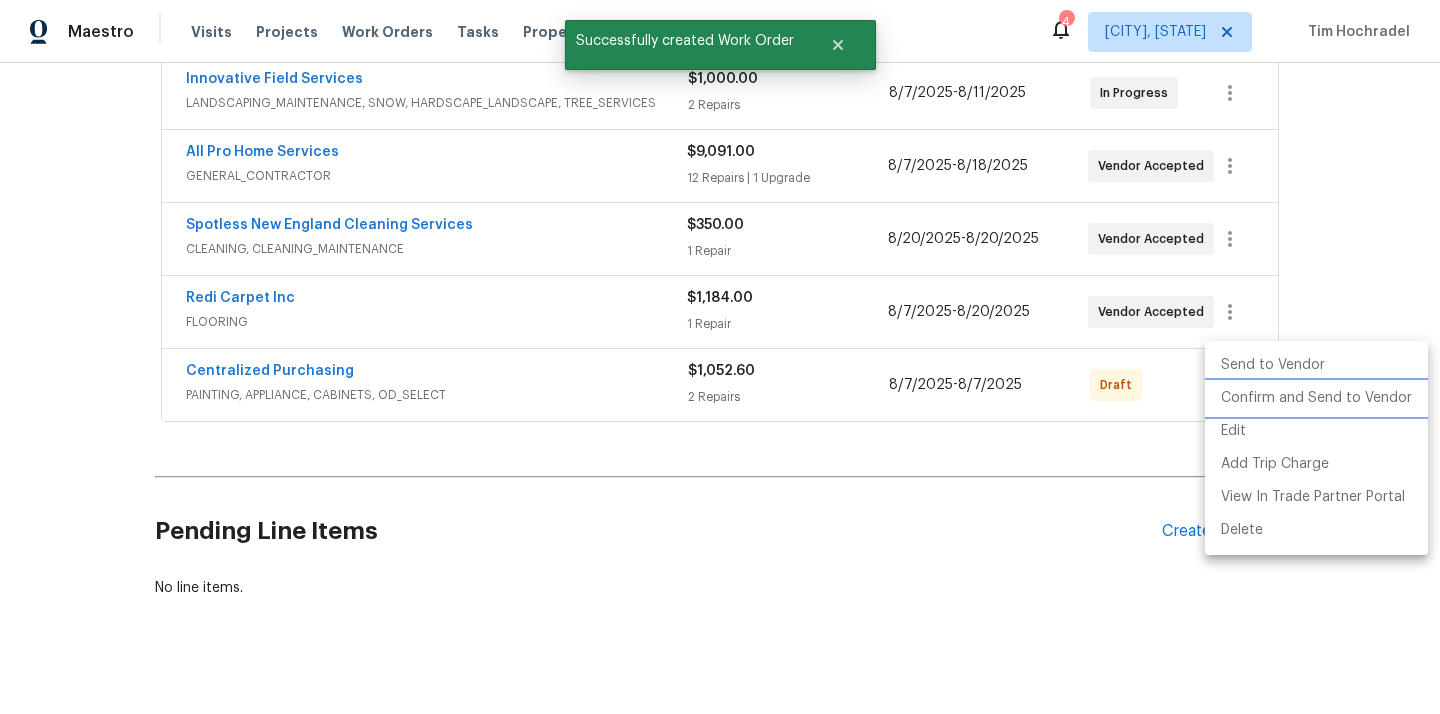 click on "Confirm and Send to Vendor" at bounding box center (1316, 398) 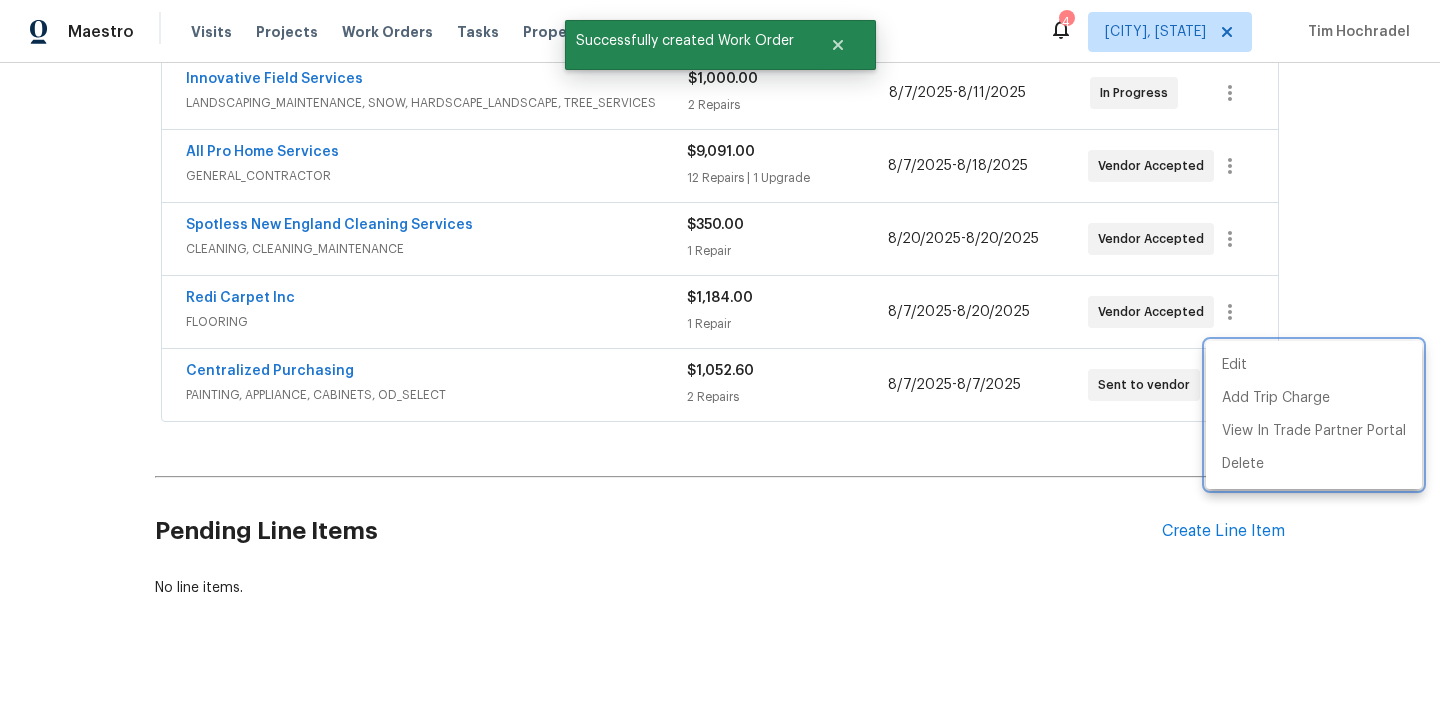 click at bounding box center [720, 357] 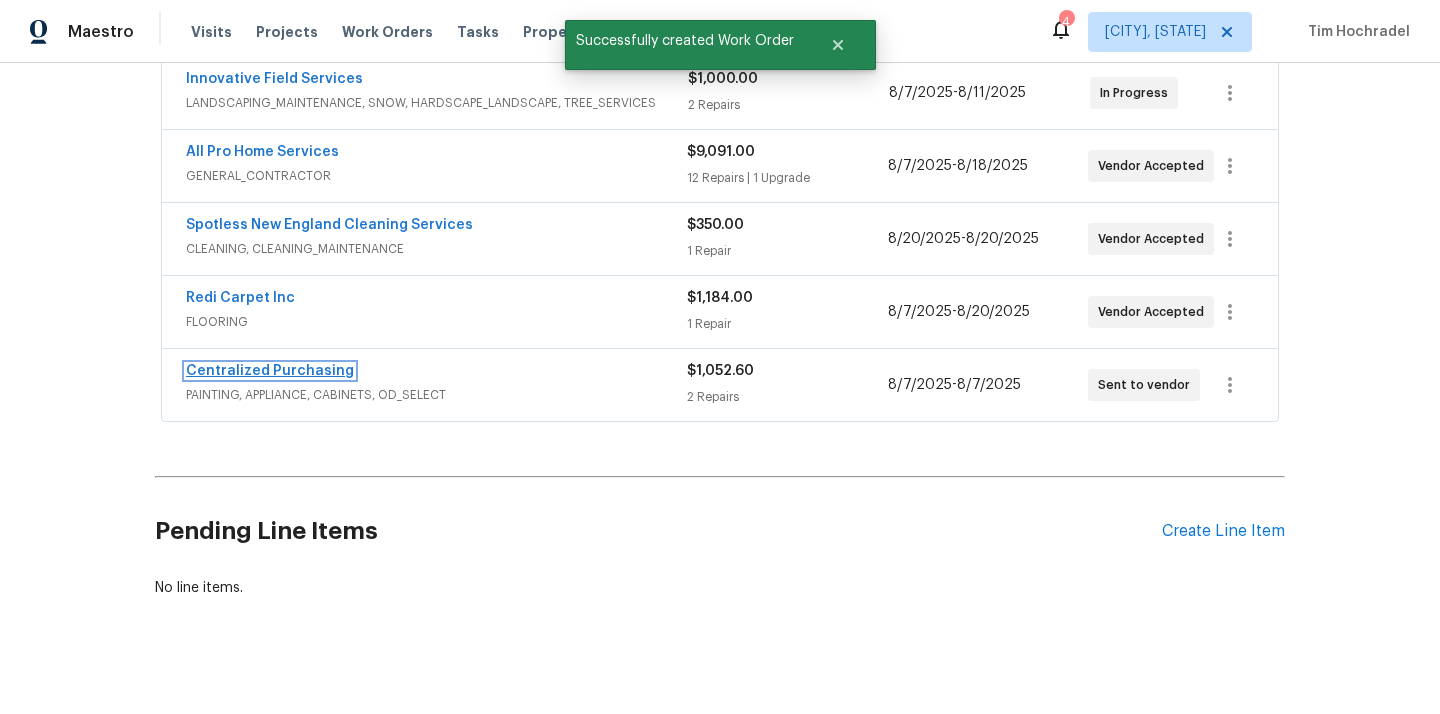 click on "Centralized Purchasing" at bounding box center (270, 371) 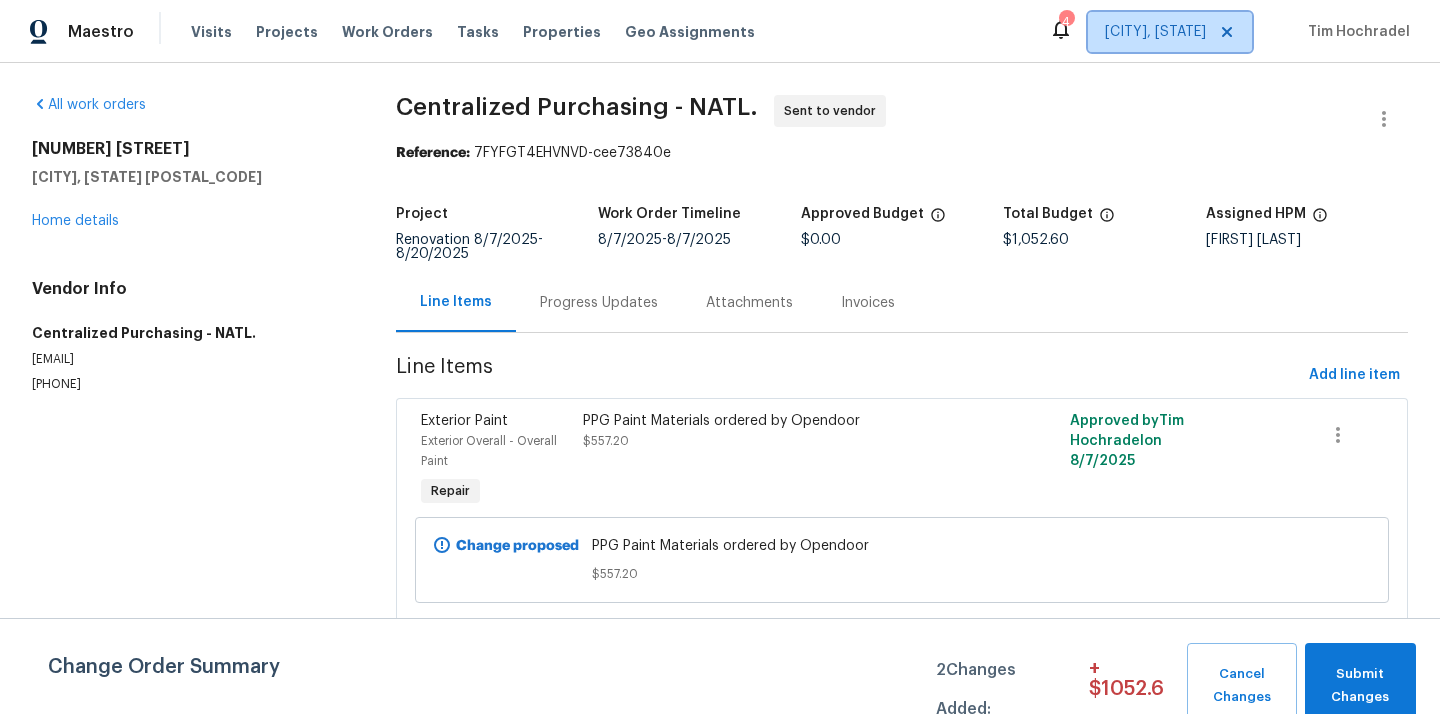 click on "[CITY], [STATE]" at bounding box center (1155, 32) 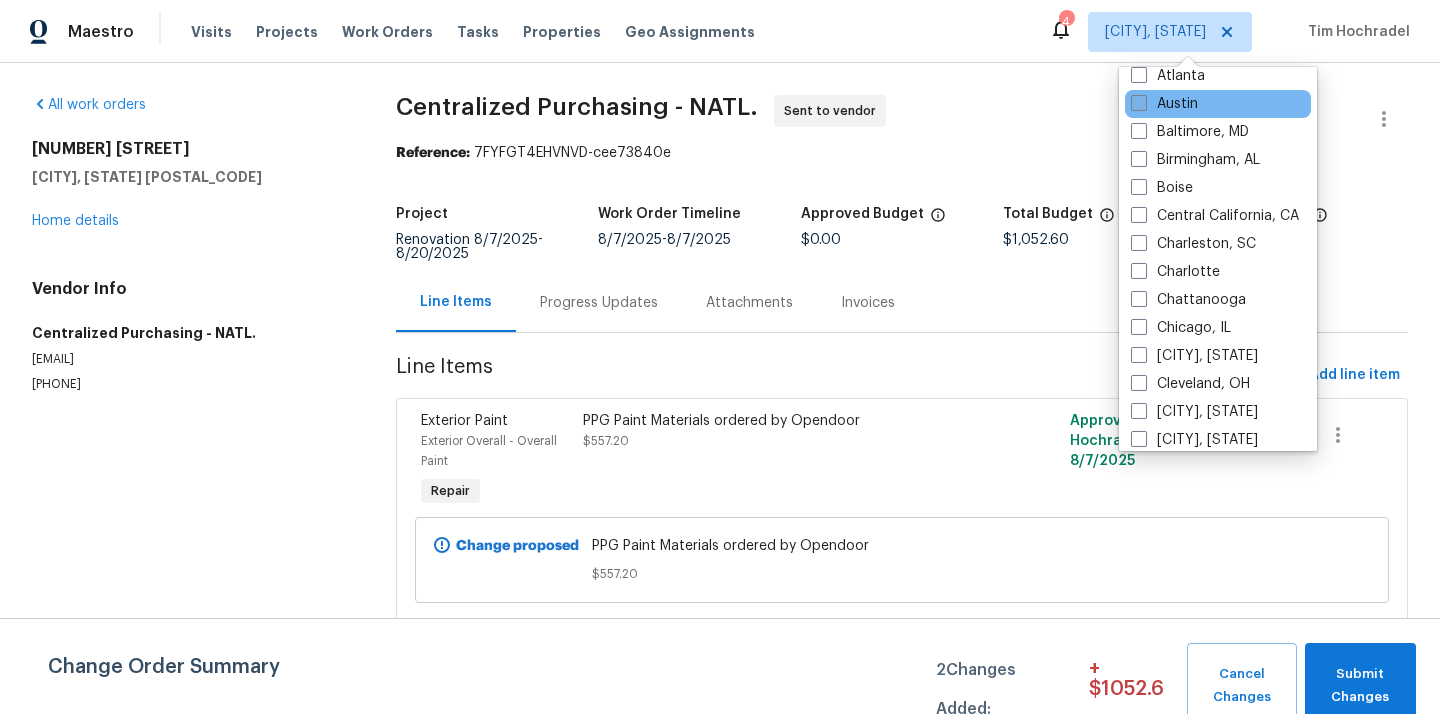 scroll, scrollTop: 126, scrollLeft: 0, axis: vertical 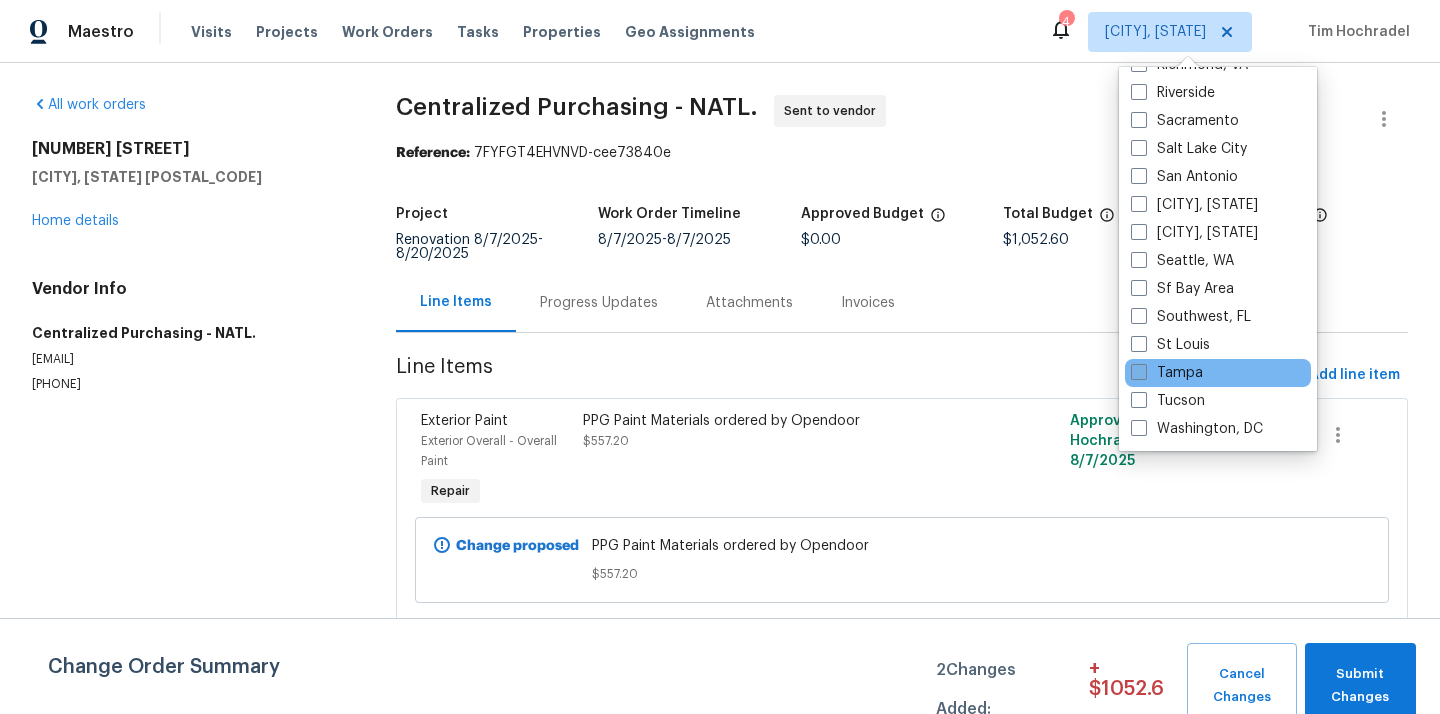 click on "Tampa" at bounding box center (1167, 373) 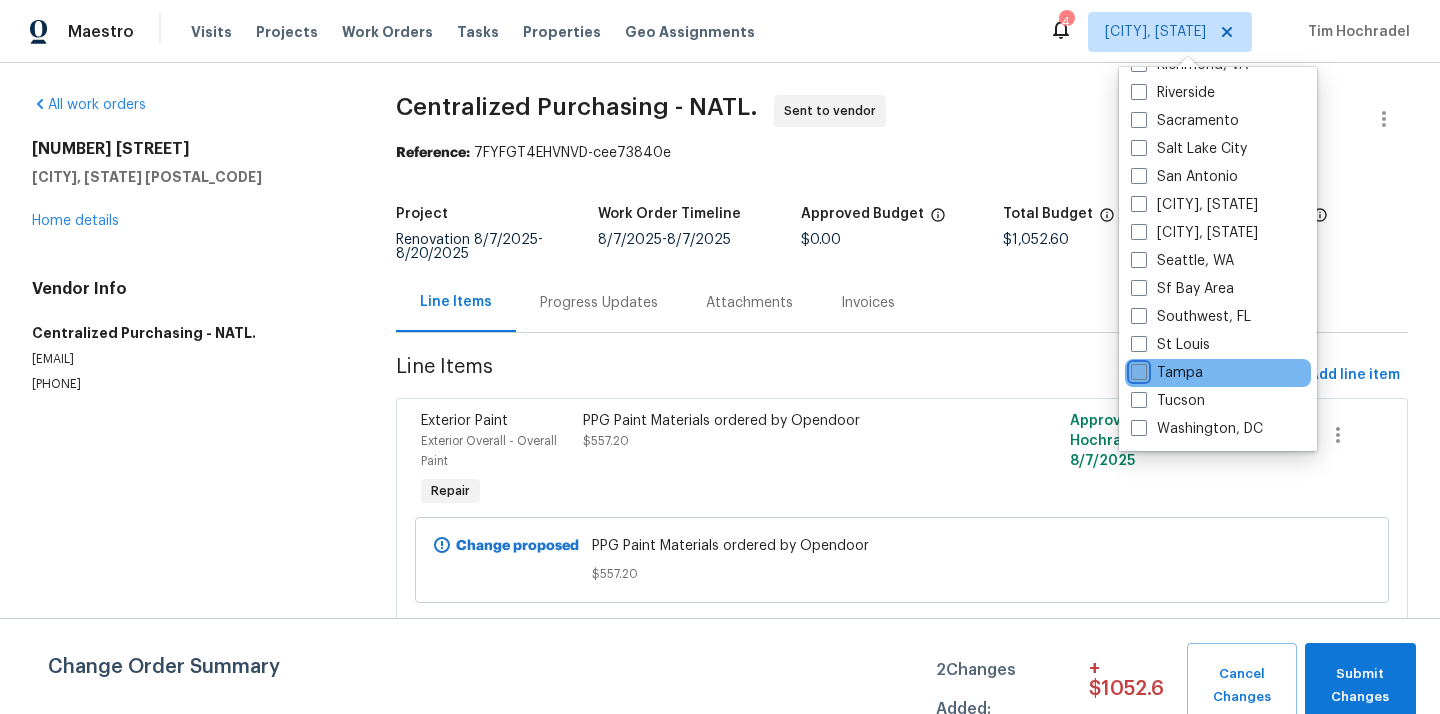 click on "Tampa" at bounding box center [1137, 369] 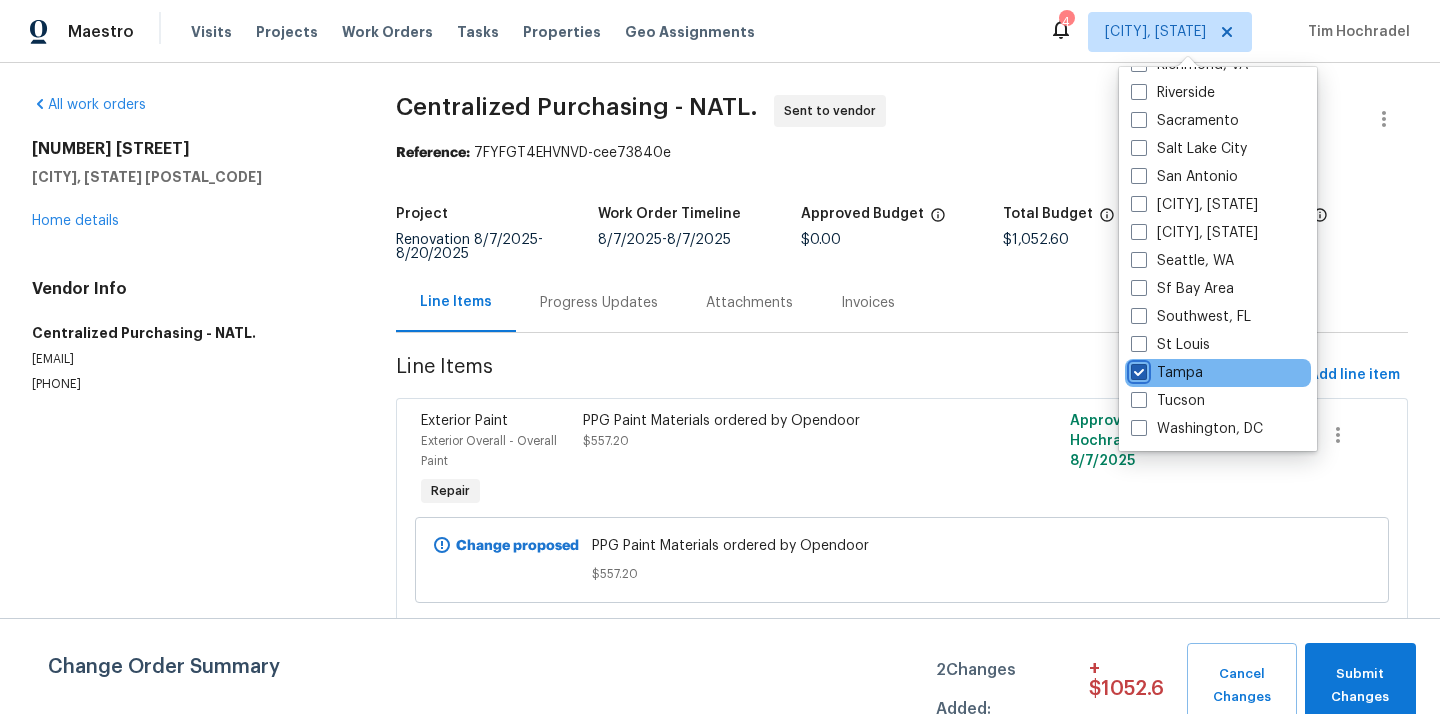 checkbox on "true" 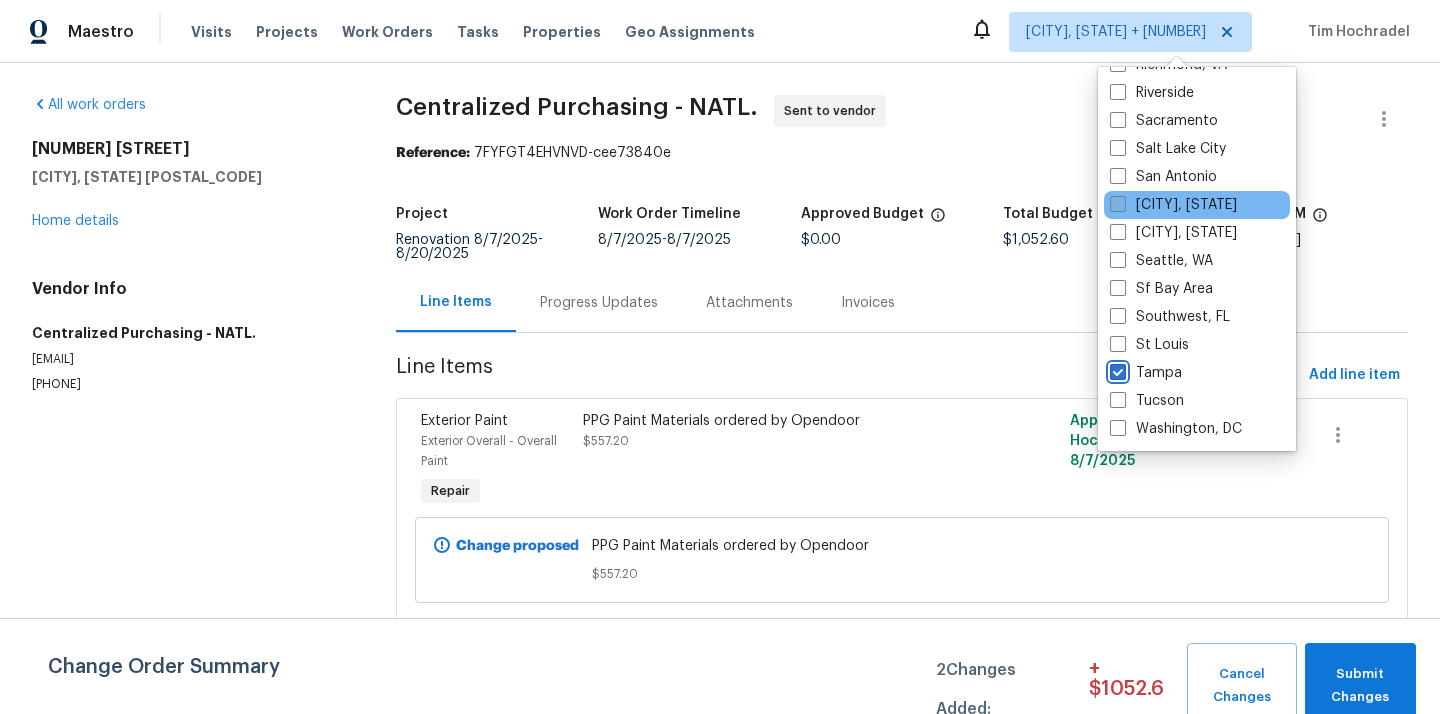 scroll, scrollTop: 0, scrollLeft: 0, axis: both 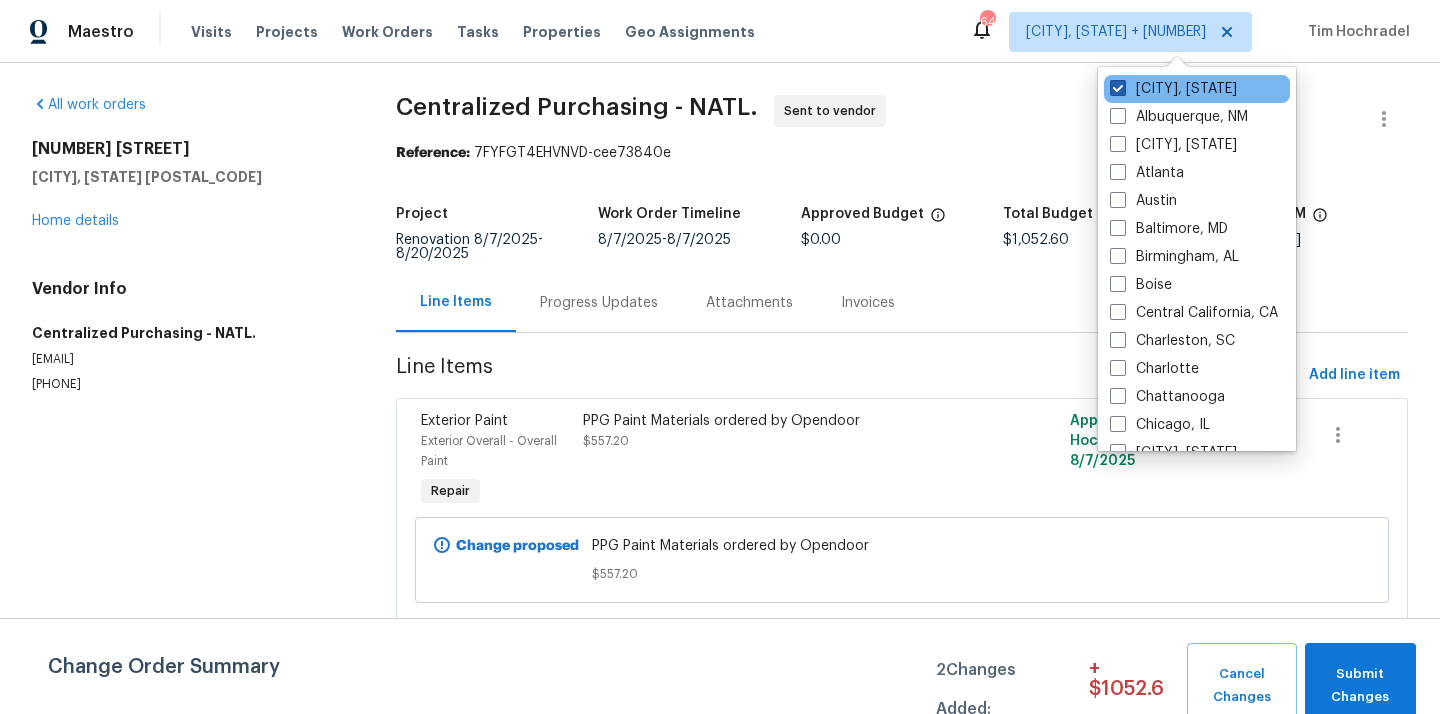 click on "[CITY], [STATE]" at bounding box center (1173, 89) 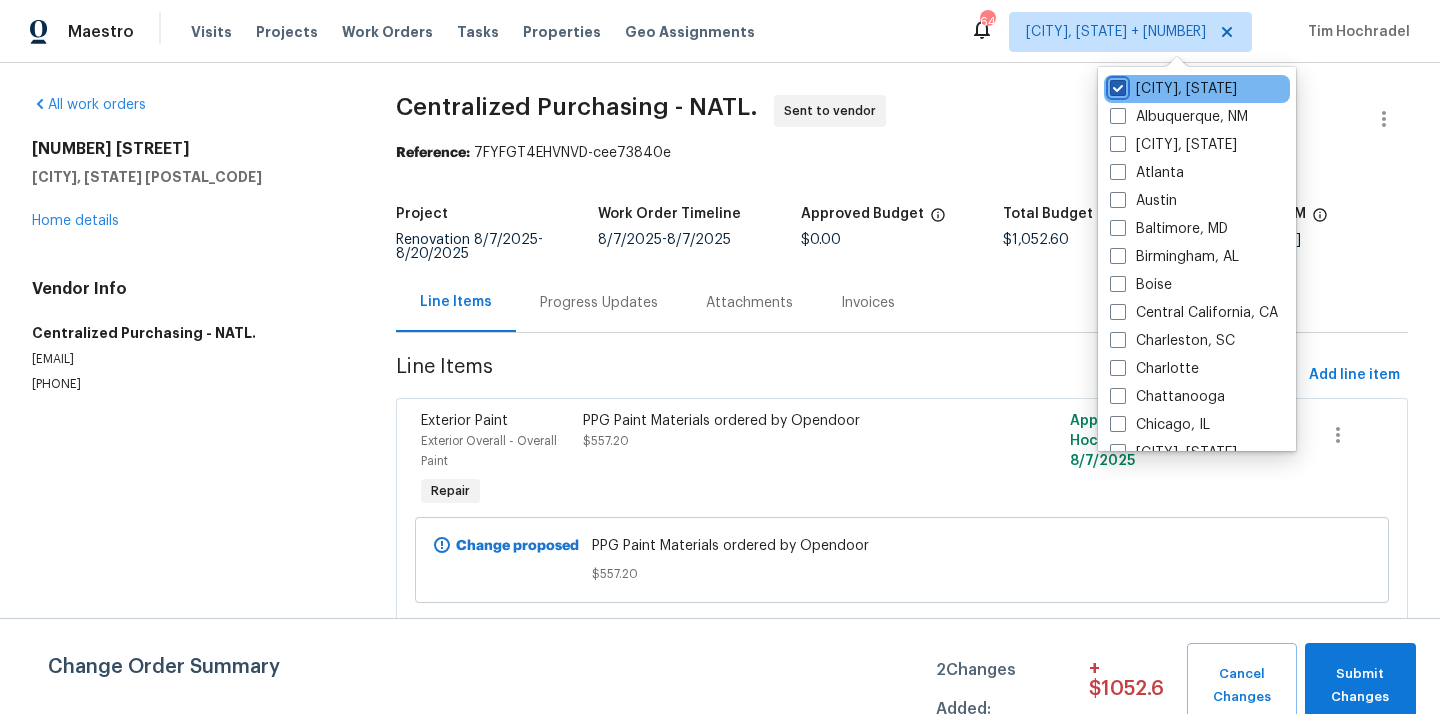 click on "[CITY], [STATE]" at bounding box center [1116, 85] 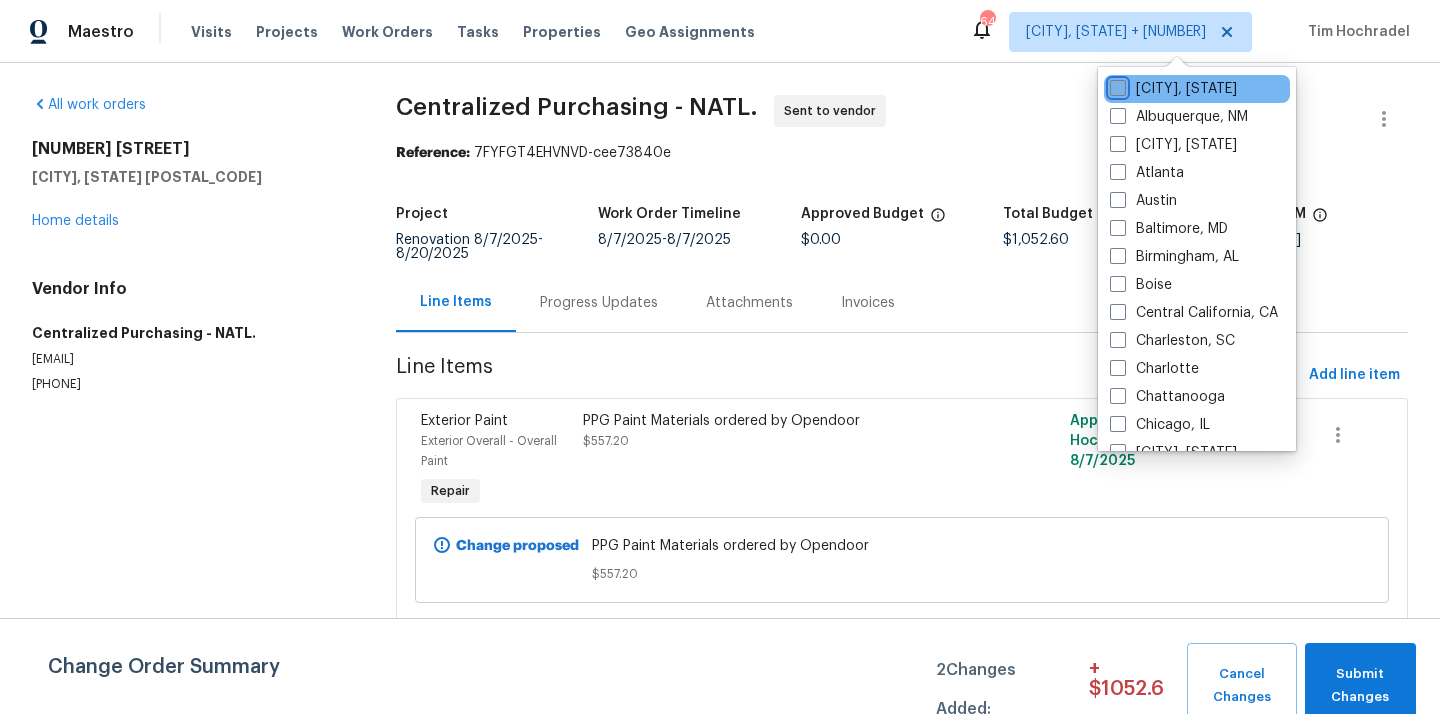 checkbox on "false" 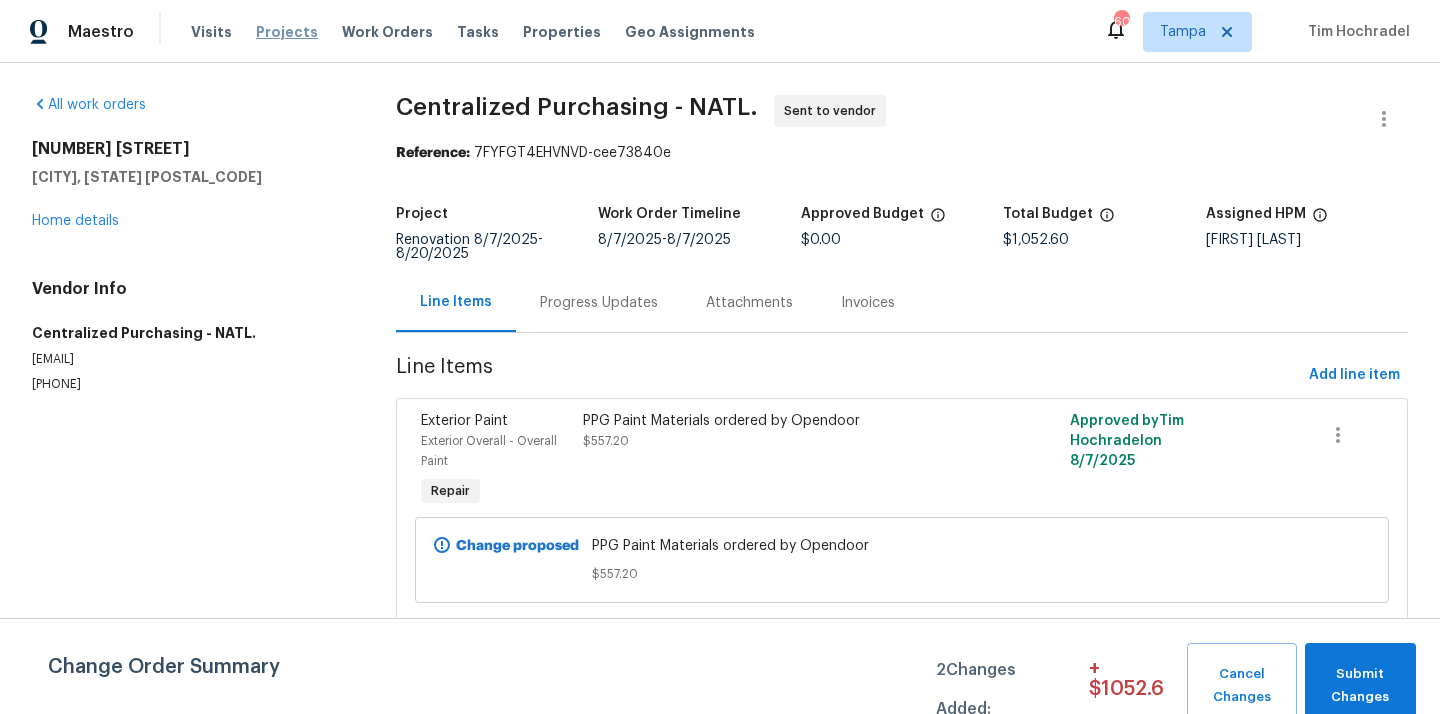 click on "Projects" at bounding box center [287, 32] 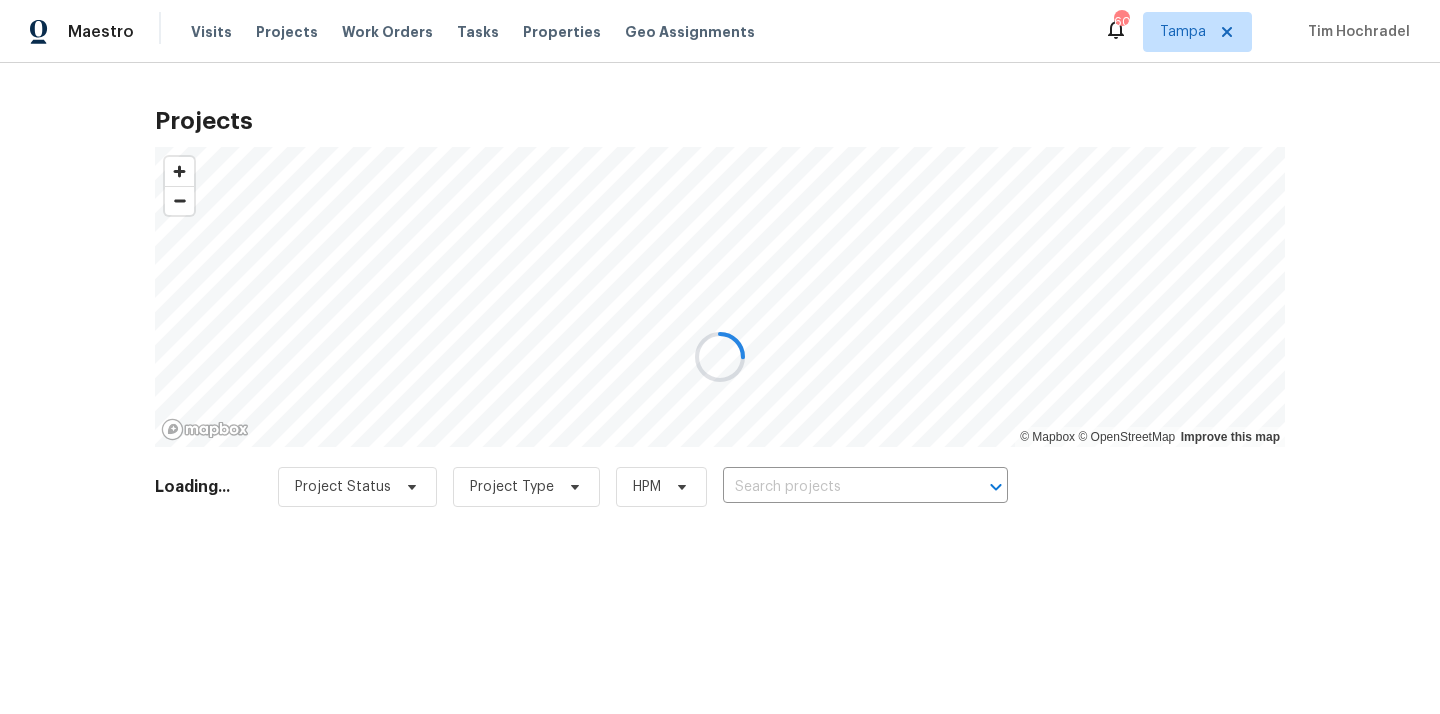 click at bounding box center (720, 357) 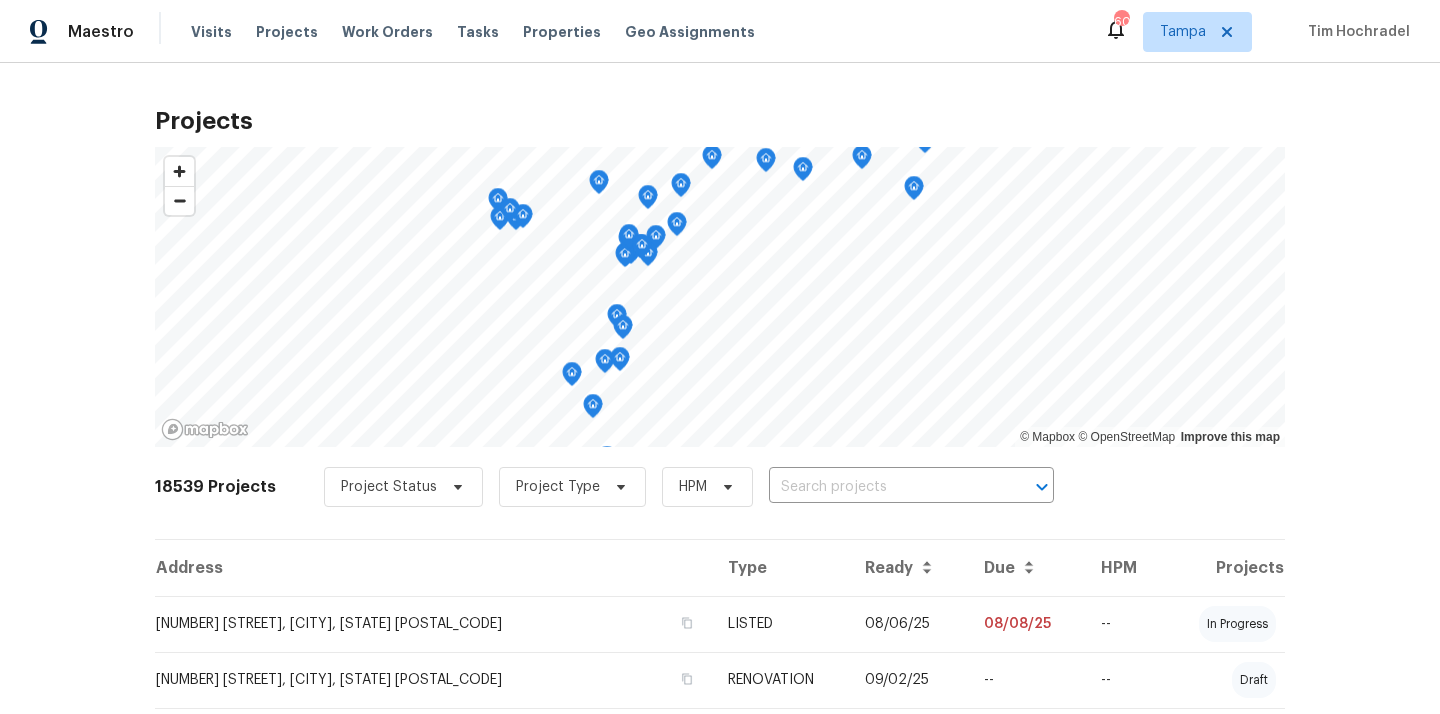 click at bounding box center (883, 487) 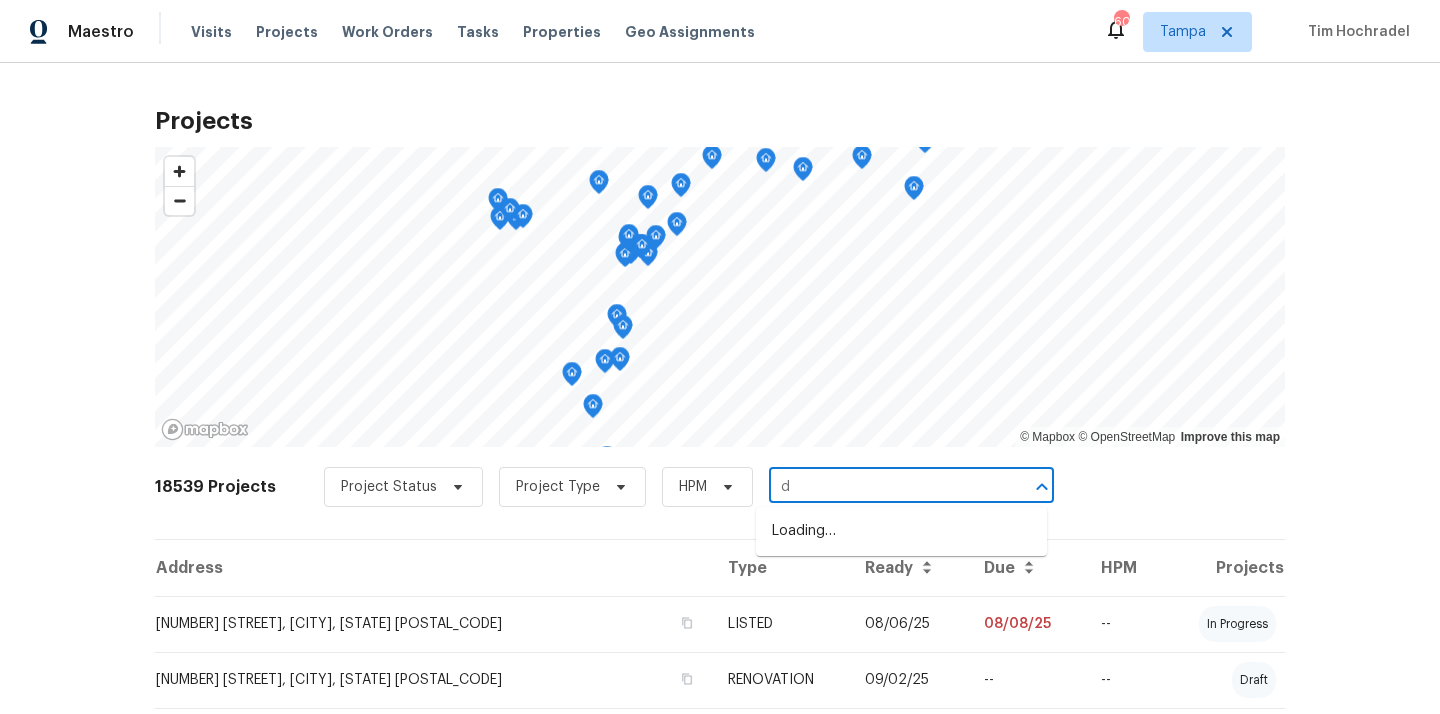 paste on "1620" 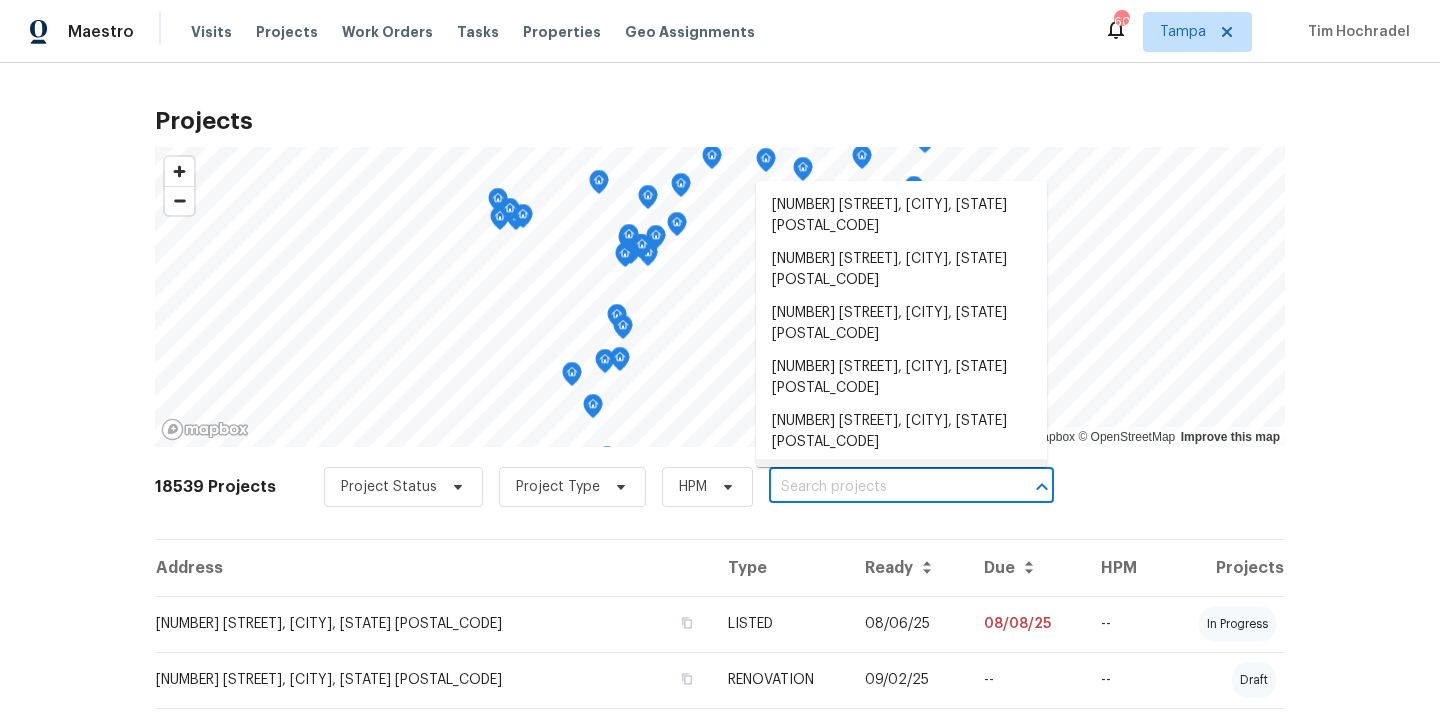 paste on "614 Hartford Heights St, Spring Hill, FL 34609" 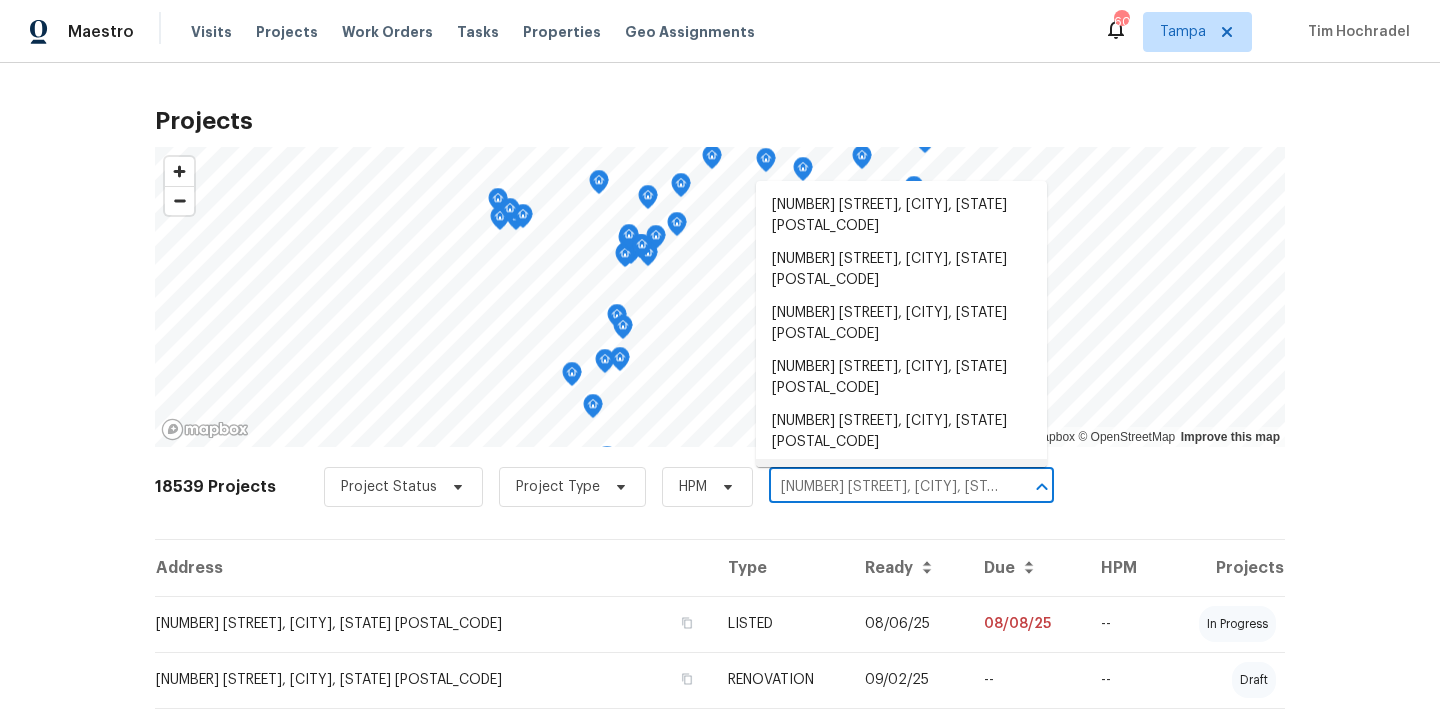 scroll, scrollTop: 0, scrollLeft: 76, axis: horizontal 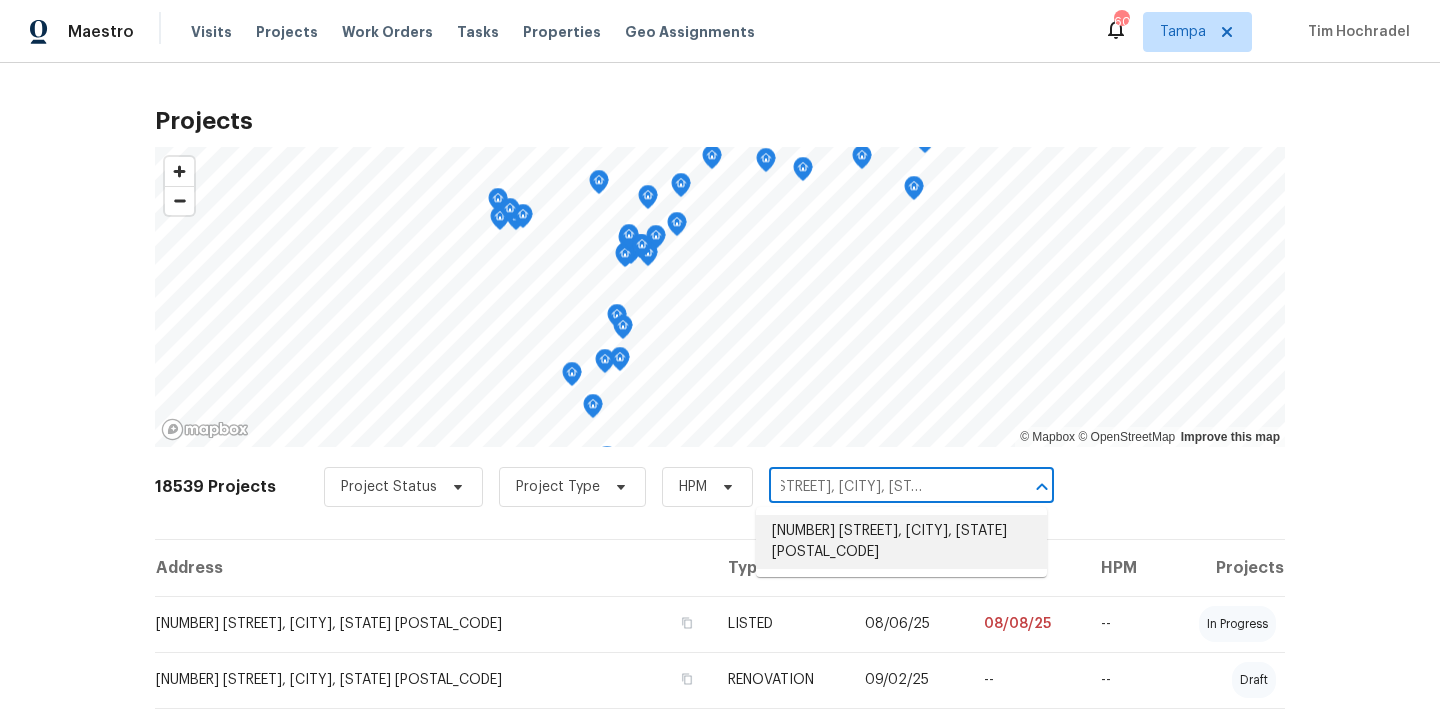 click on "614 Hartford Heights St, Spring Hill, FL 34609" at bounding box center (901, 542) 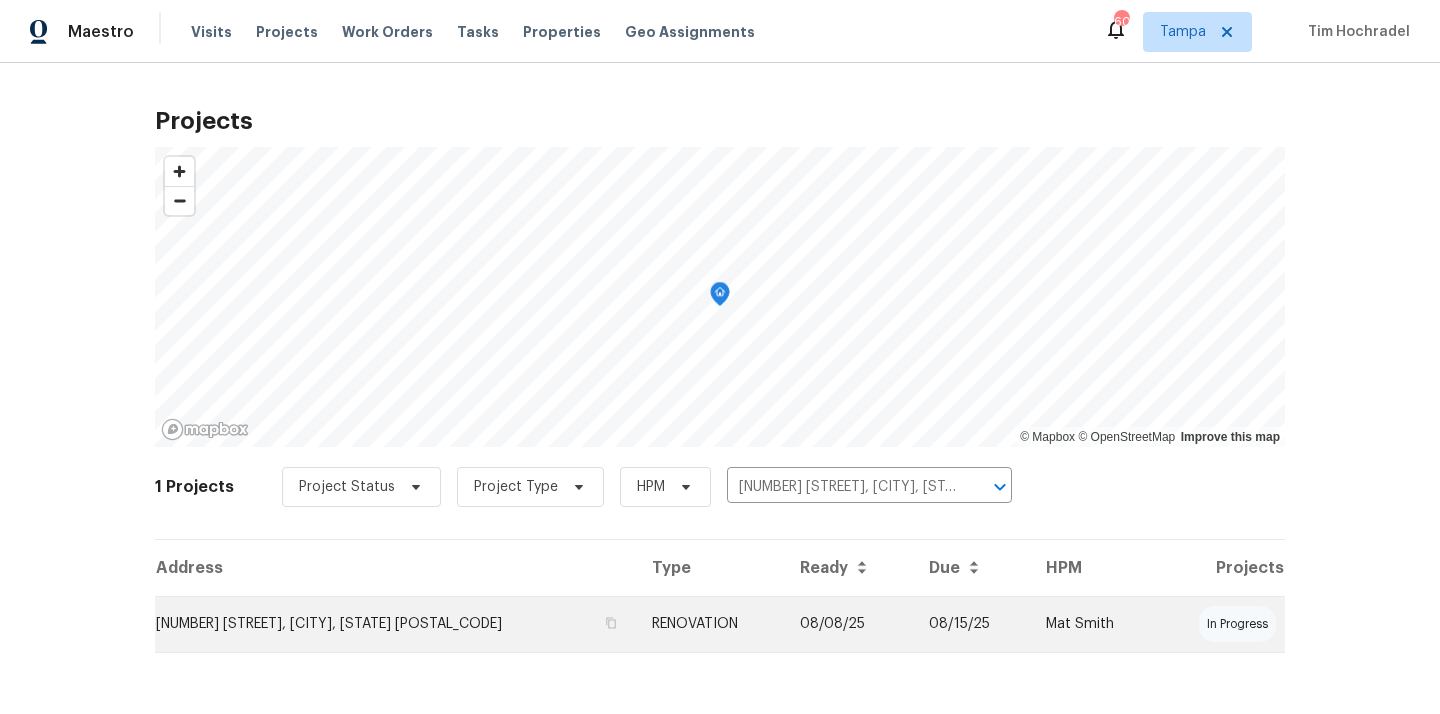 click on "614 Hartford Heights St, Spring Hill, FL 34609" at bounding box center [395, 624] 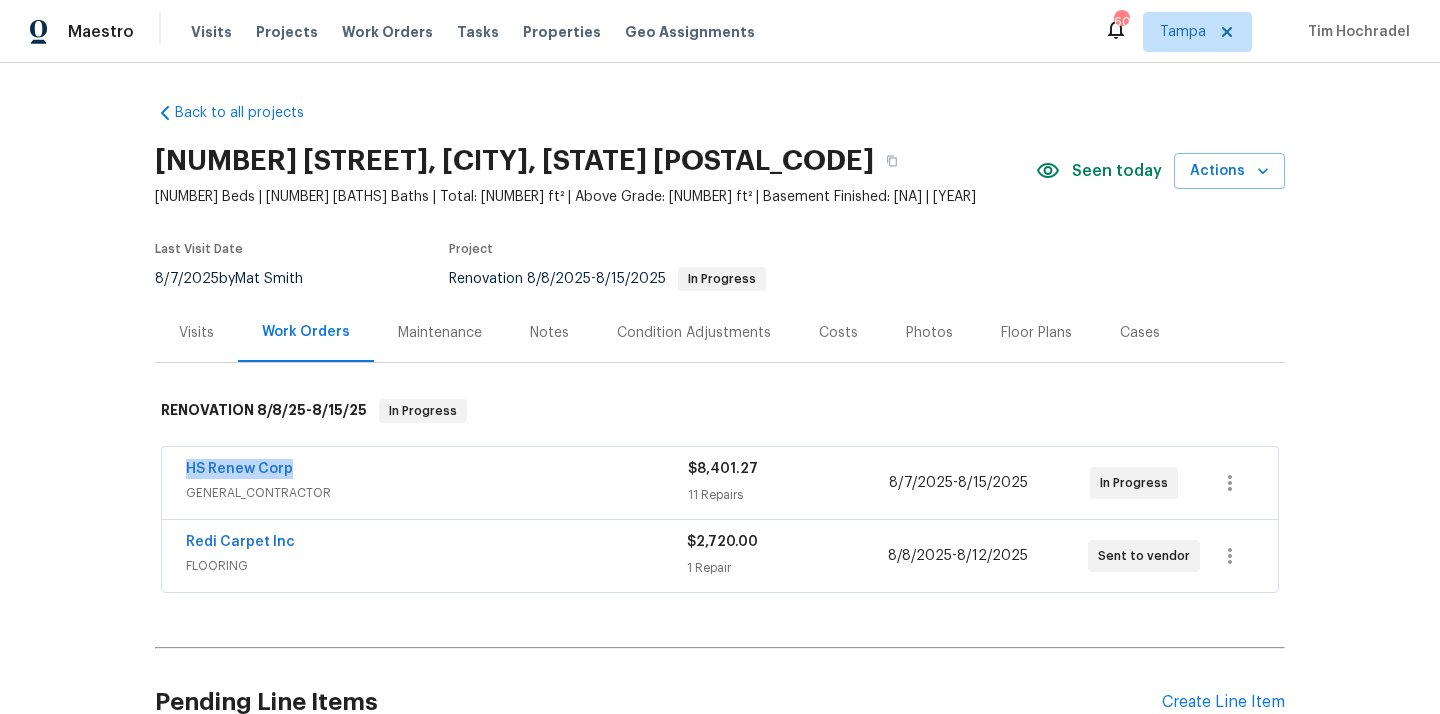 drag, startPoint x: 314, startPoint y: 476, endPoint x: 183, endPoint y: 467, distance: 131.30879 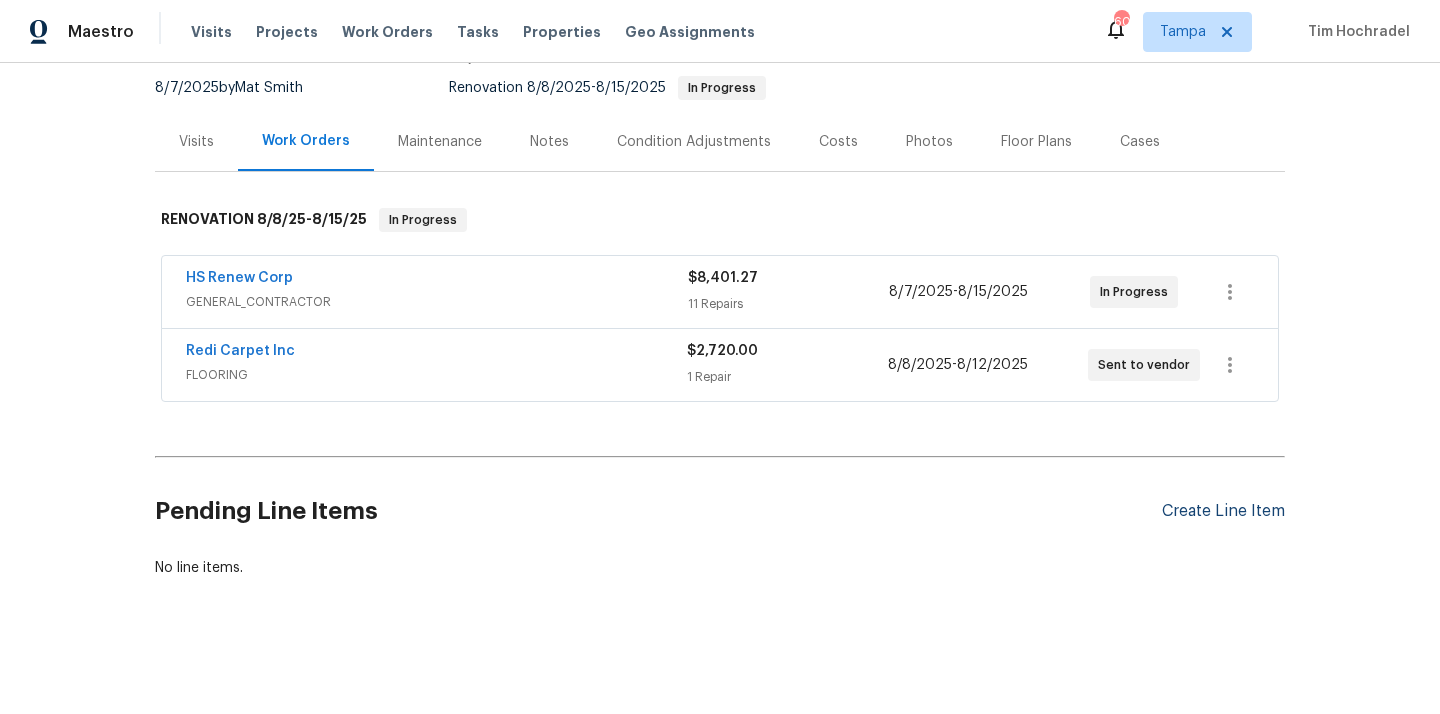 click on "Create Line Item" at bounding box center [1223, 511] 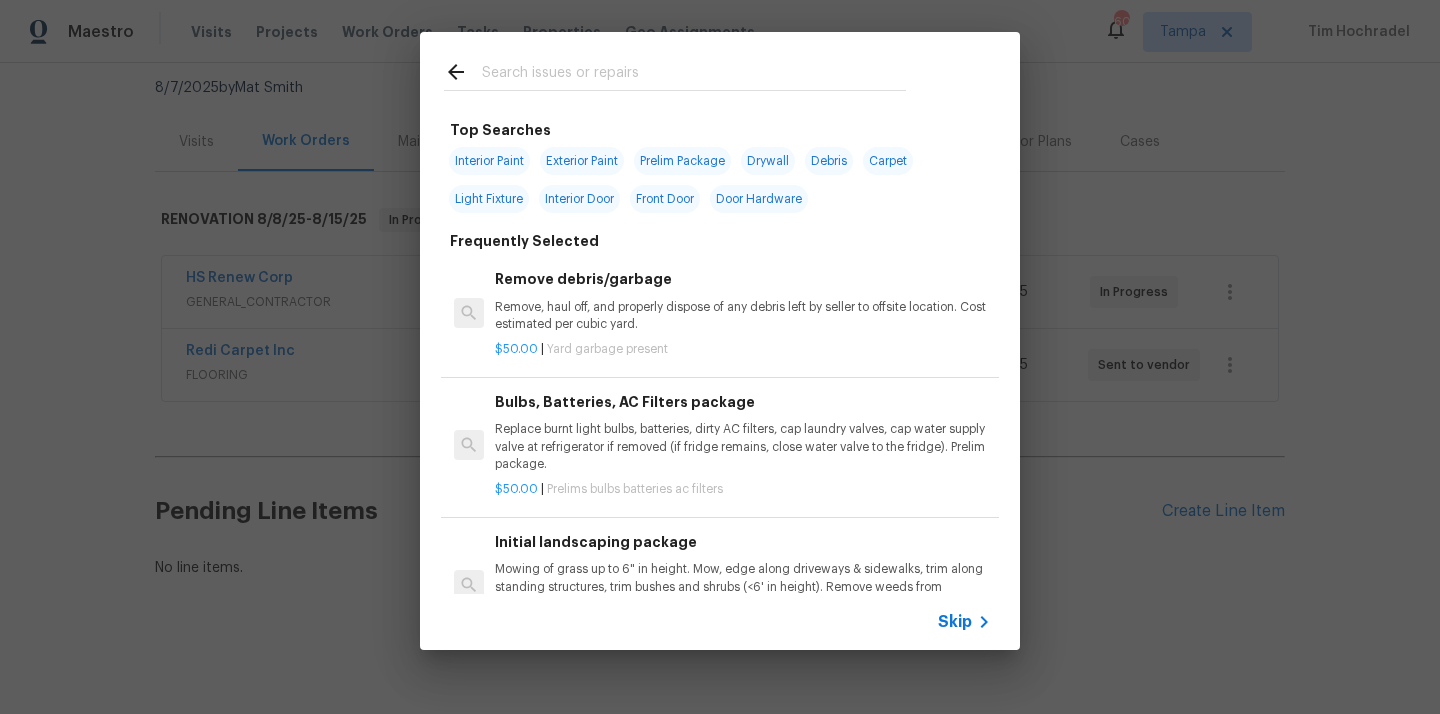 drag, startPoint x: 751, startPoint y: 186, endPoint x: 721, endPoint y: 134, distance: 60.033325 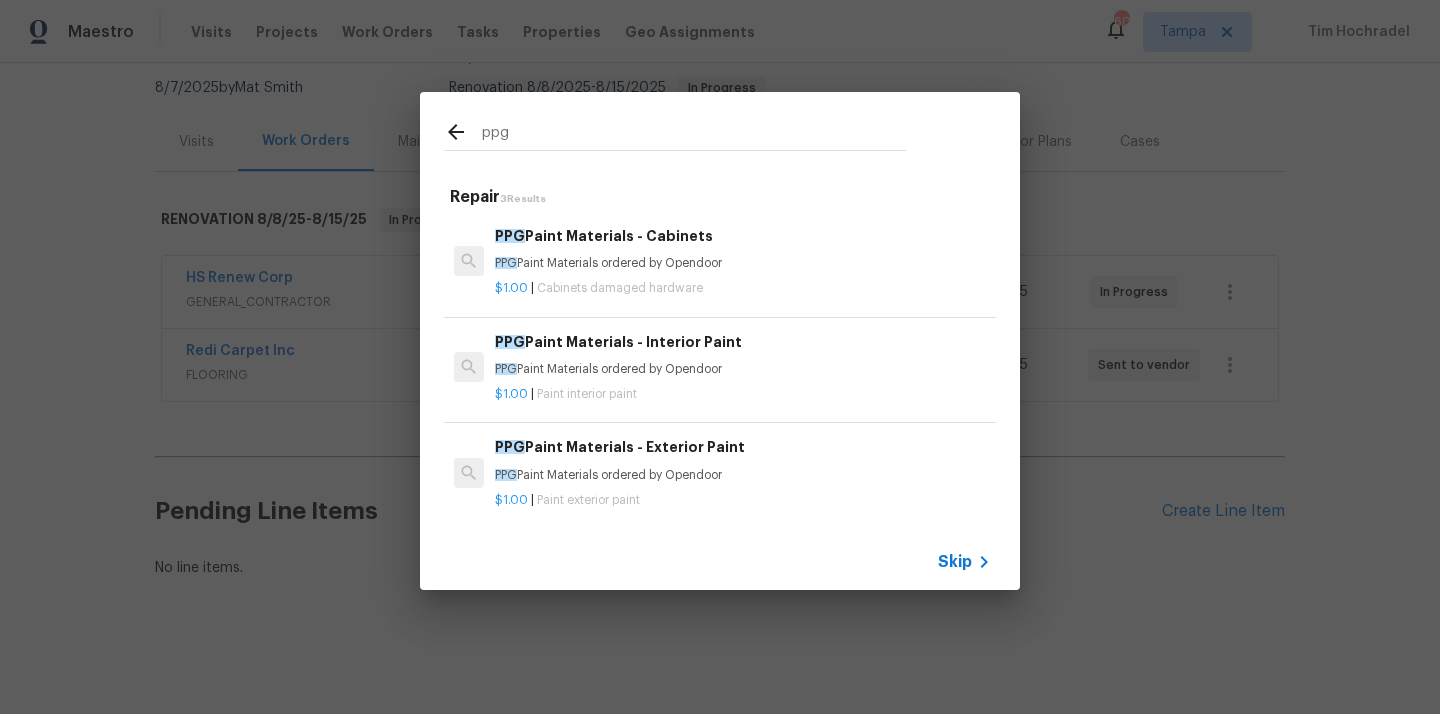 type on "ppg" 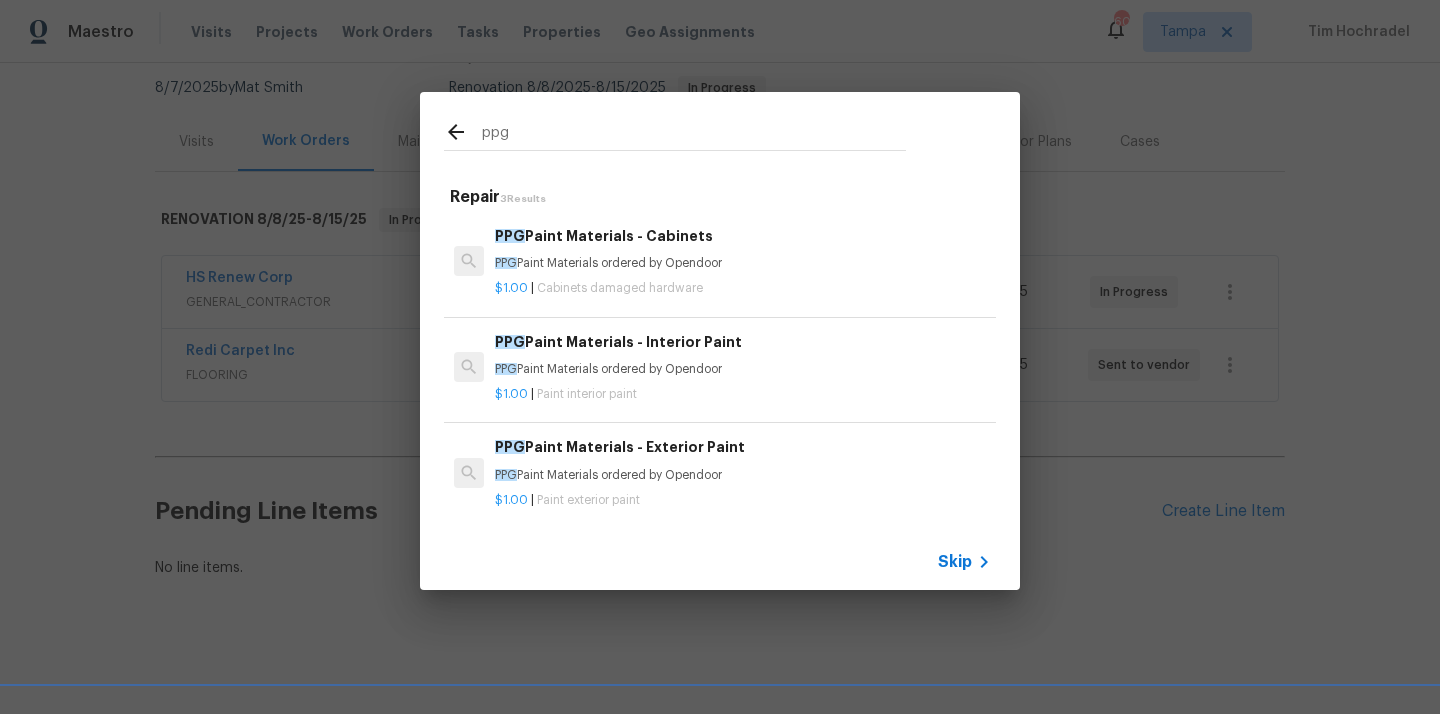 click on "PPG  Paint Materials ordered by Opendoor" at bounding box center [743, 475] 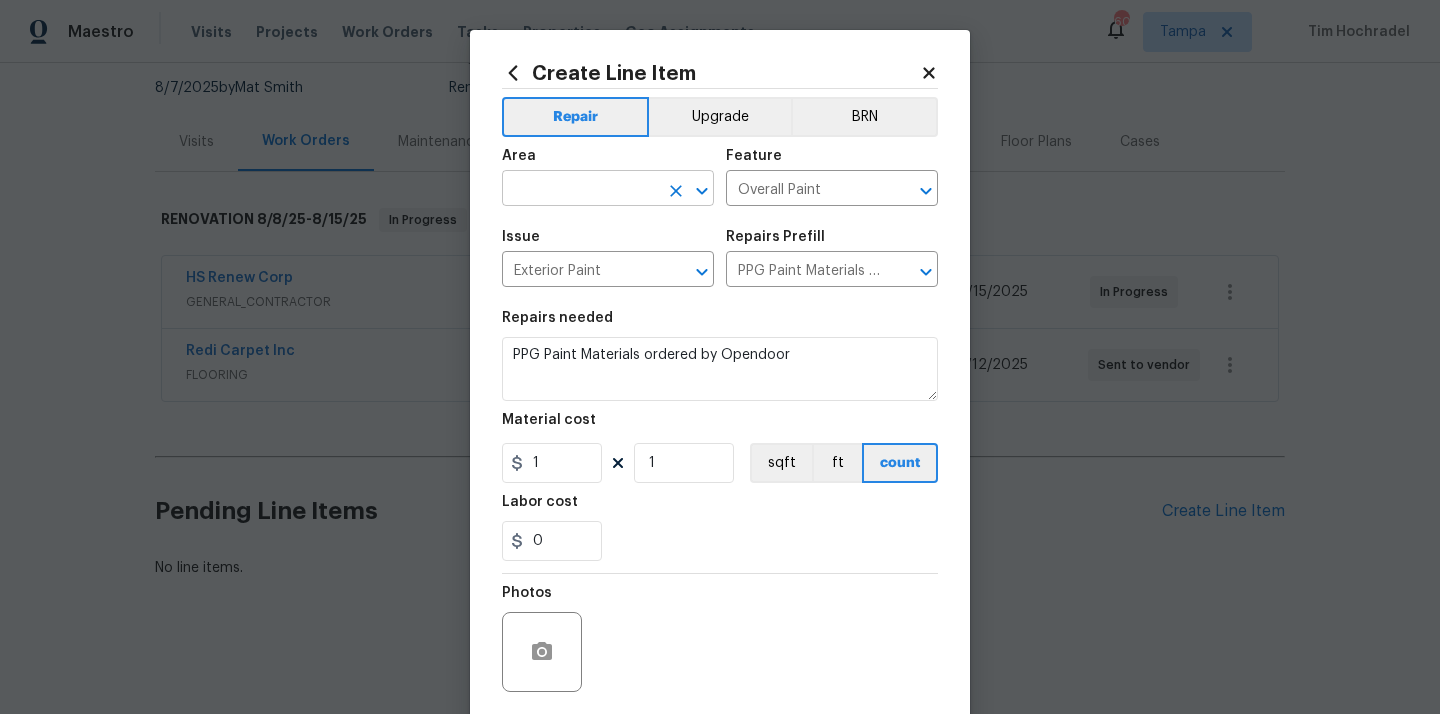 click at bounding box center [580, 190] 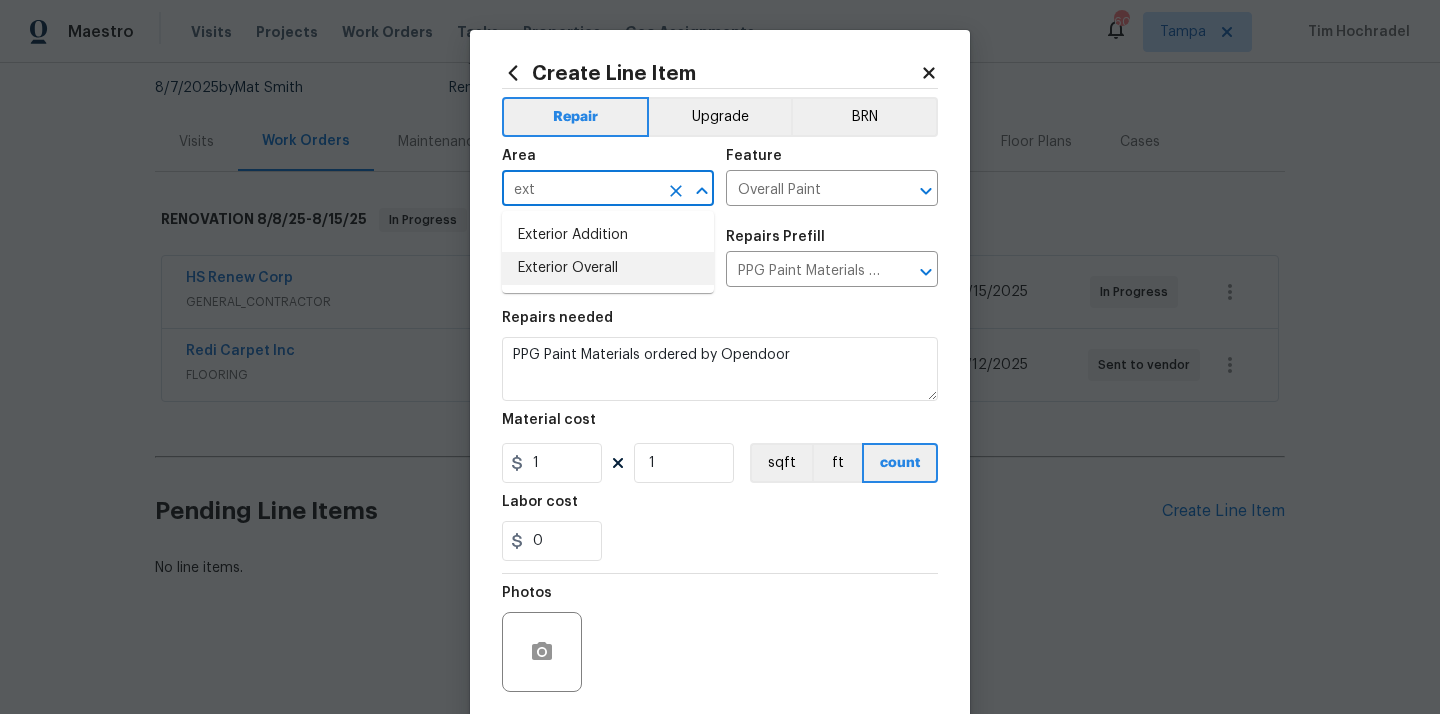 click on "Exterior Overall" at bounding box center (608, 268) 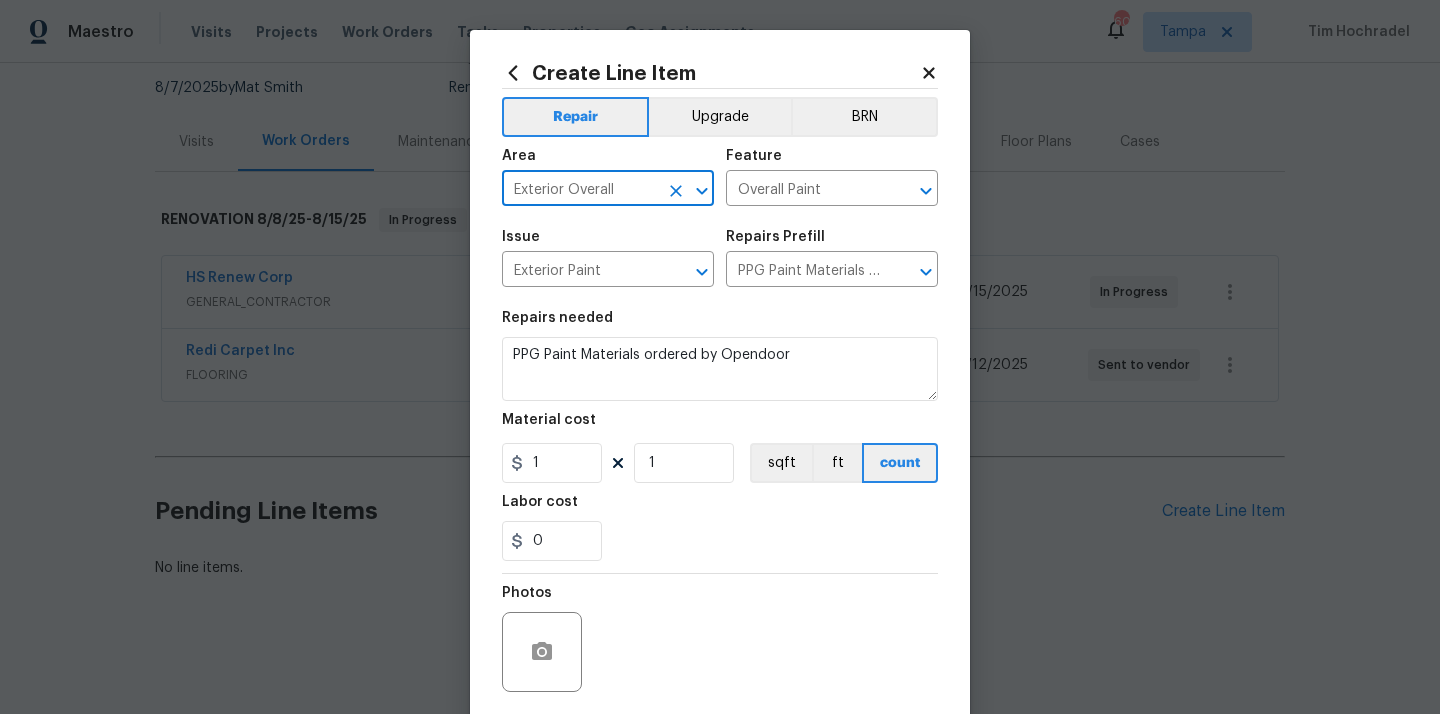 type on "Exterior Overall" 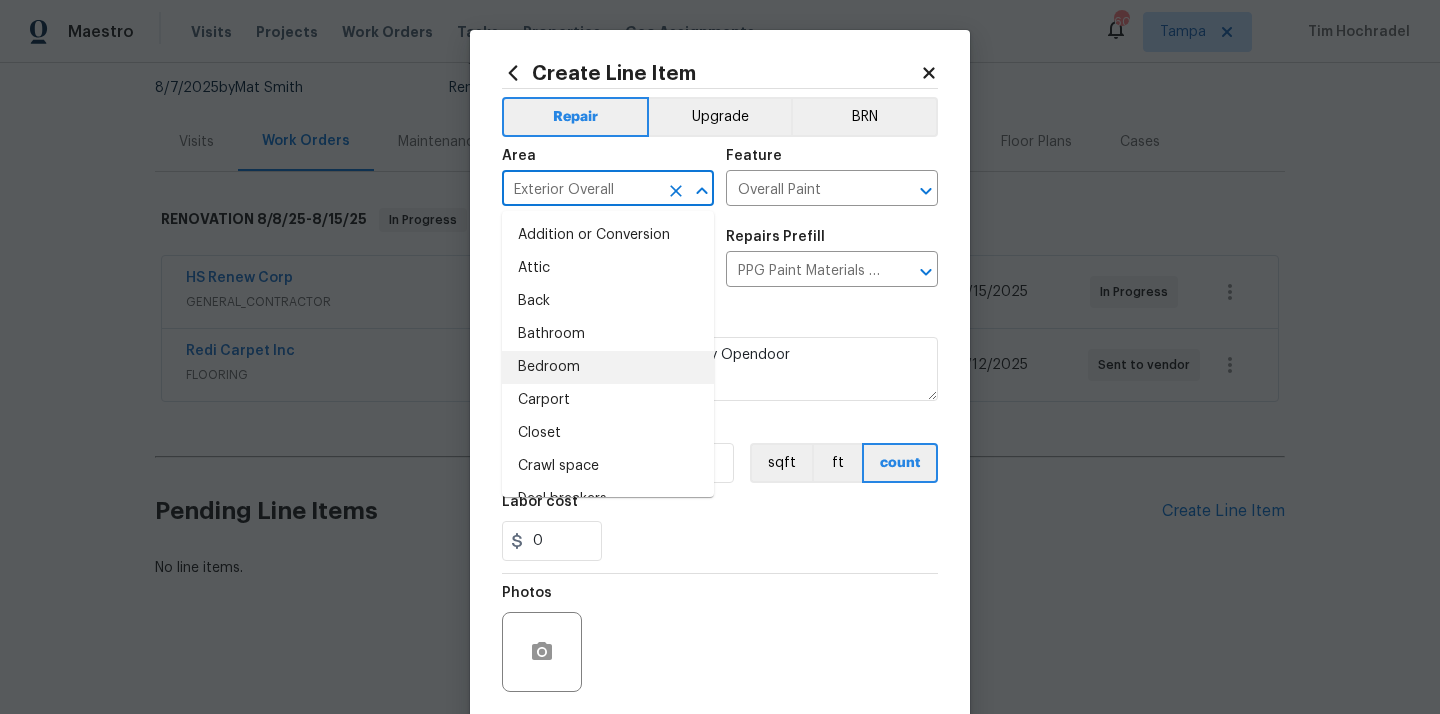 click on "Repairs needed" at bounding box center (720, 324) 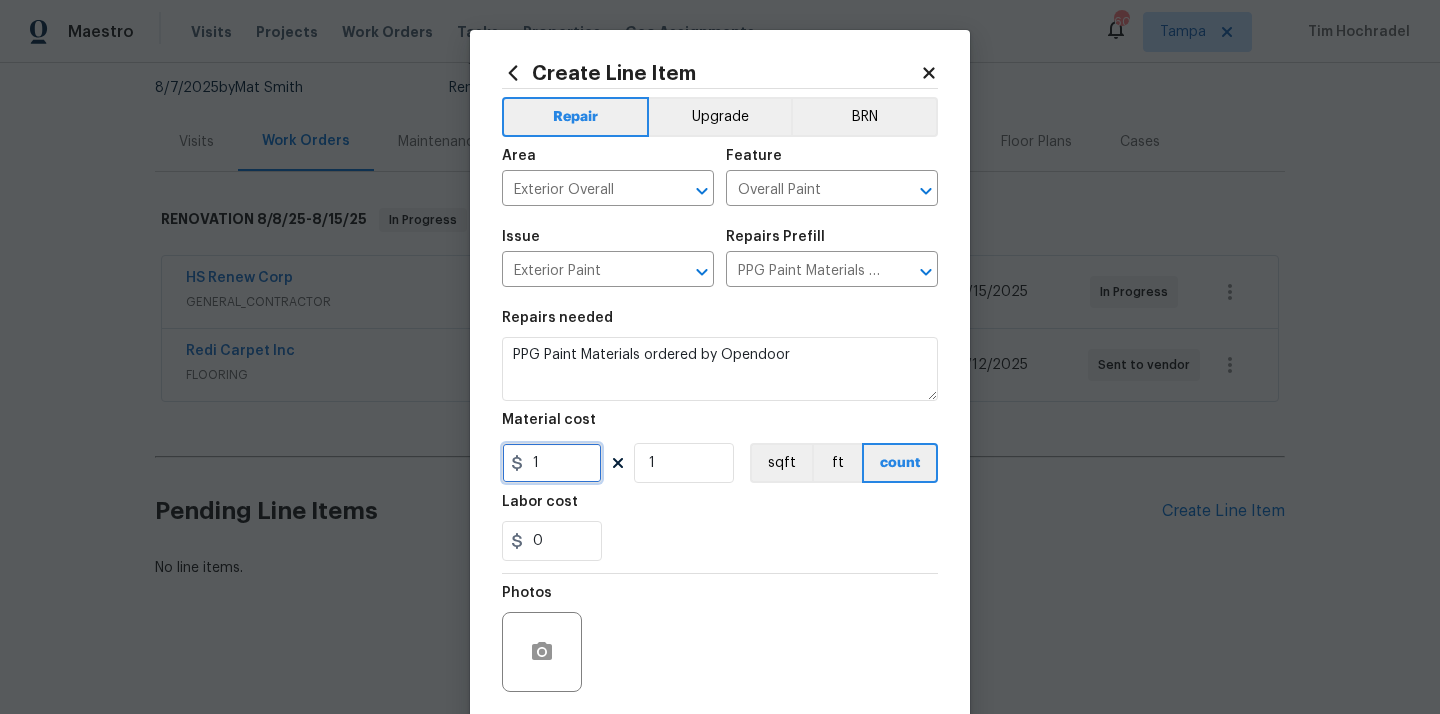 drag, startPoint x: 553, startPoint y: 471, endPoint x: 482, endPoint y: 462, distance: 71.568146 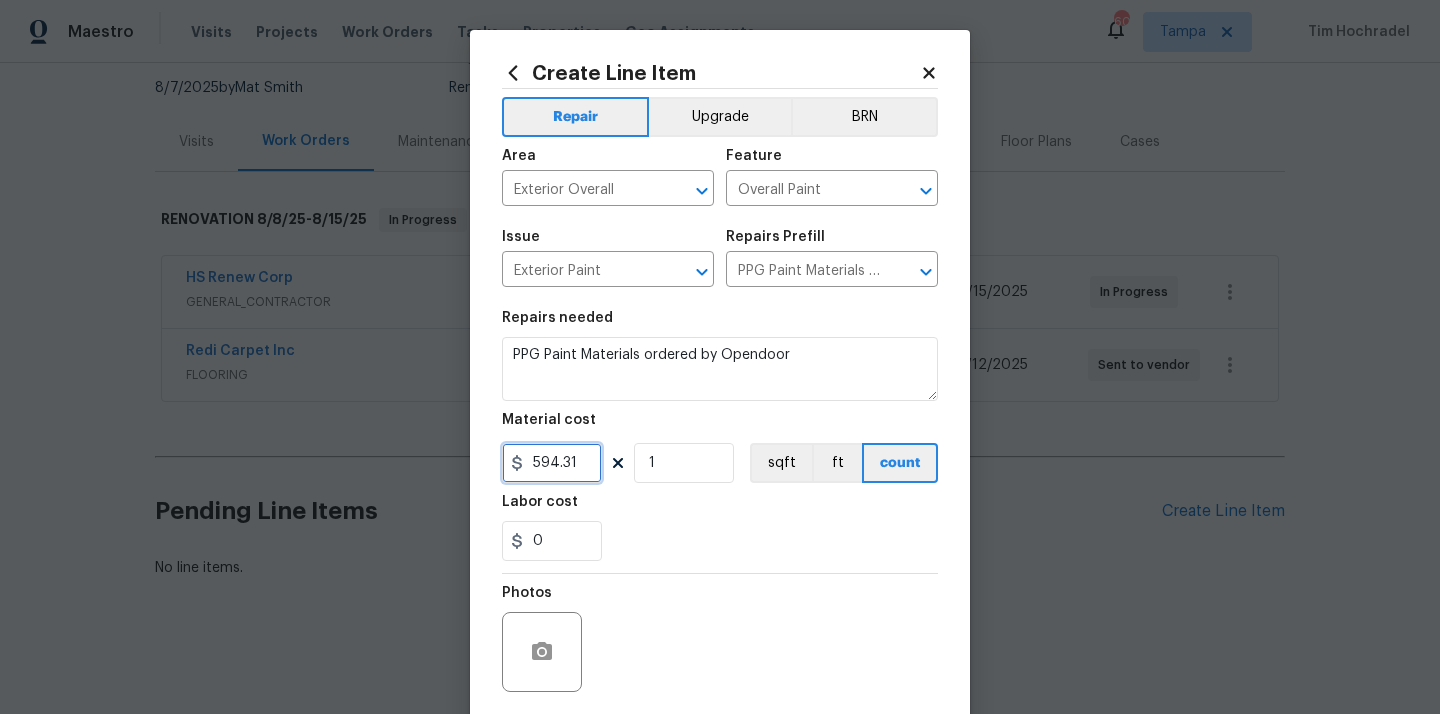 scroll, scrollTop: 148, scrollLeft: 0, axis: vertical 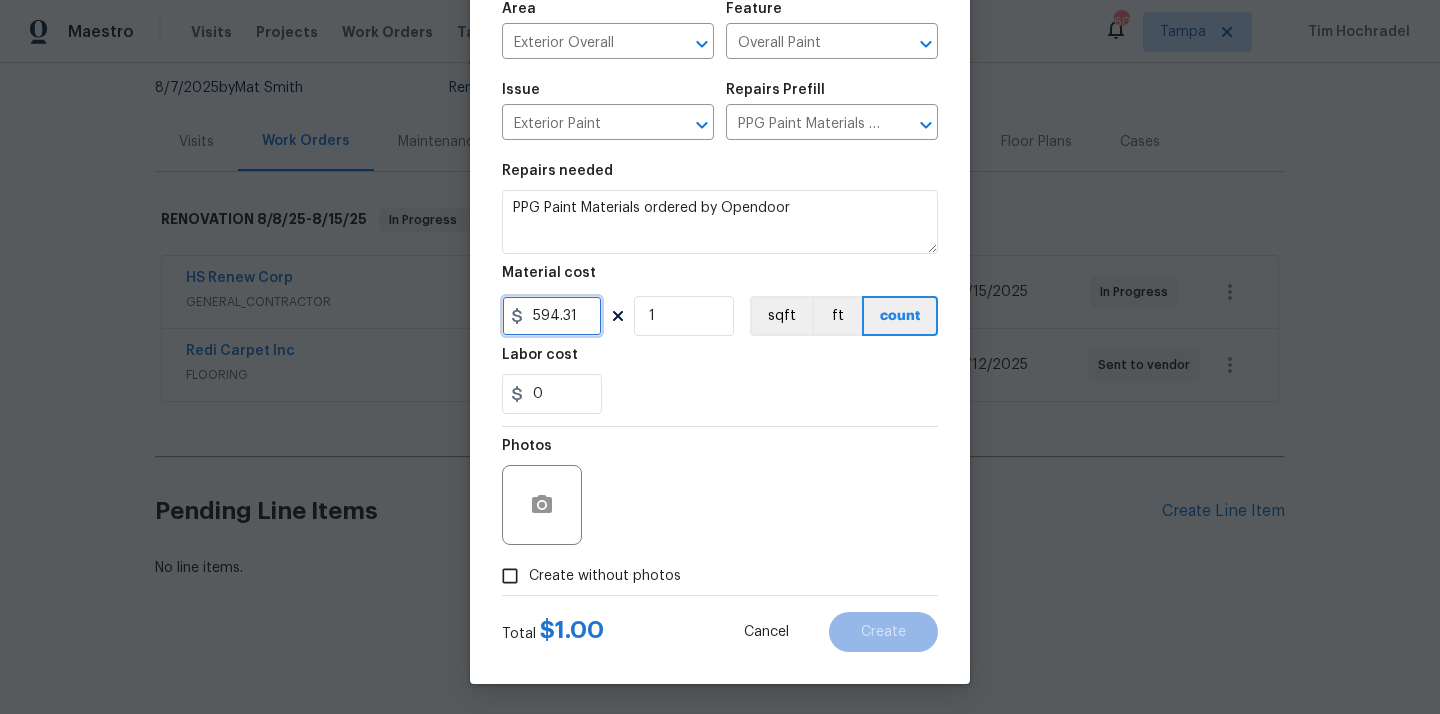 type on "594.31" 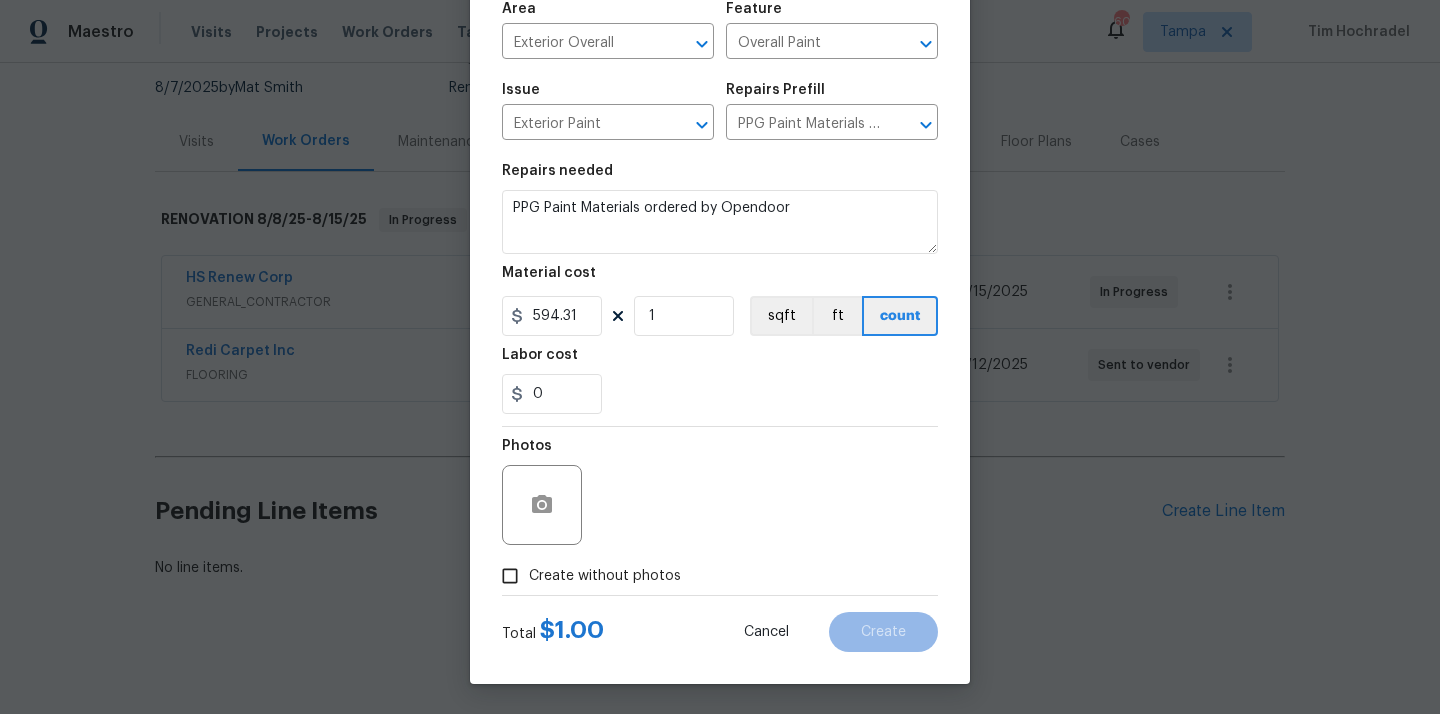 click on "Create without photos" at bounding box center (605, 576) 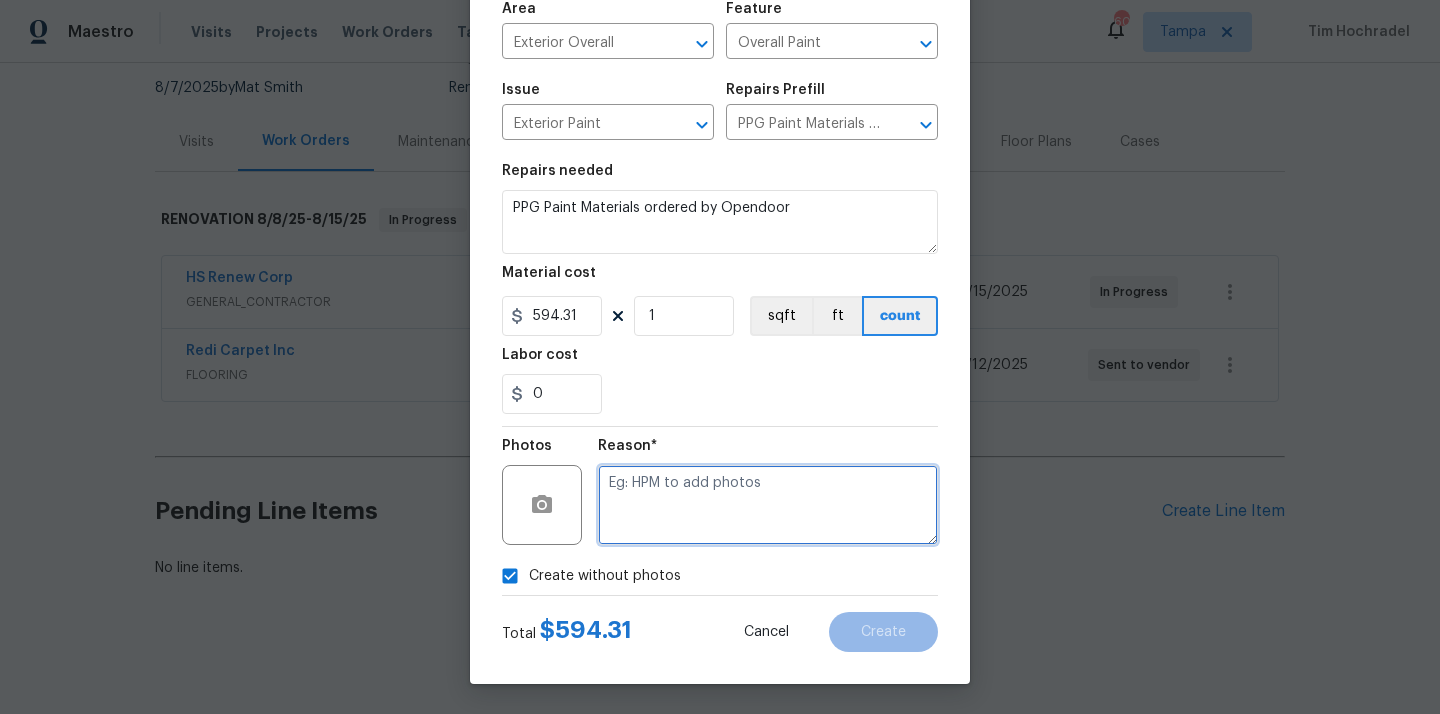 click at bounding box center (768, 505) 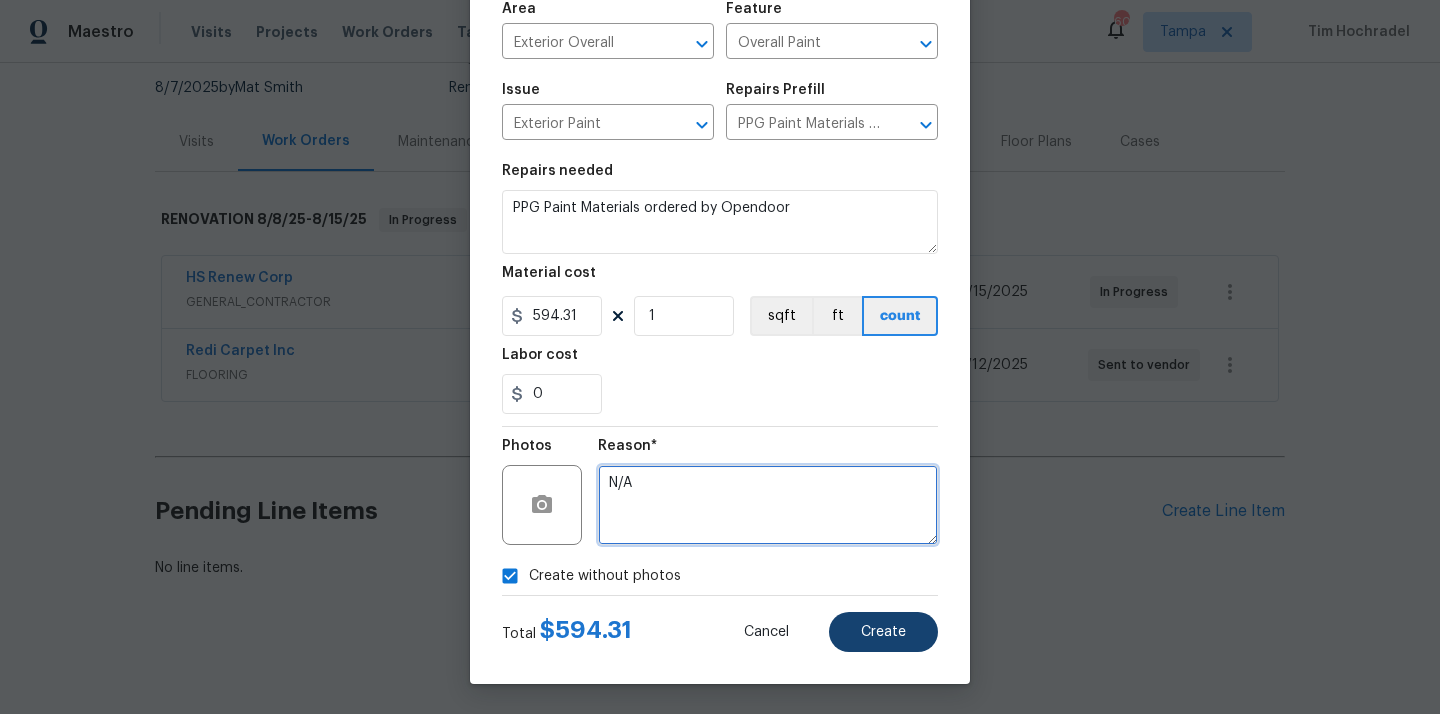 type on "N/A" 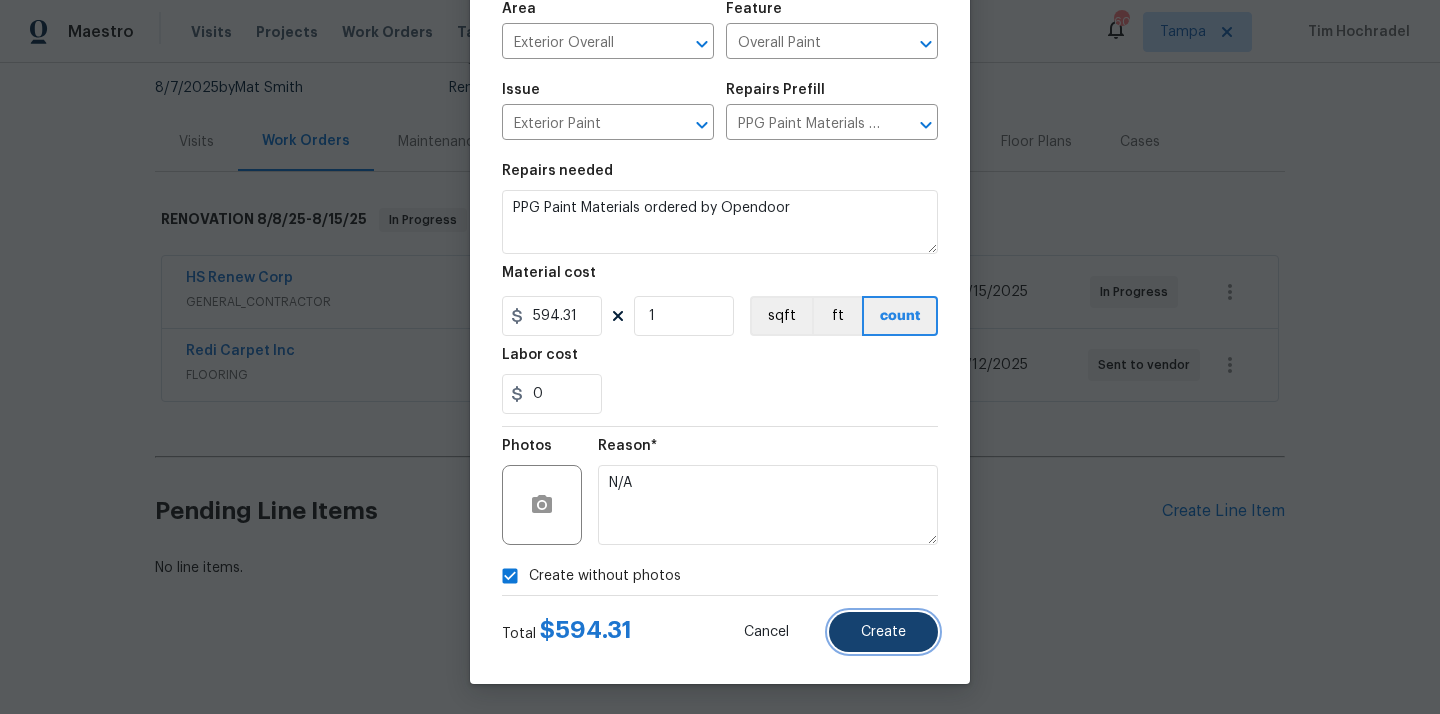 click on "Create" at bounding box center [883, 632] 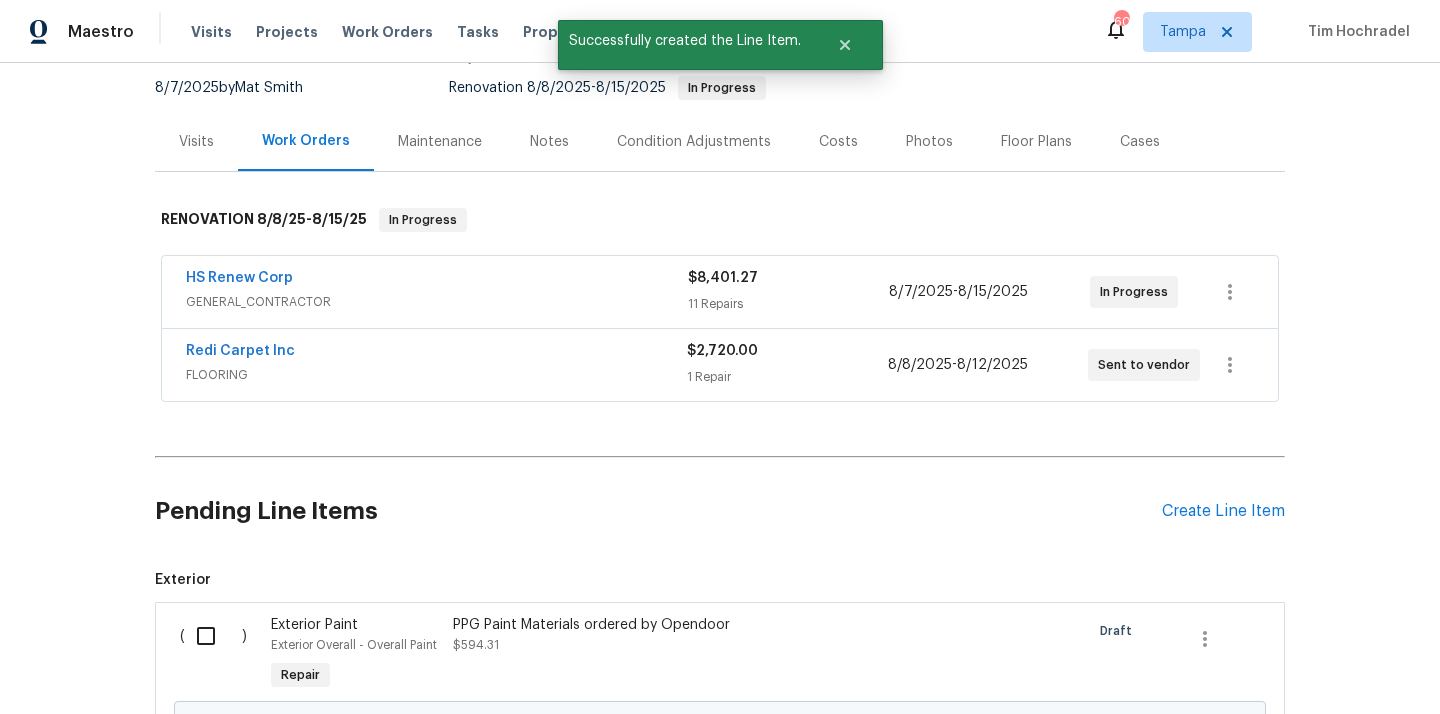 scroll, scrollTop: 419, scrollLeft: 0, axis: vertical 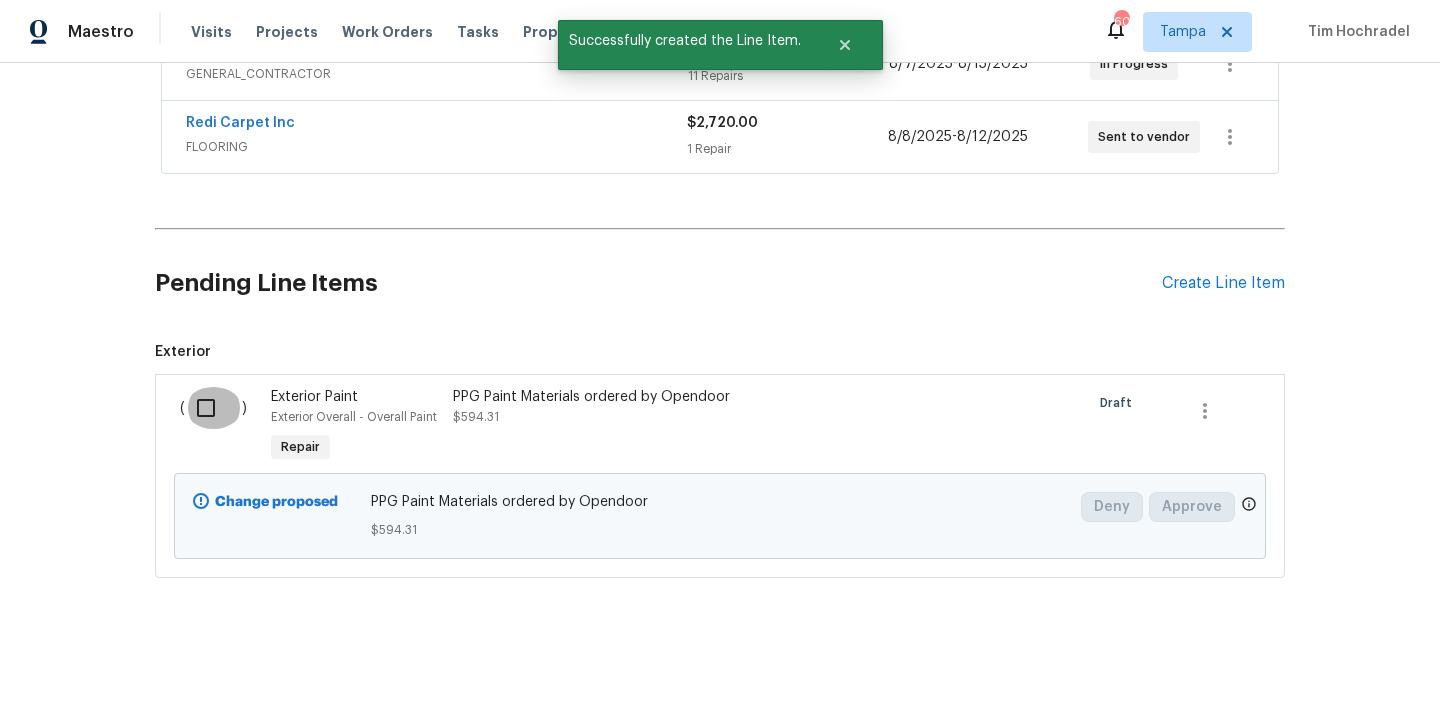 click at bounding box center (213, 408) 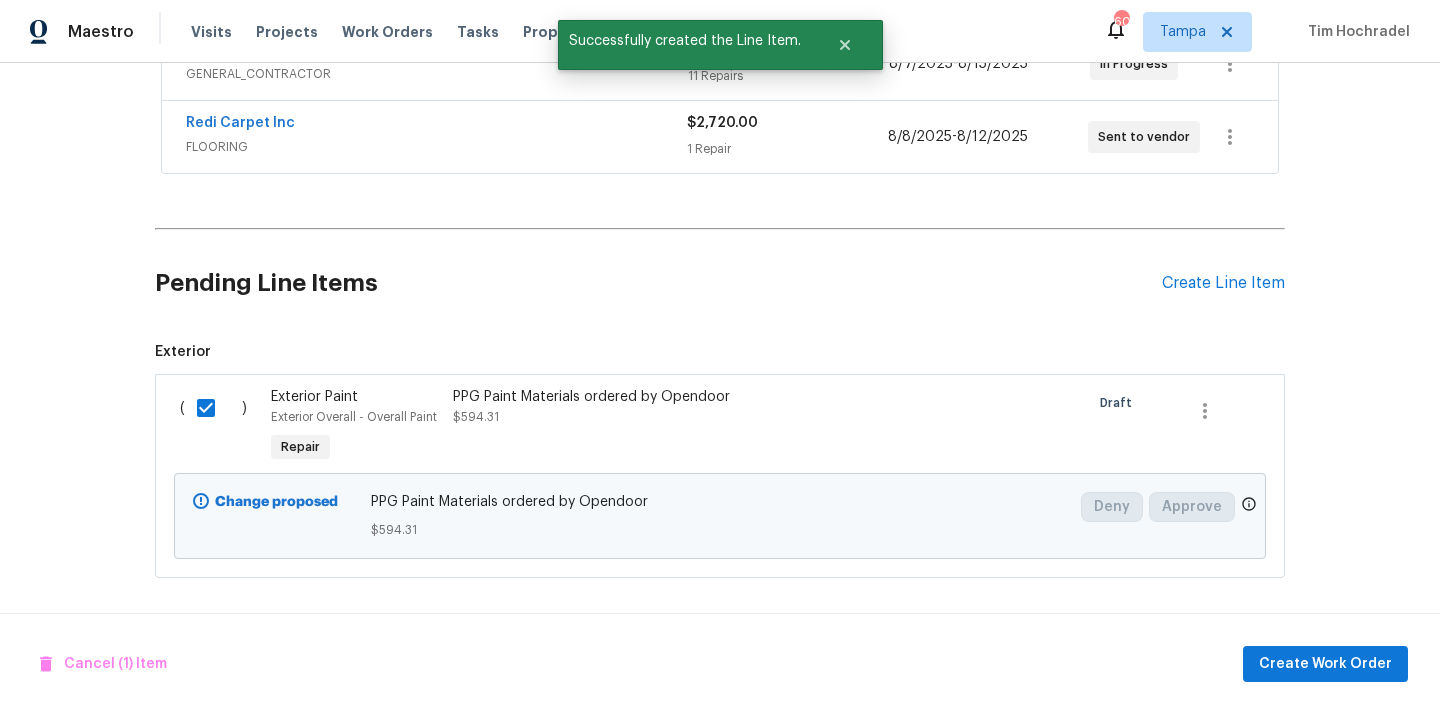 click on "Cancel (1) Item Create Work Order" at bounding box center [720, 664] 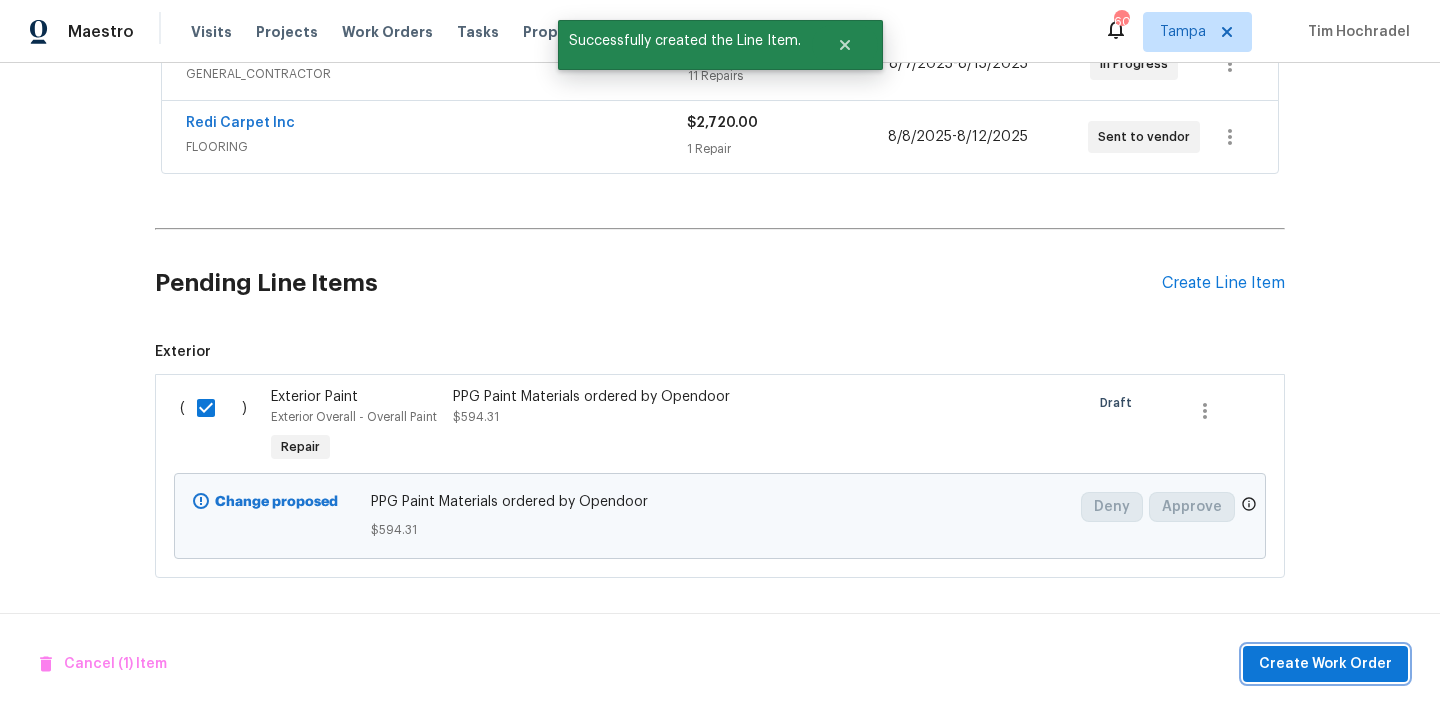 click on "Create Work Order" at bounding box center (1325, 664) 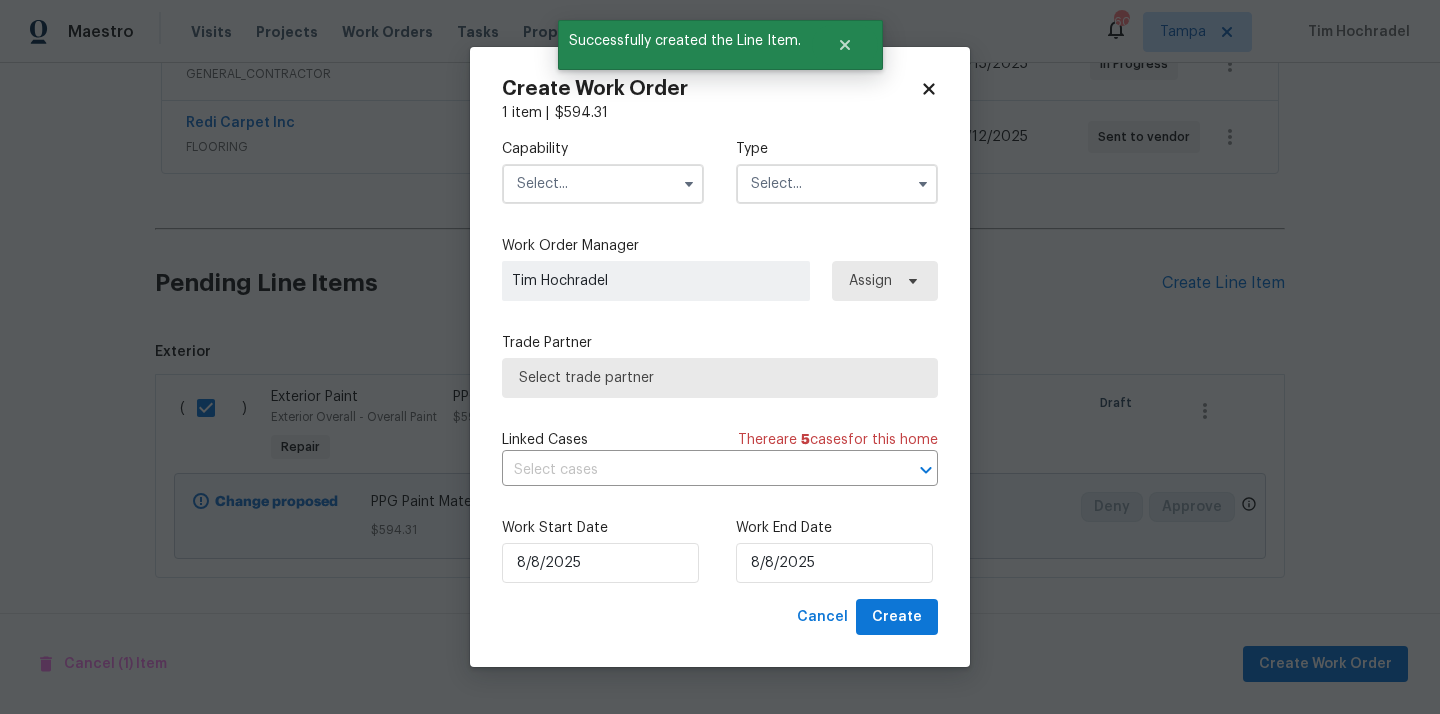 click at bounding box center [603, 184] 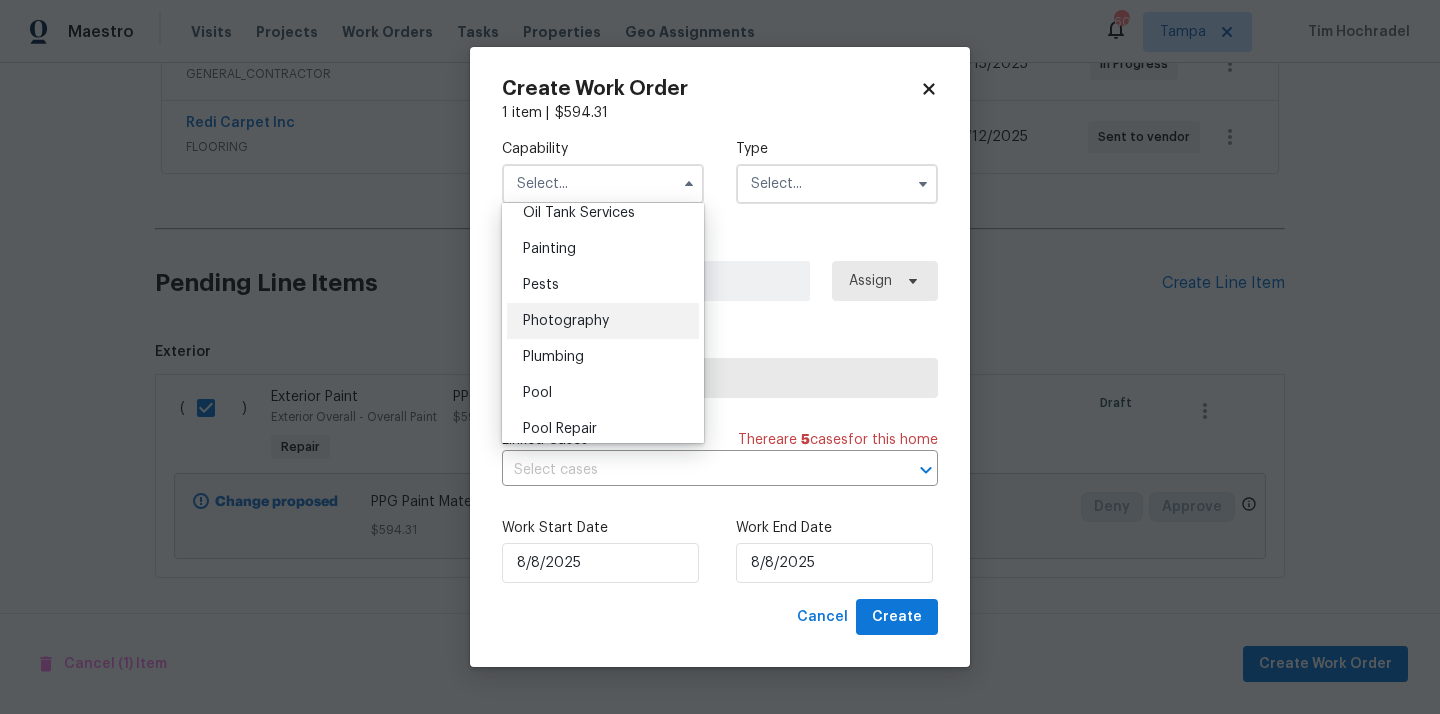 scroll, scrollTop: 1643, scrollLeft: 0, axis: vertical 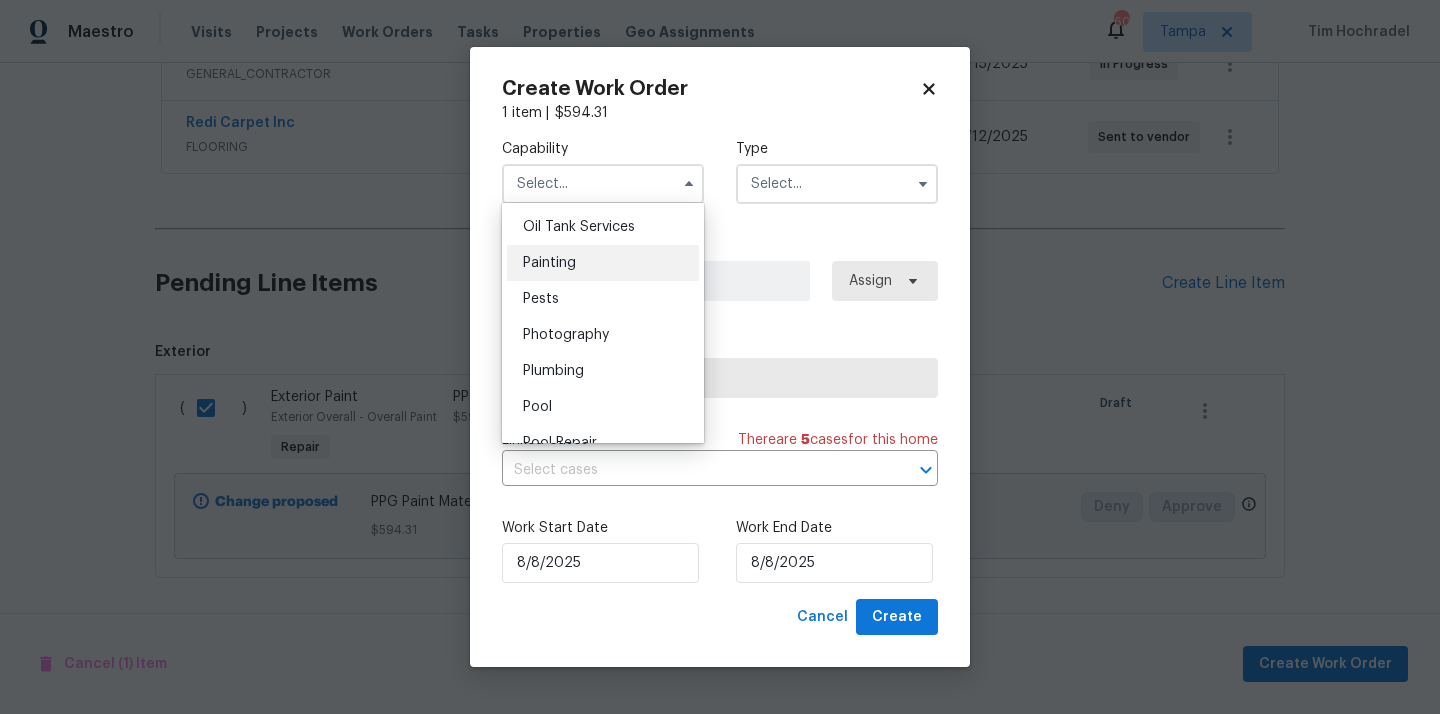 click on "Painting" at bounding box center [603, 263] 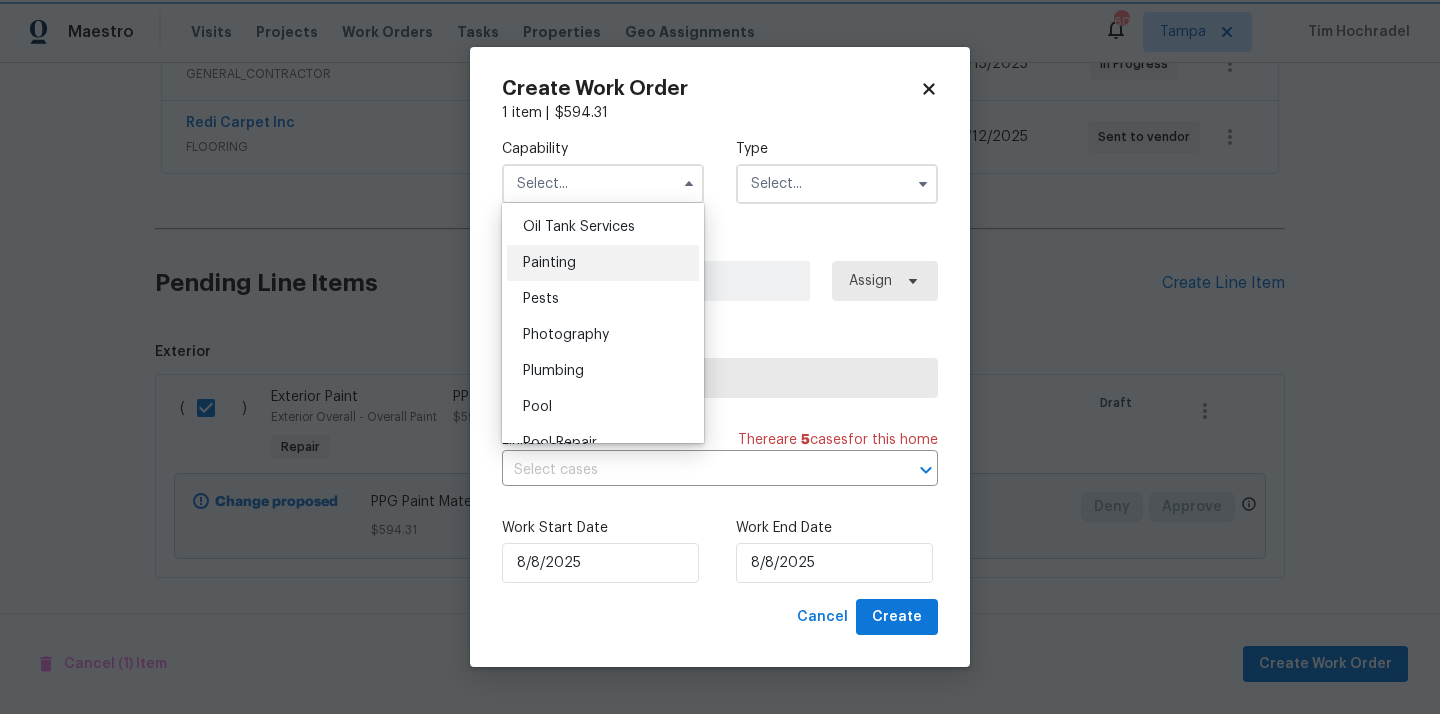type on "Painting" 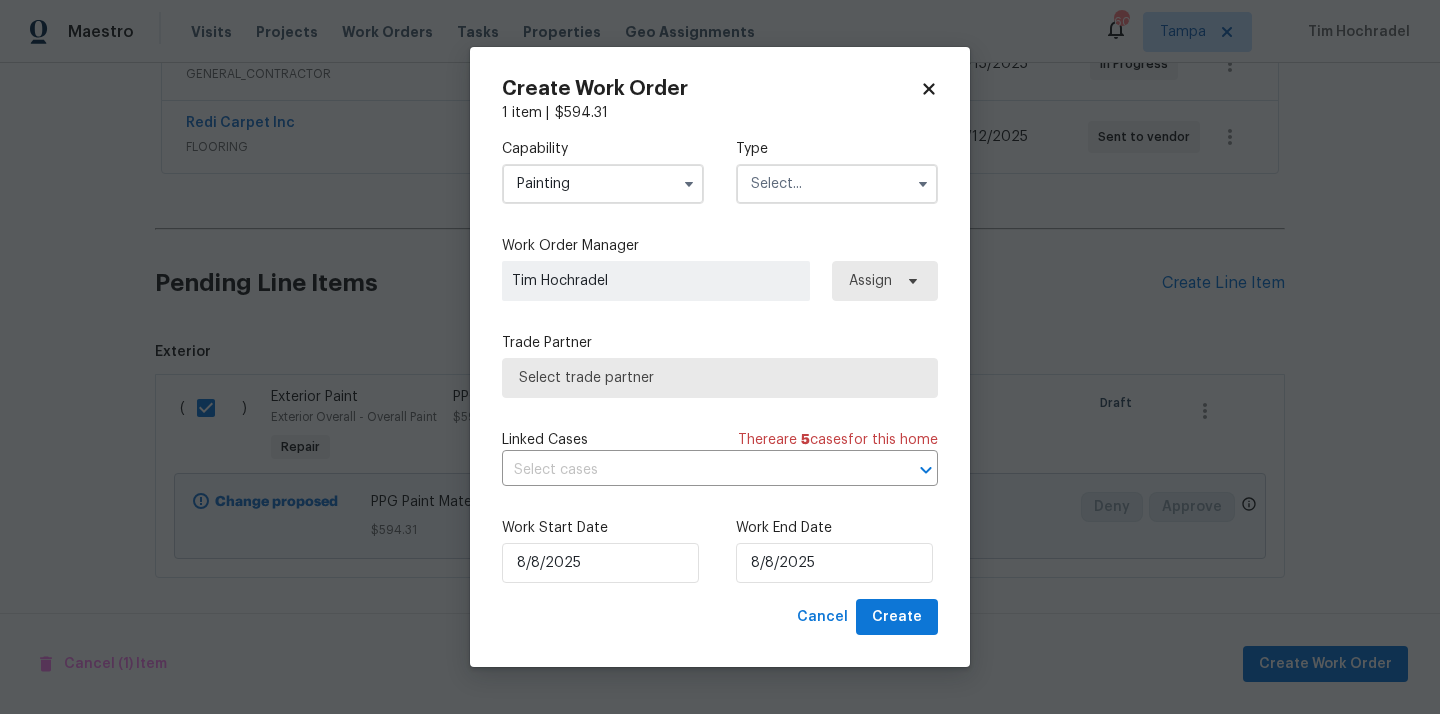 click at bounding box center (837, 184) 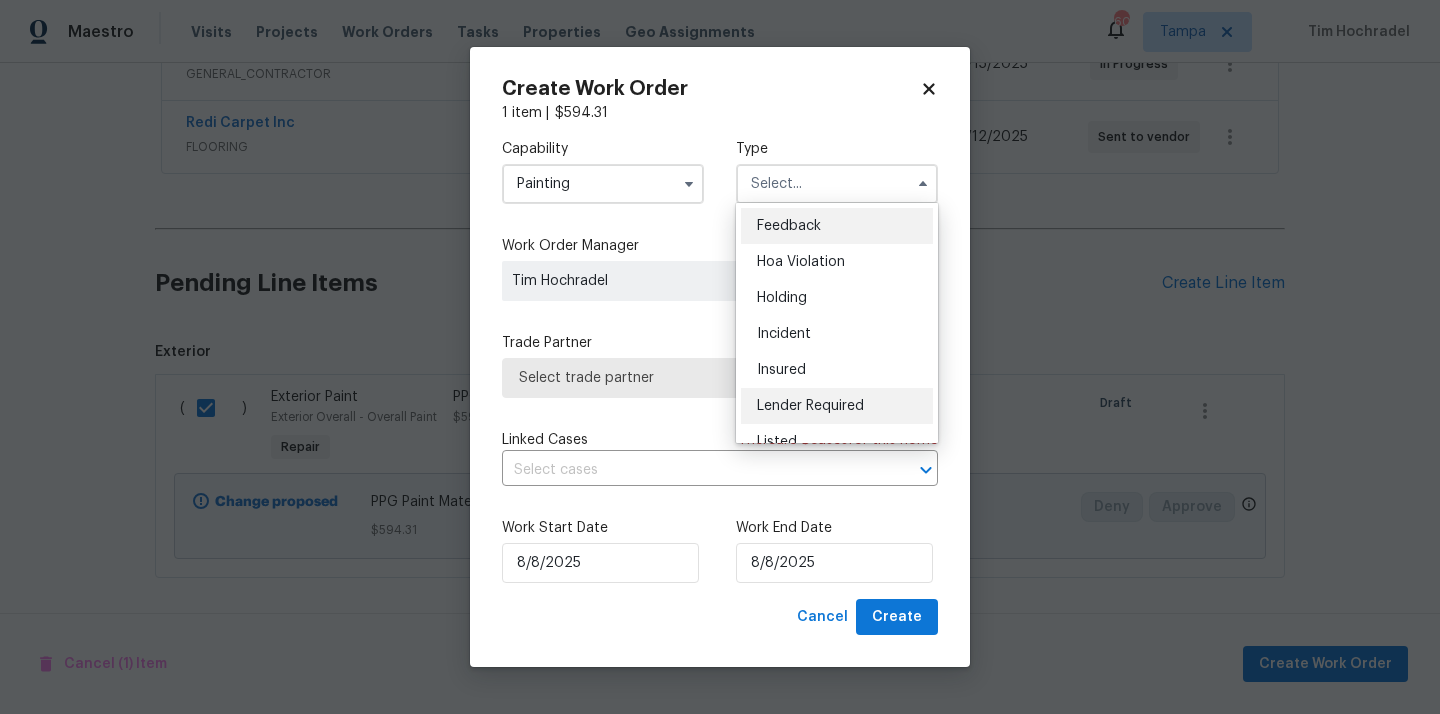 scroll, scrollTop: 454, scrollLeft: 0, axis: vertical 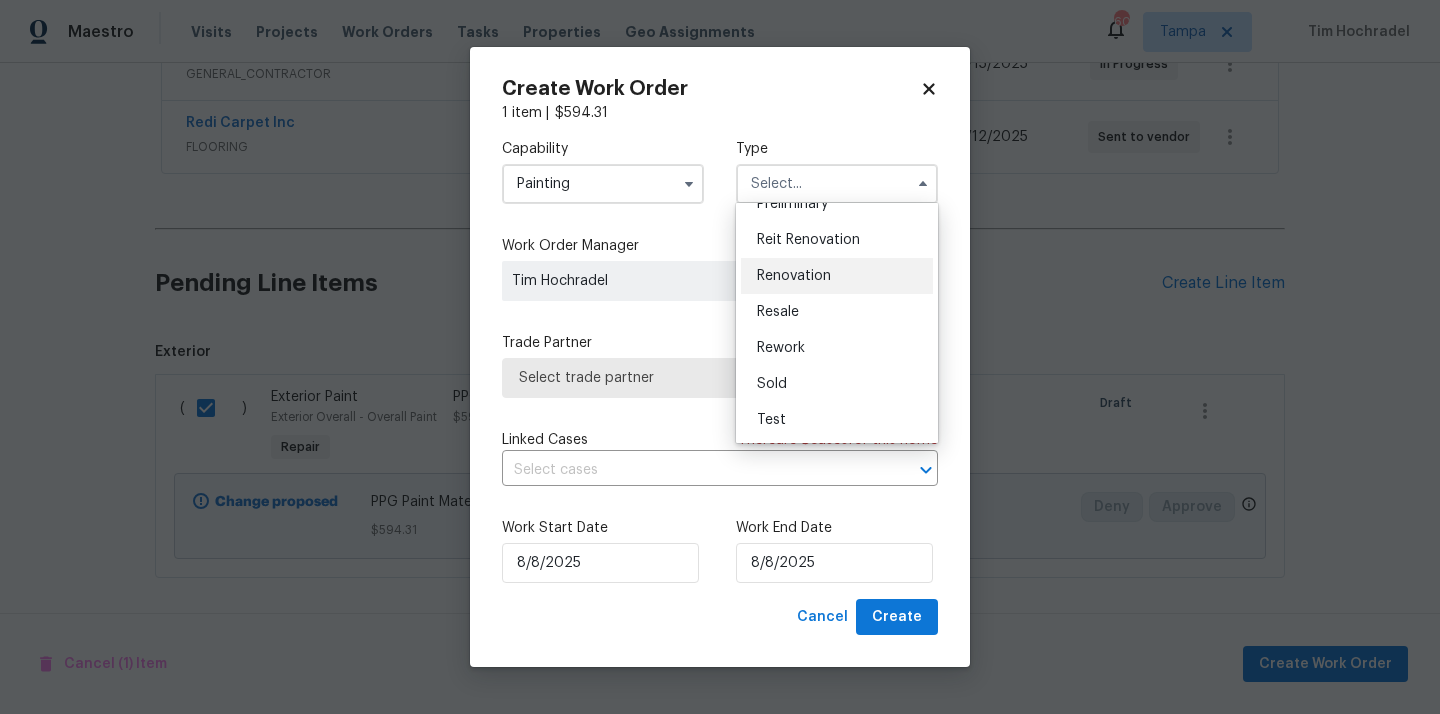 click on "Renovation" at bounding box center (837, 276) 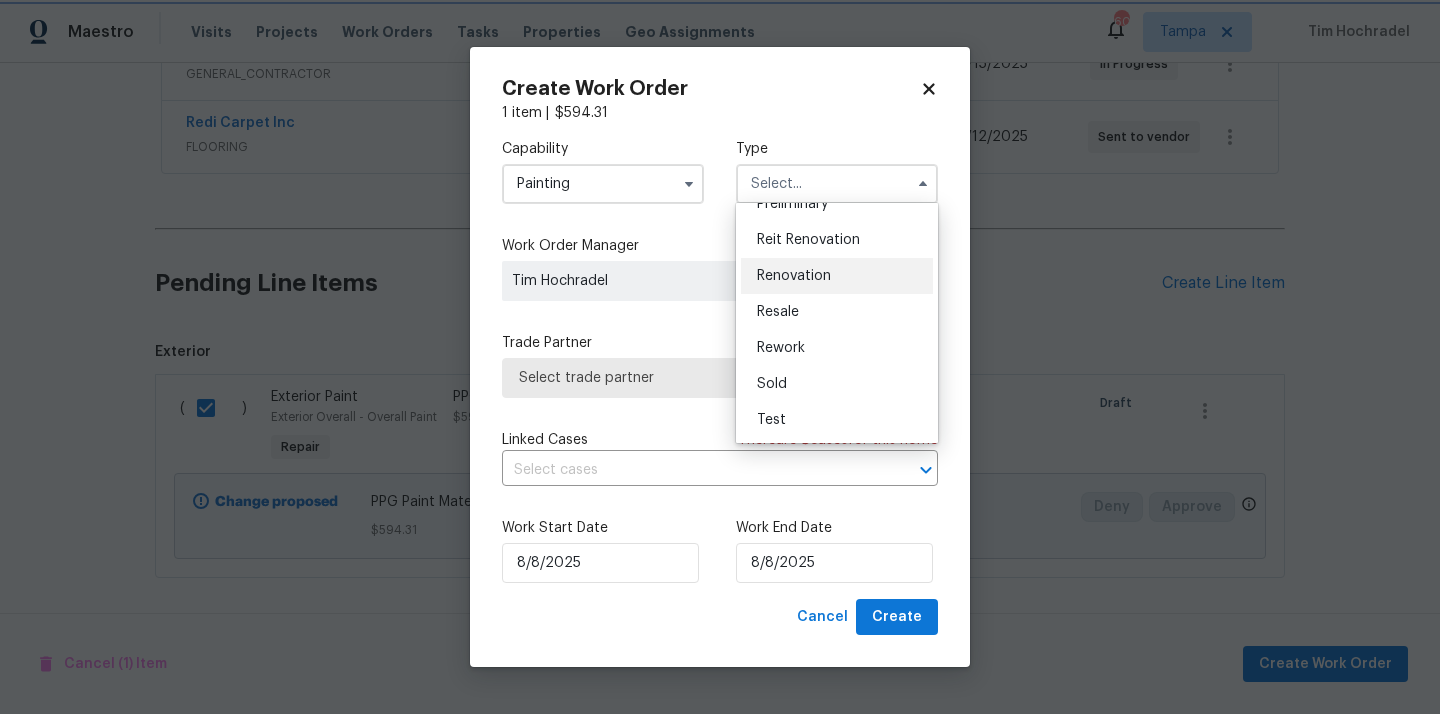 type on "Renovation" 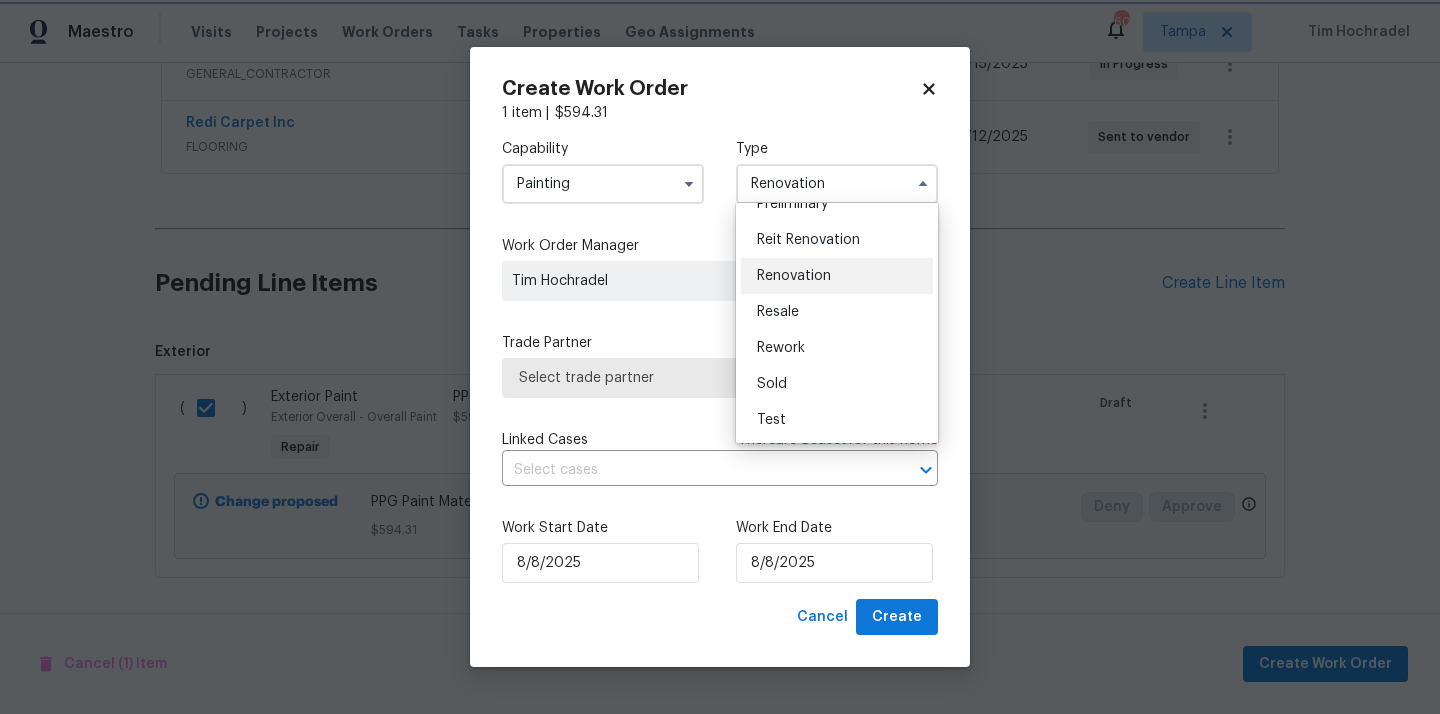 scroll, scrollTop: 0, scrollLeft: 0, axis: both 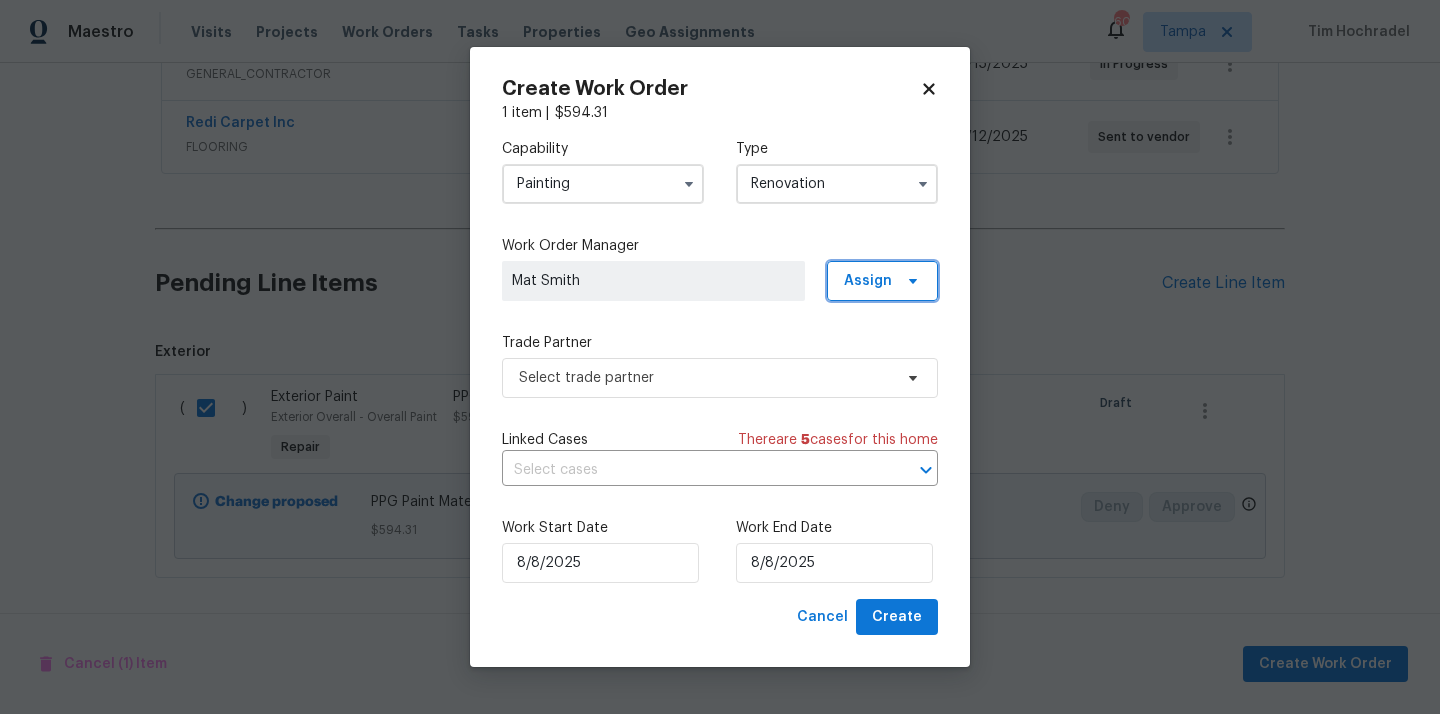 click on "Assign" at bounding box center [868, 281] 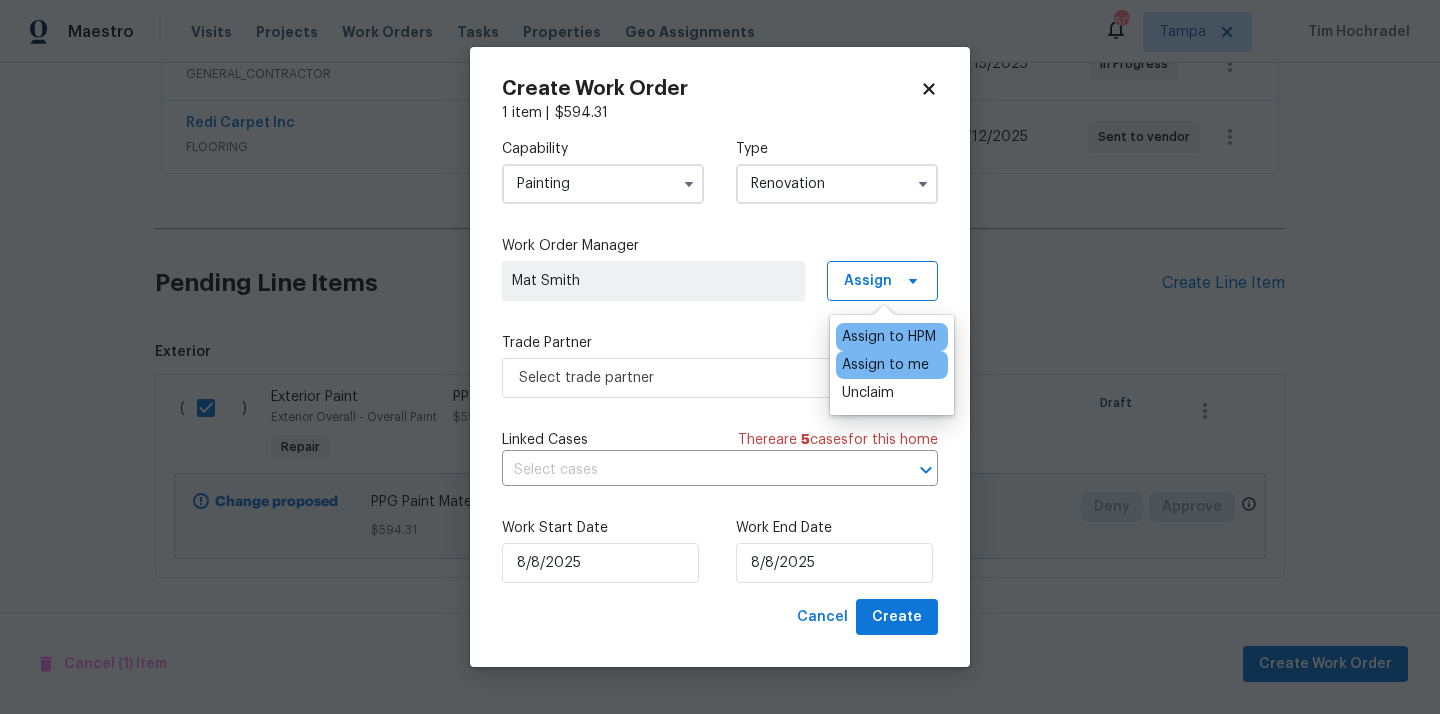 click on "Assign to me" at bounding box center [892, 365] 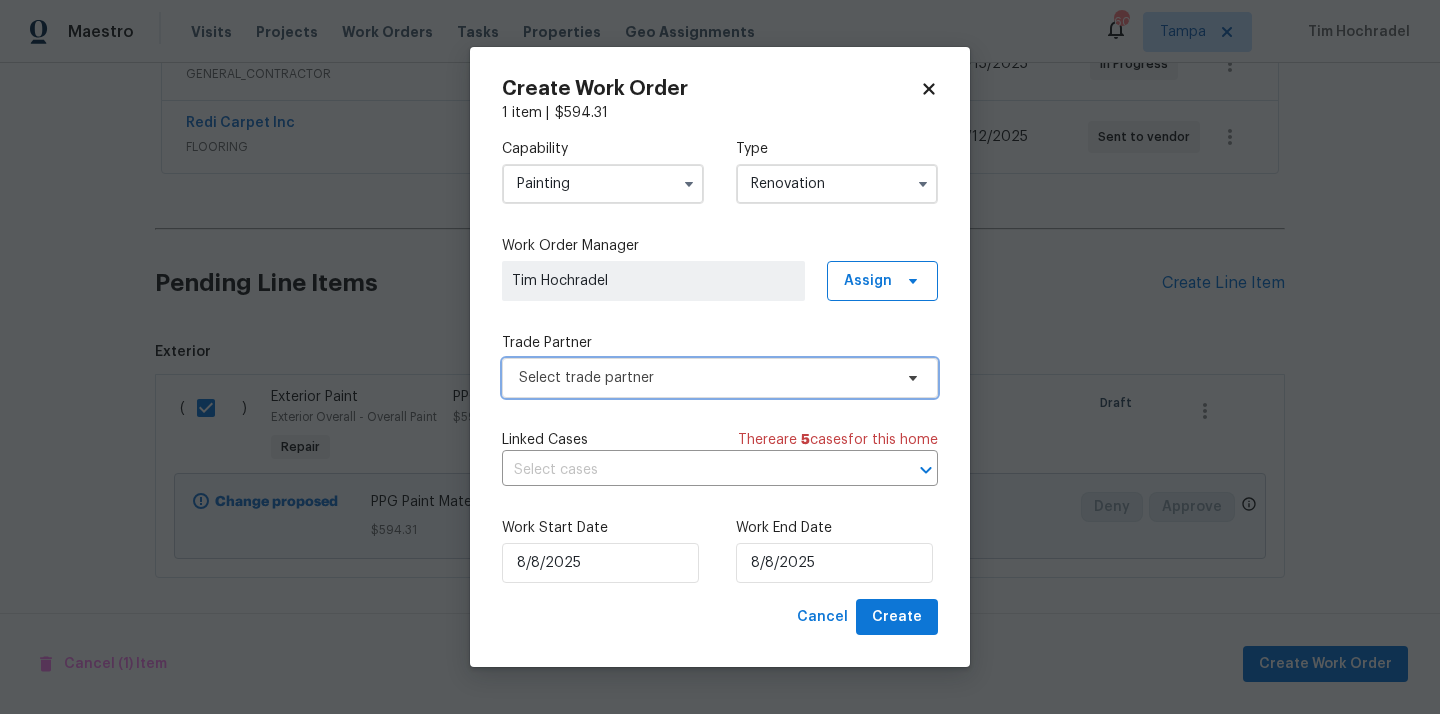 click on "Select trade partner" at bounding box center (705, 378) 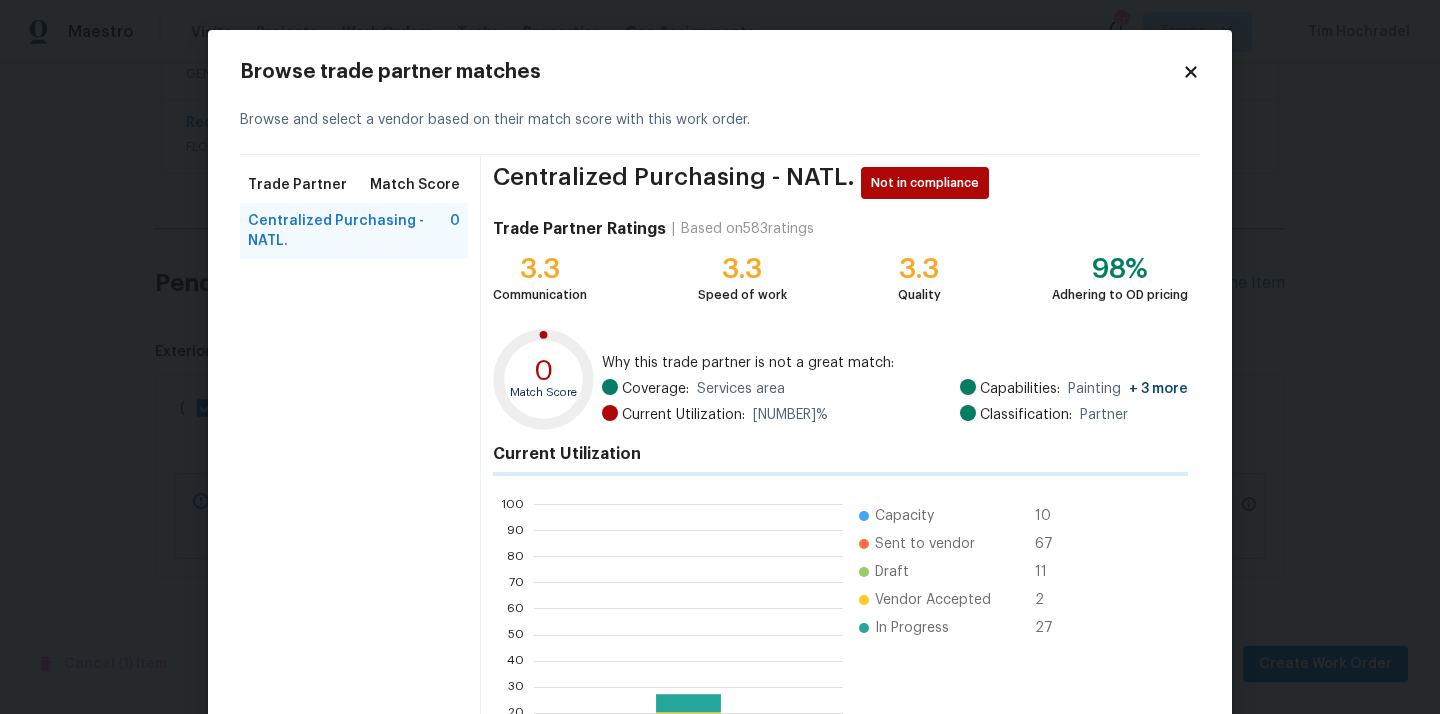 scroll, scrollTop: 2, scrollLeft: 2, axis: both 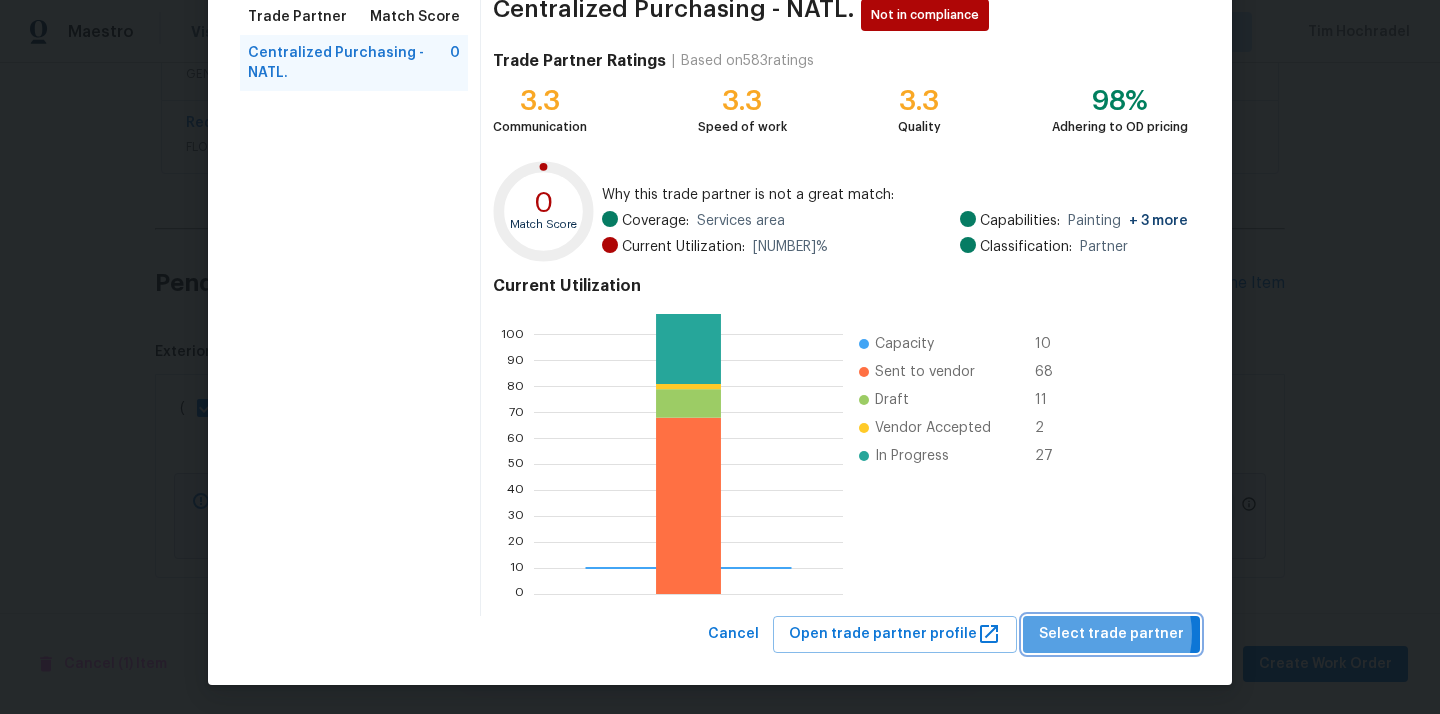 click on "Select trade partner" at bounding box center [1111, 634] 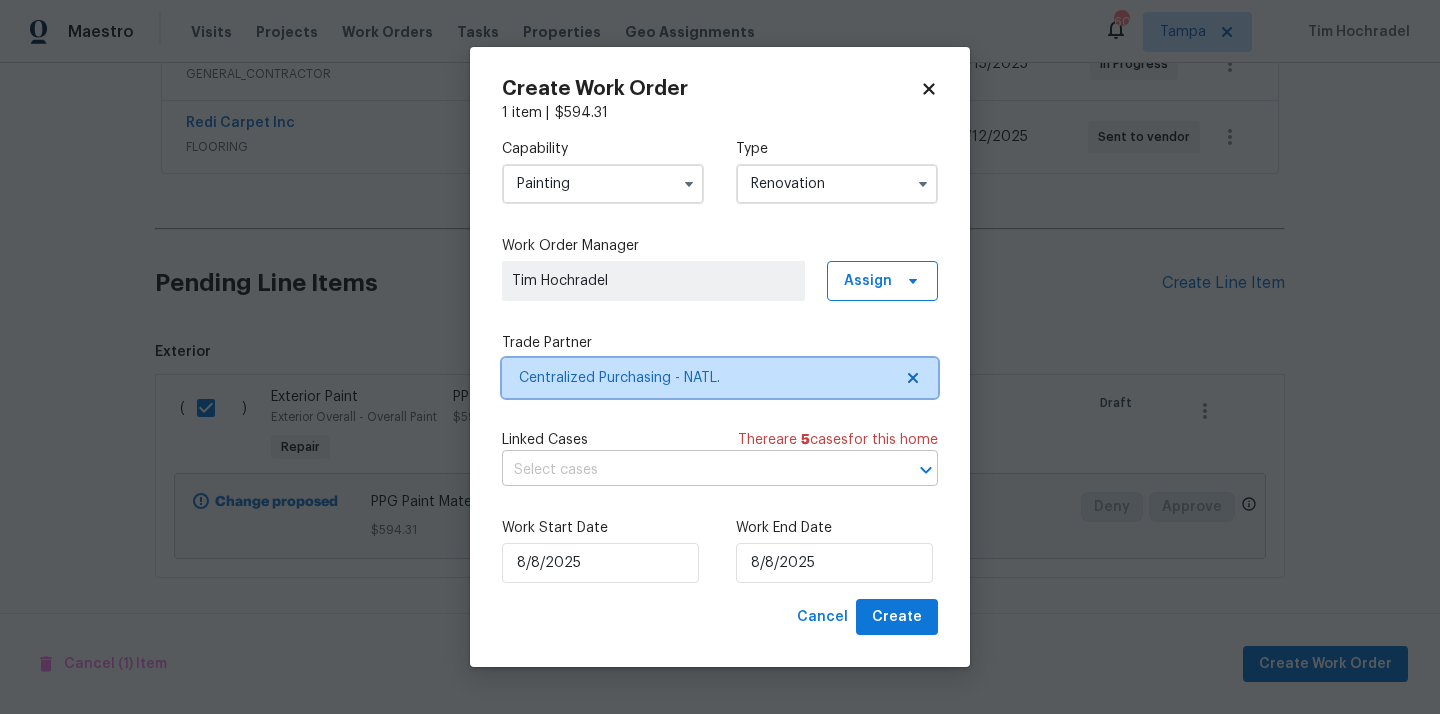 scroll, scrollTop: 0, scrollLeft: 0, axis: both 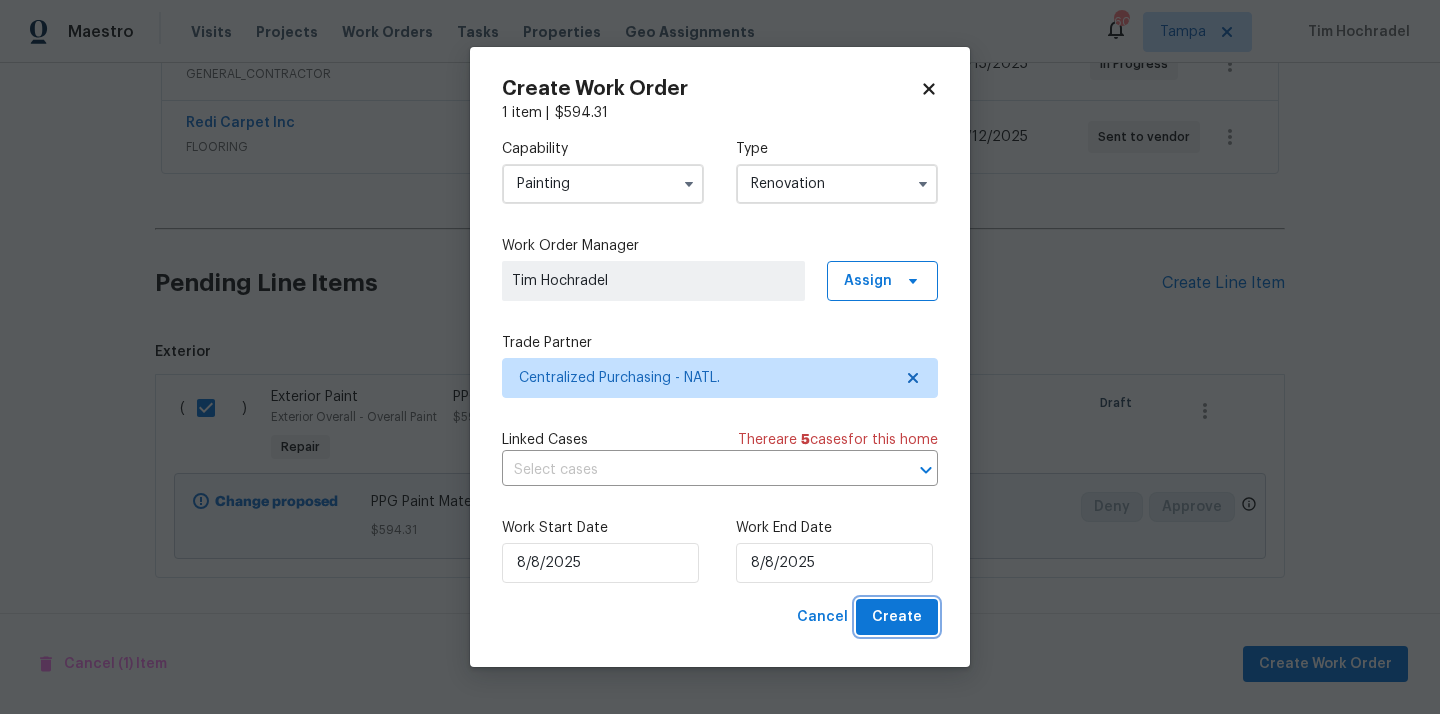 click on "Create" at bounding box center (897, 617) 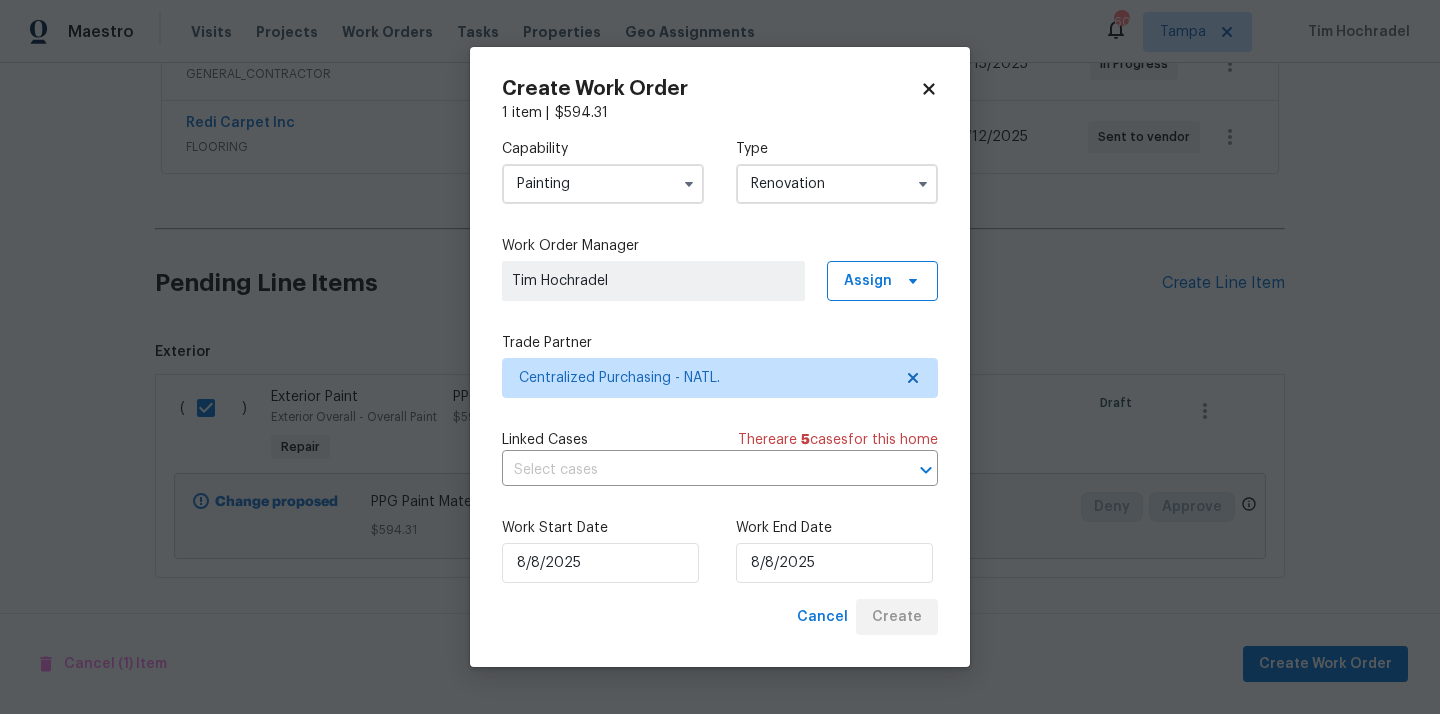 scroll, scrollTop: 264, scrollLeft: 0, axis: vertical 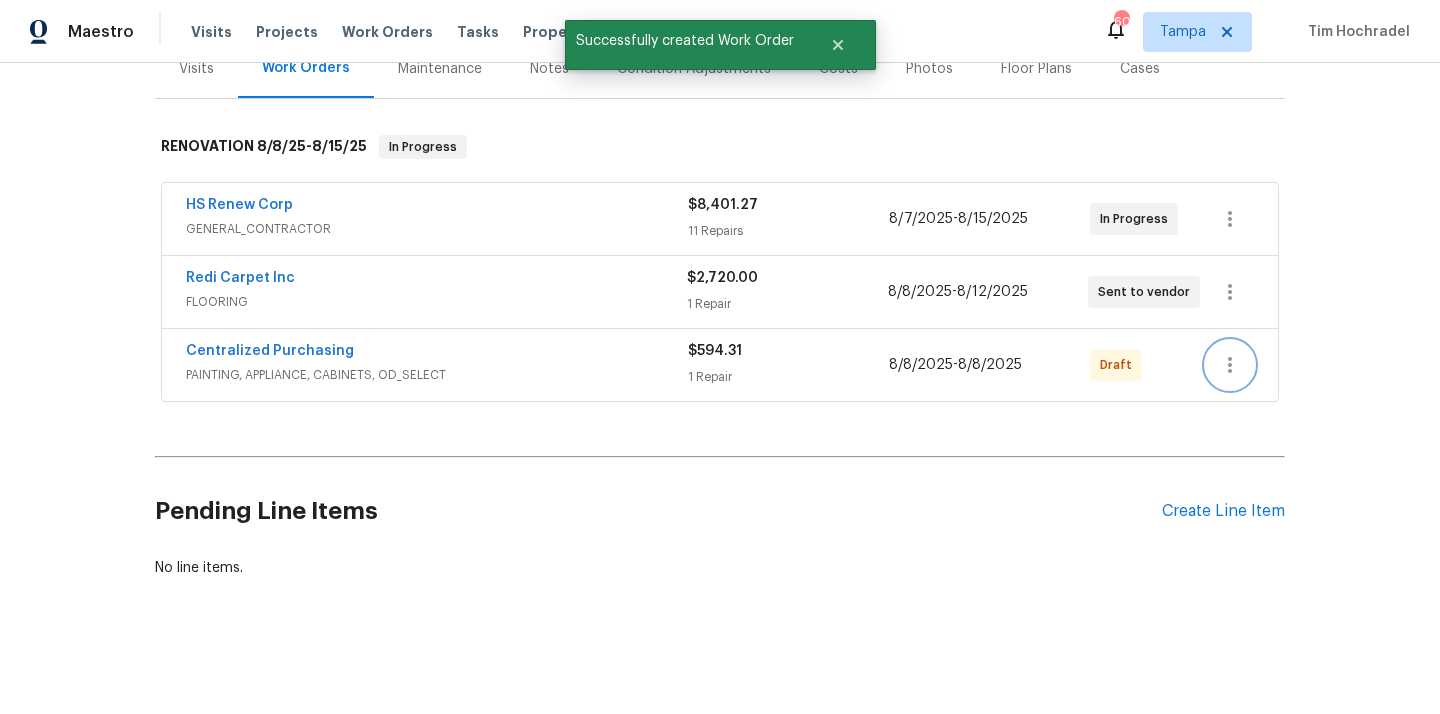 click at bounding box center (1230, 365) 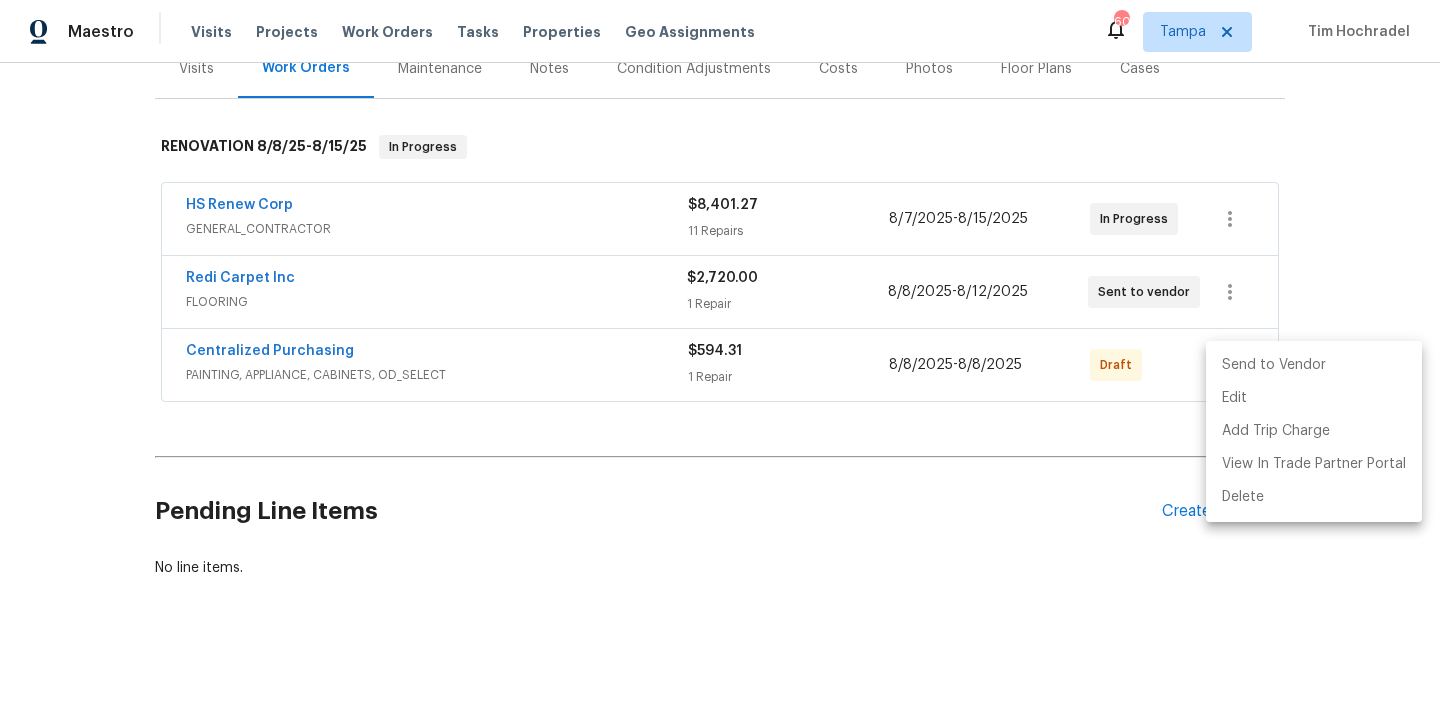 click on "Send to Vendor" at bounding box center (1314, 365) 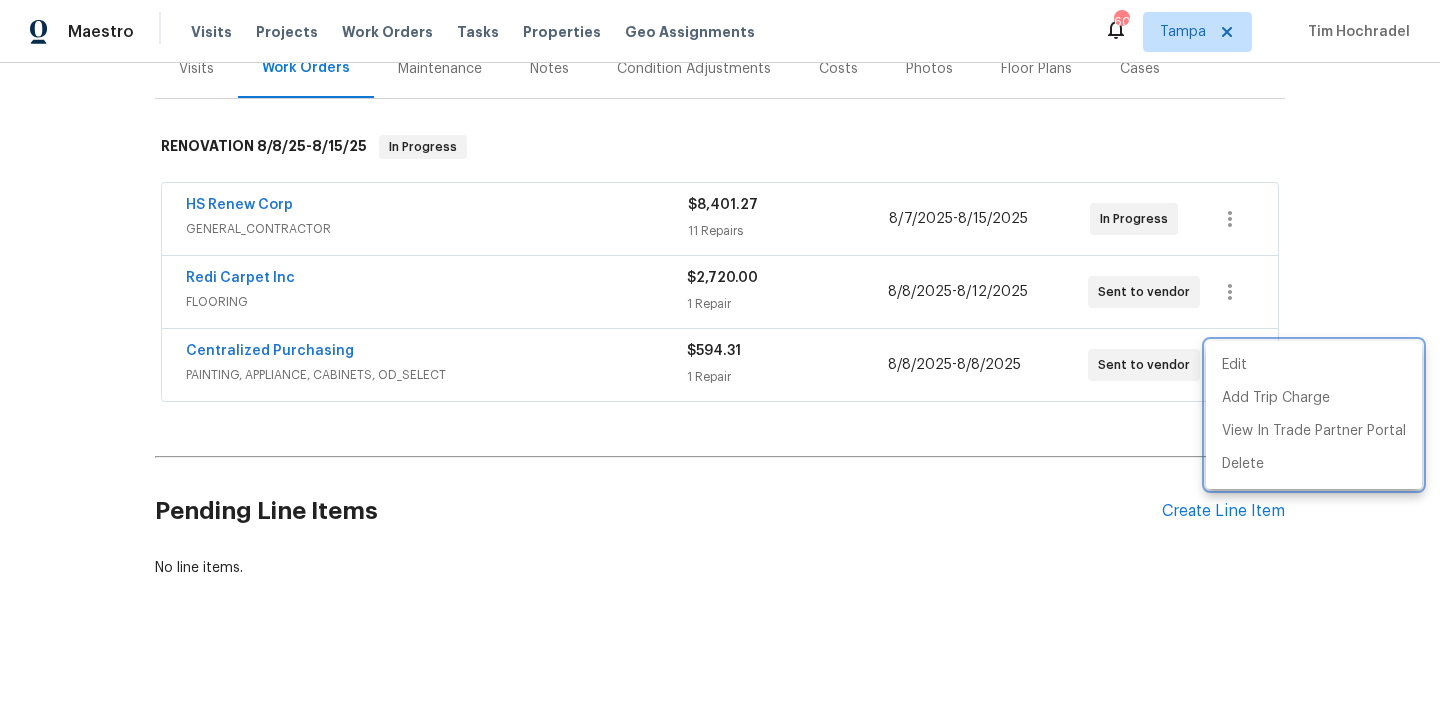 click at bounding box center [720, 357] 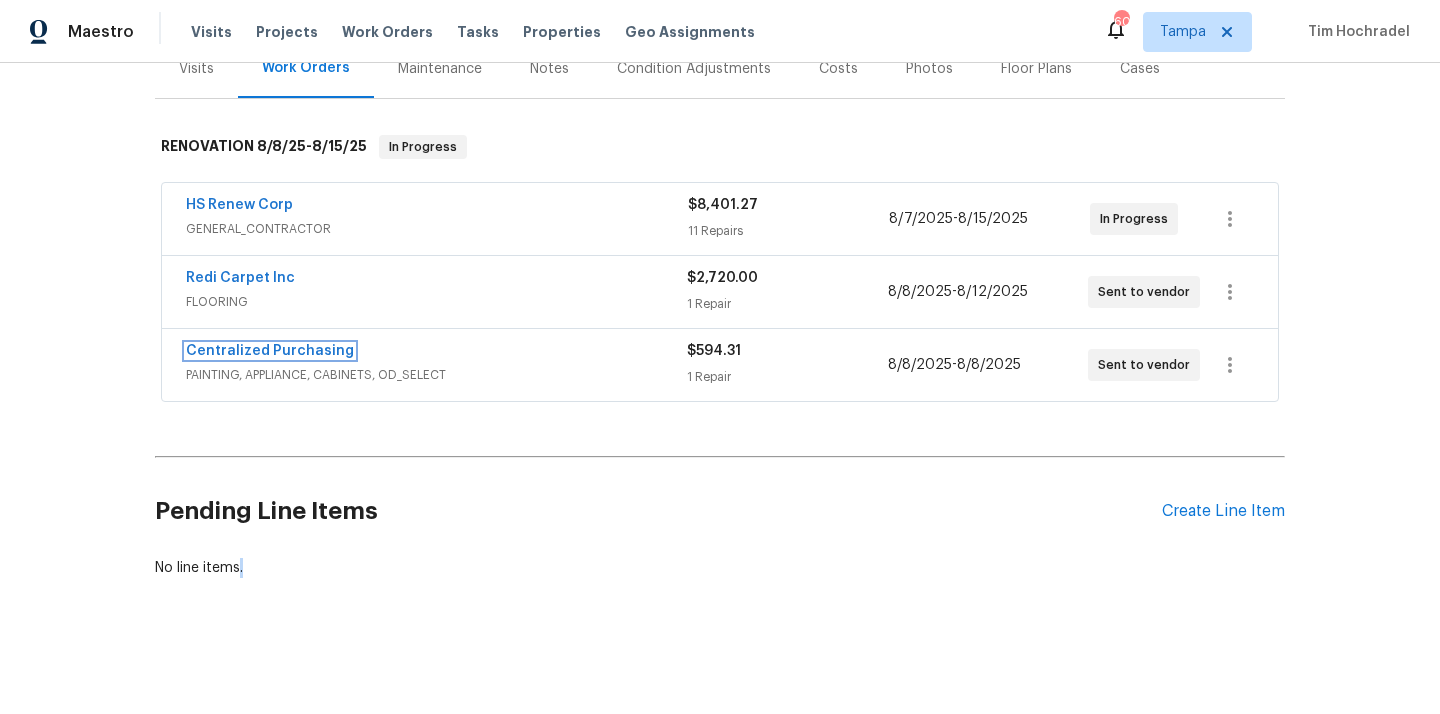 click on "Centralized Purchasing" at bounding box center (270, 351) 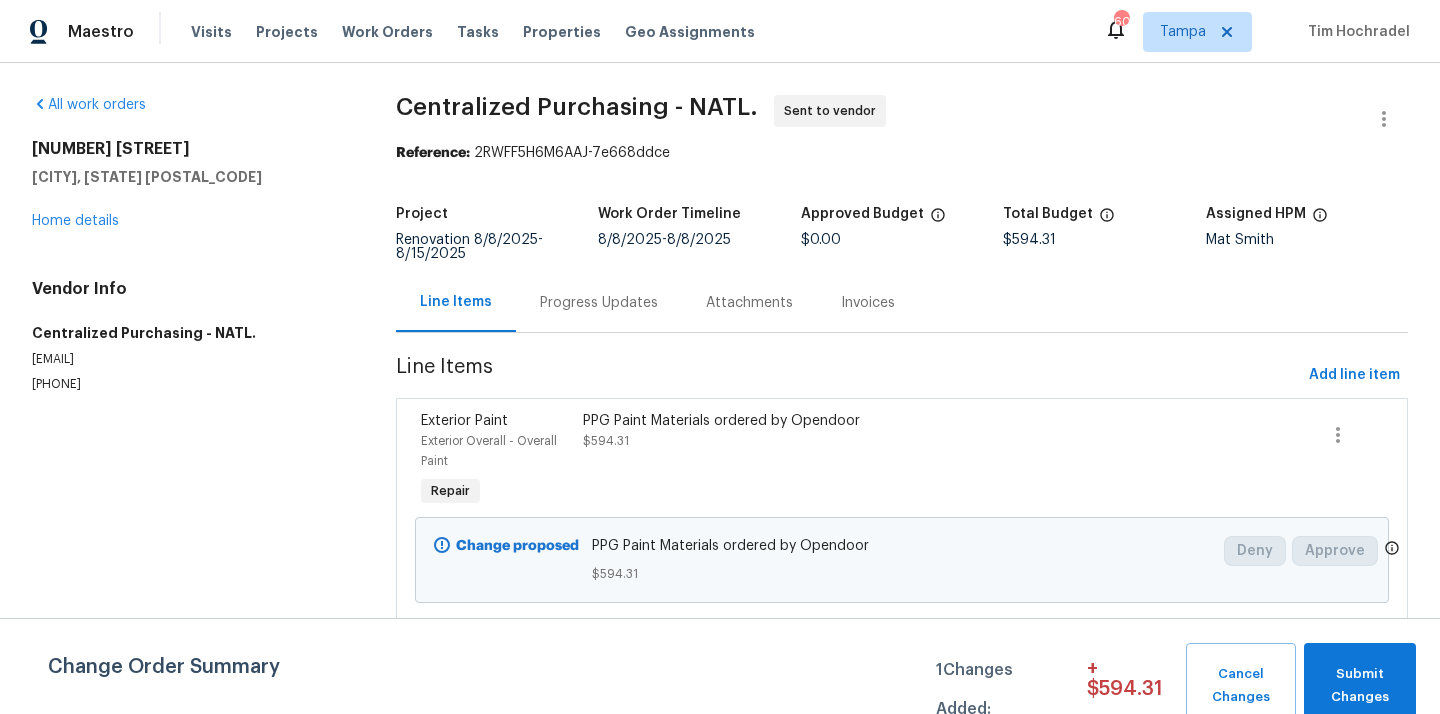 click on "Maestro Visits Projects Work Orders Tasks Properties Geo Assignments 60 Tampa Tim Hochradel" at bounding box center [720, 31] 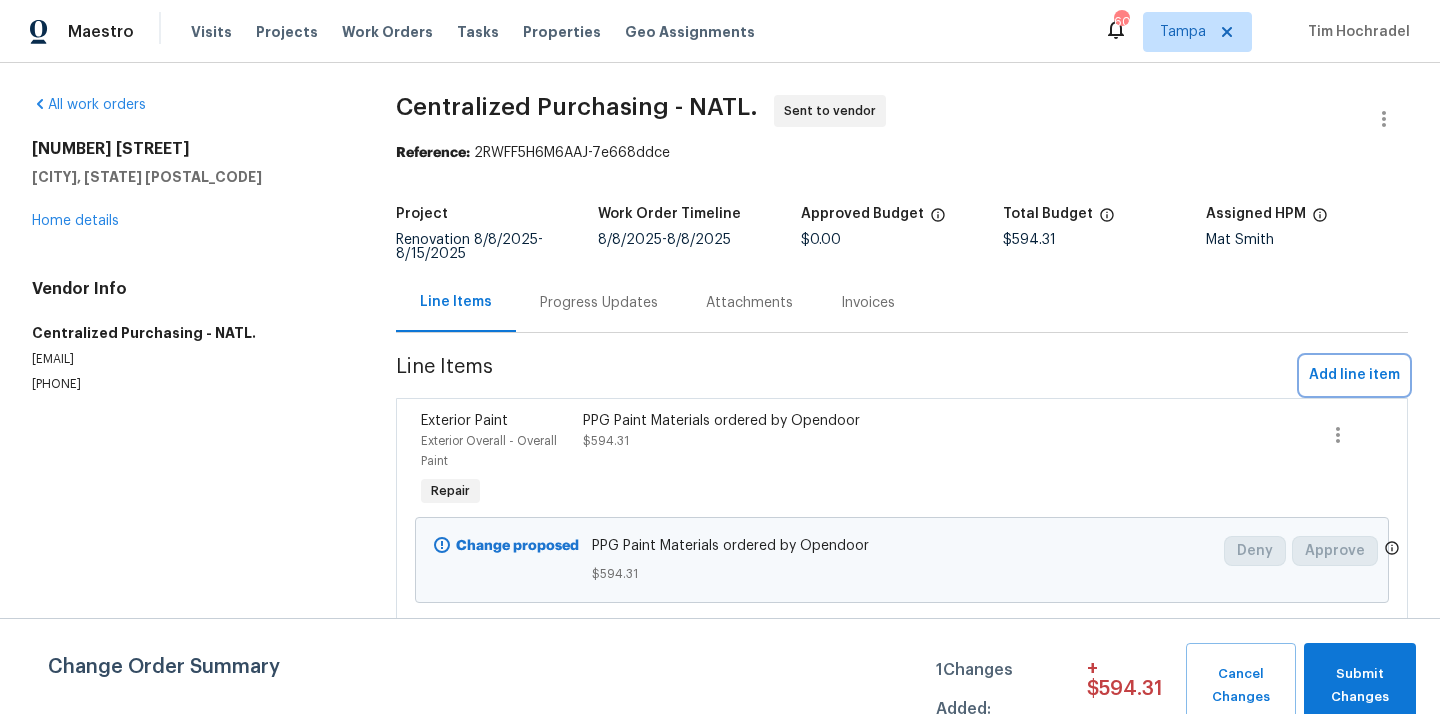 click on "Add line item" at bounding box center (1354, 375) 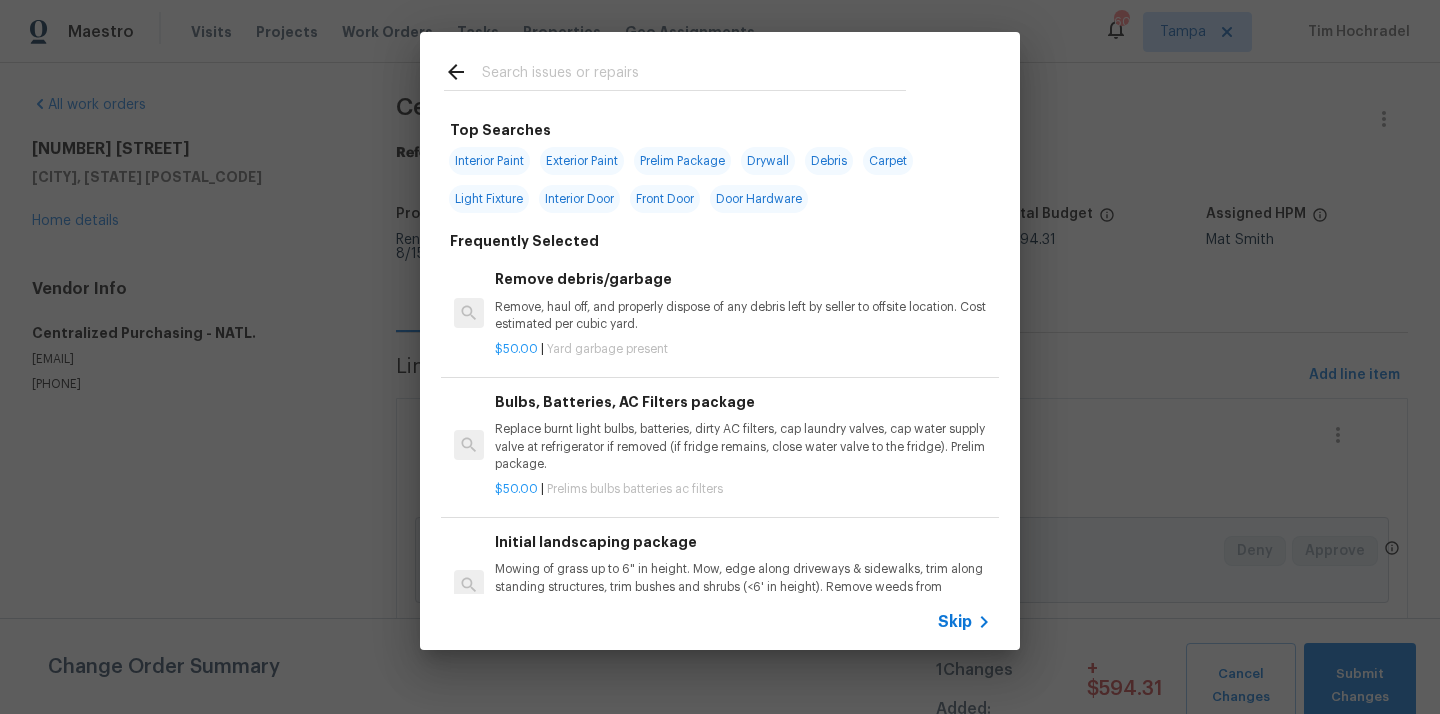 click at bounding box center [694, 75] 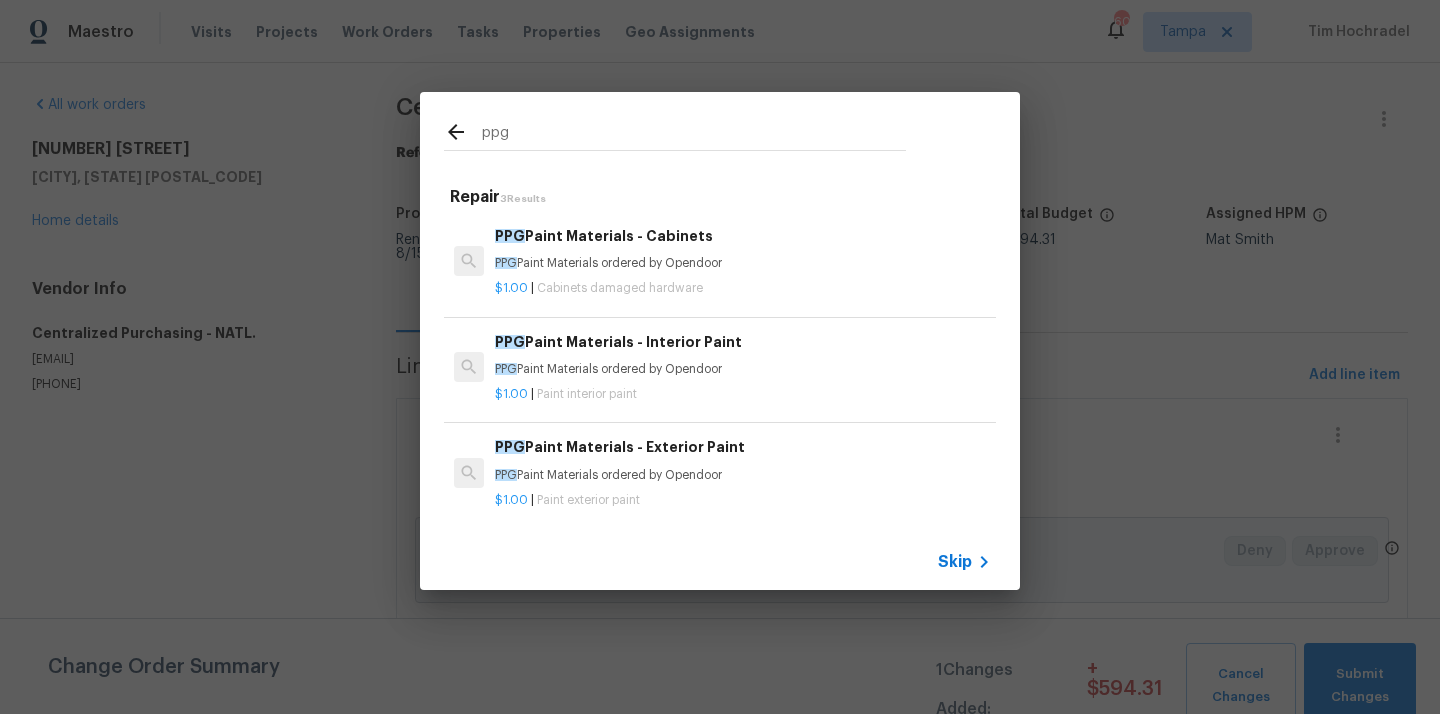 type on "ppg" 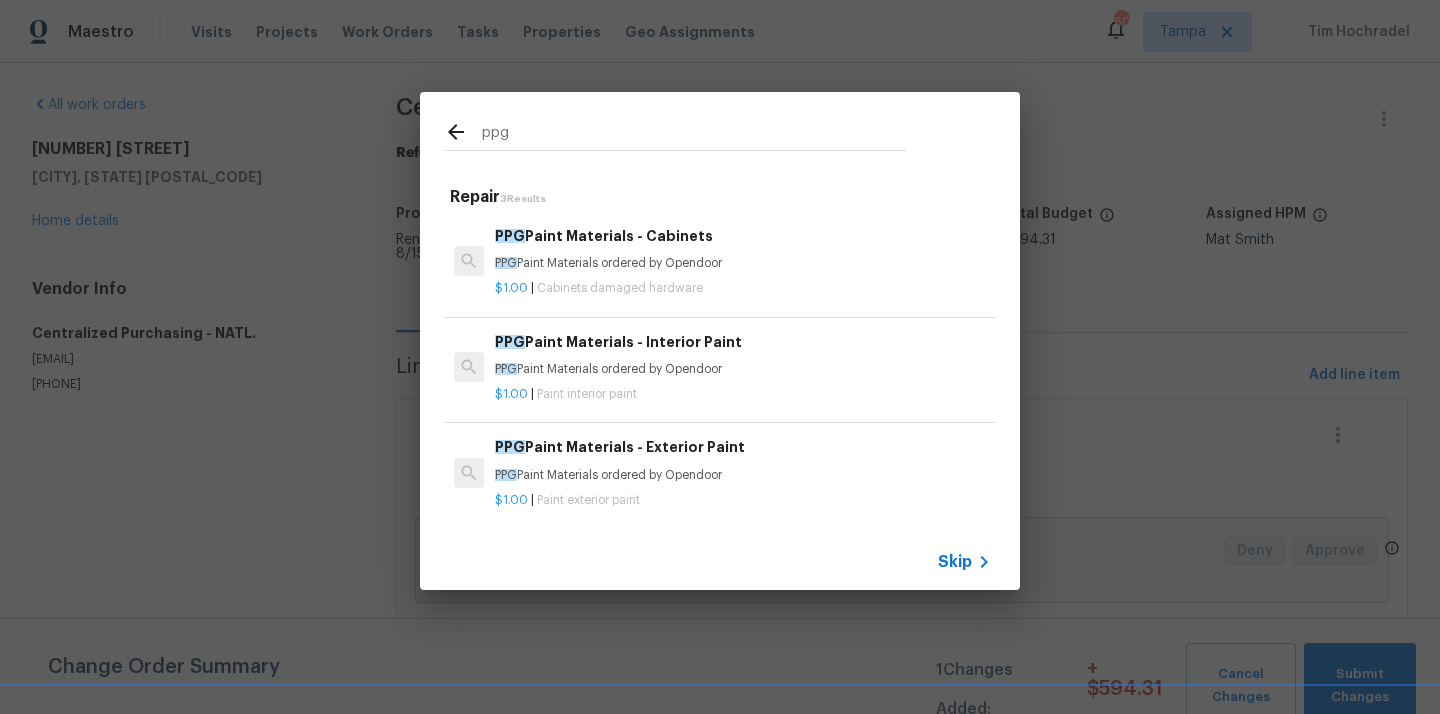 click on "PPG  Paint Materials ordered by Opendoor" at bounding box center (743, 369) 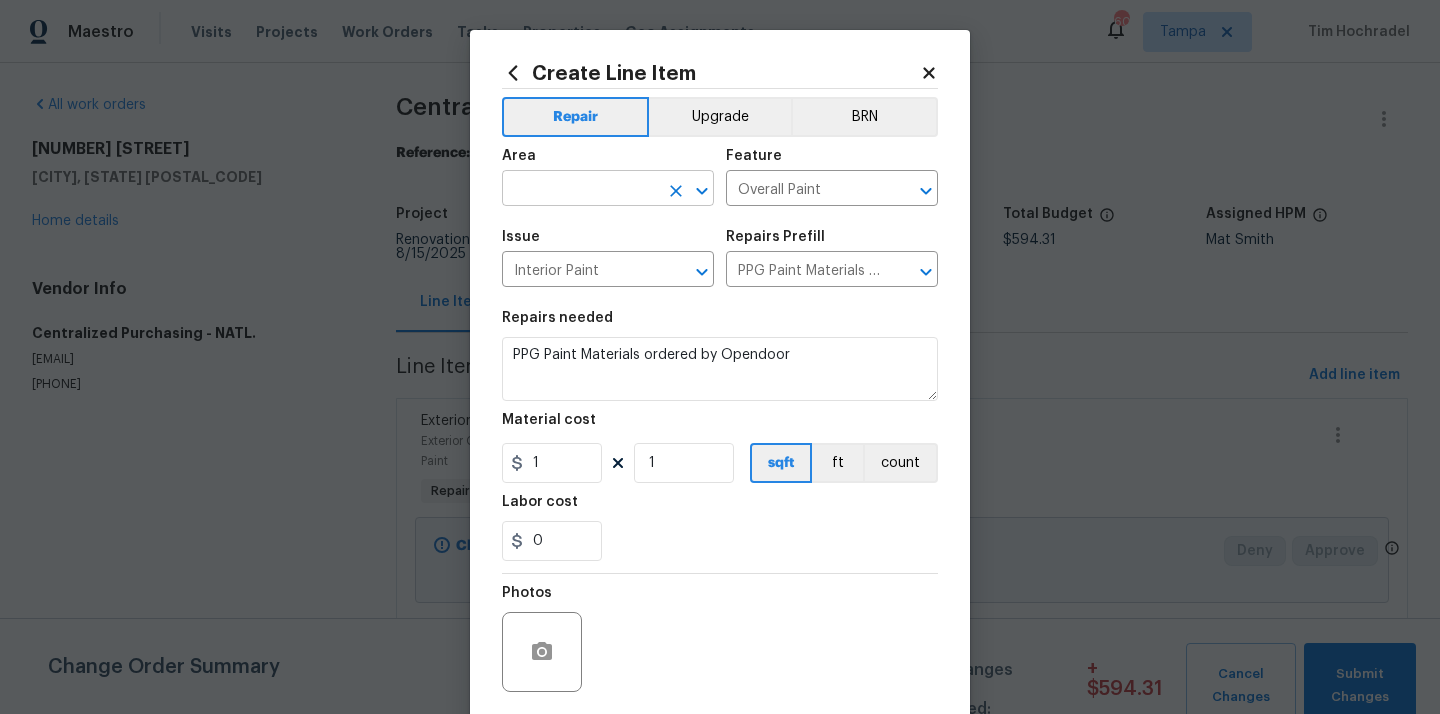click at bounding box center [580, 190] 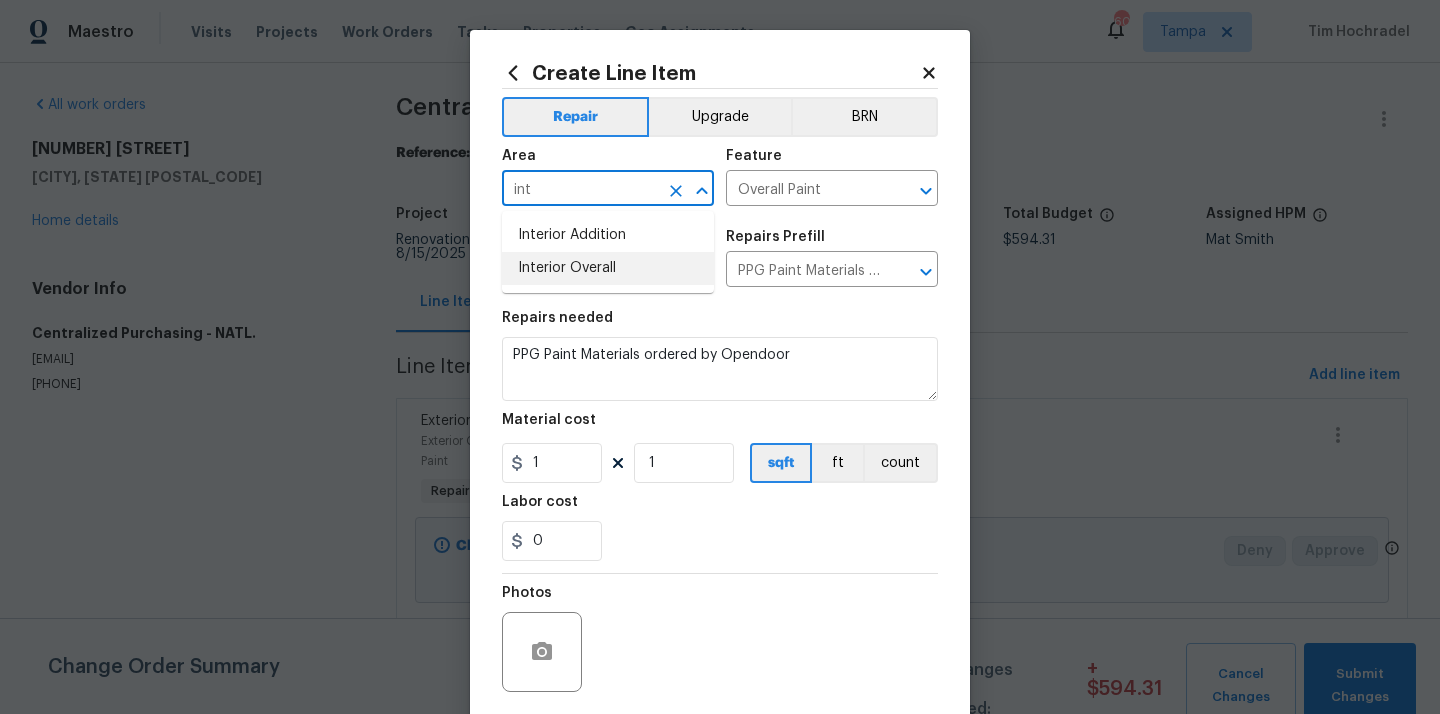 click on "Interior Overall" at bounding box center [608, 268] 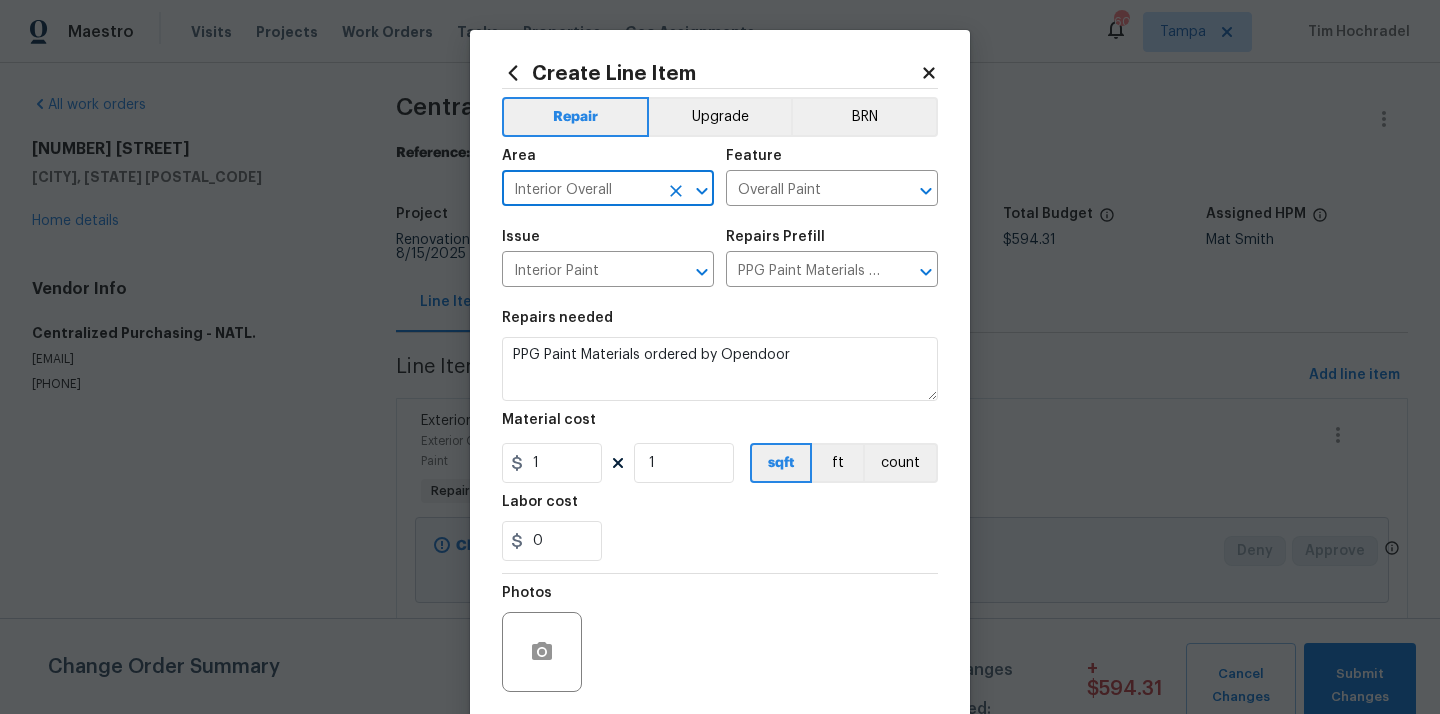 type on "Interior Overall" 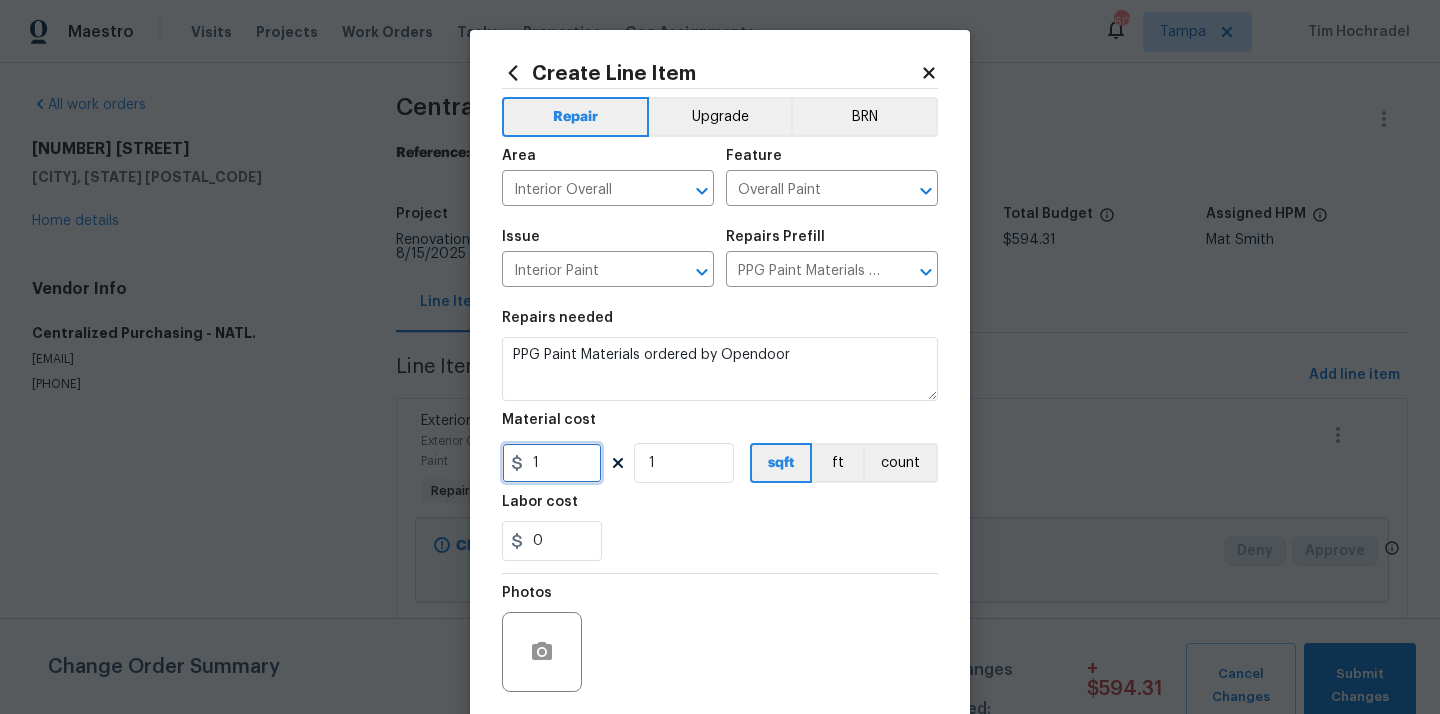 drag, startPoint x: 562, startPoint y: 478, endPoint x: 515, endPoint y: 478, distance: 47 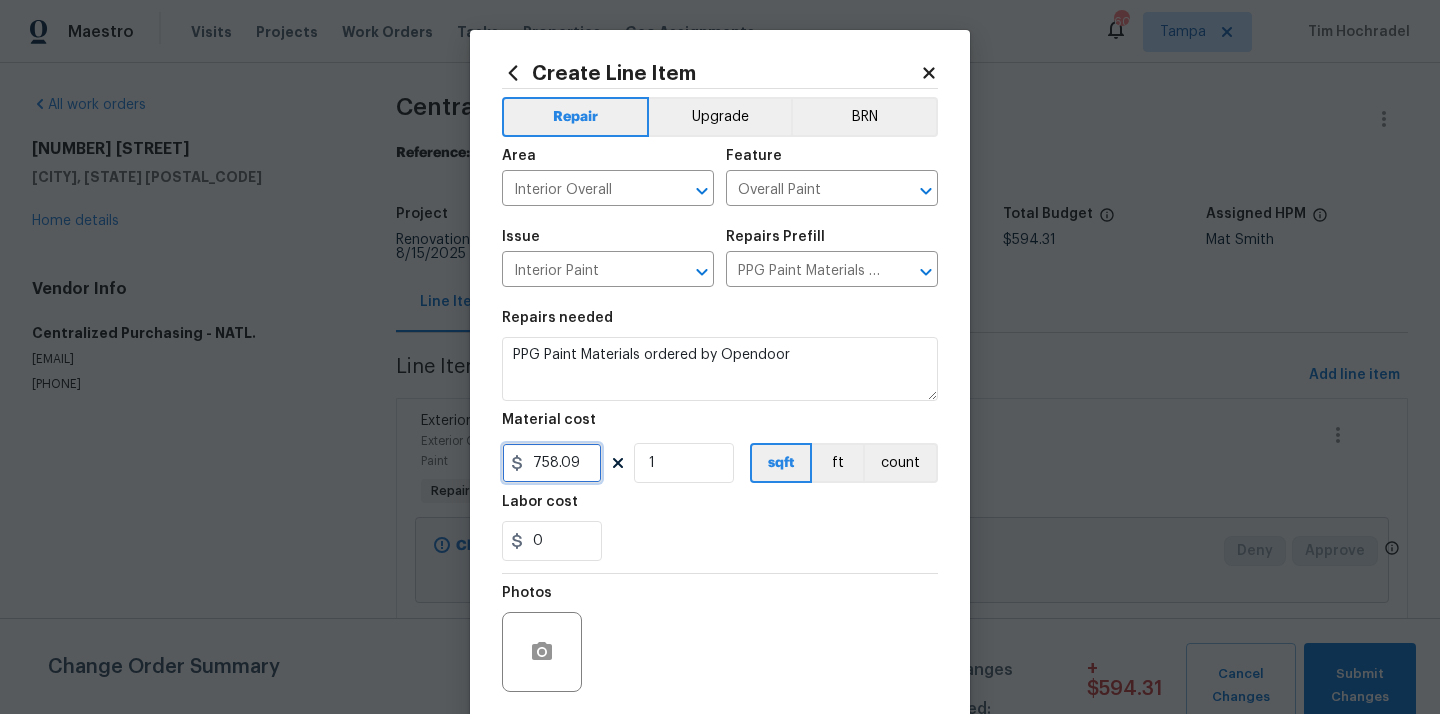 type on "758.09" 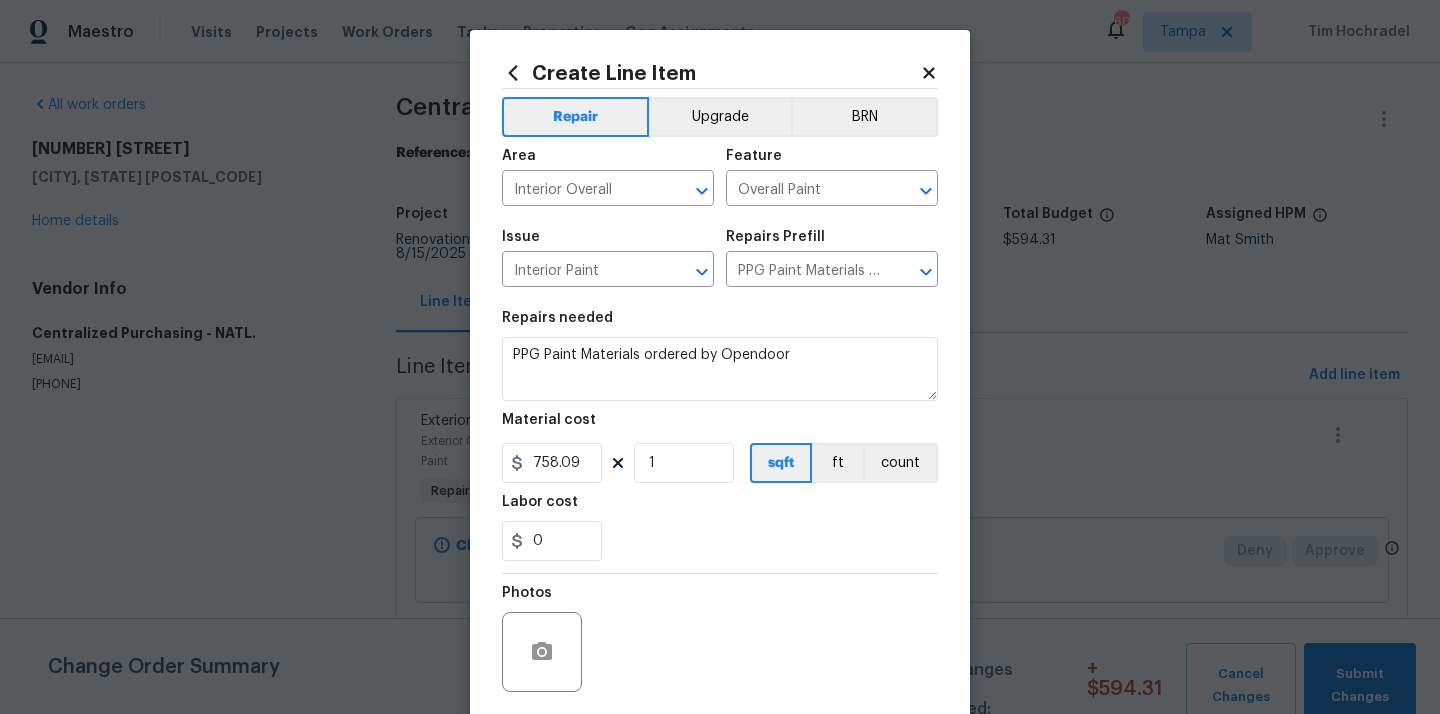 click on "Labor cost" at bounding box center (720, 508) 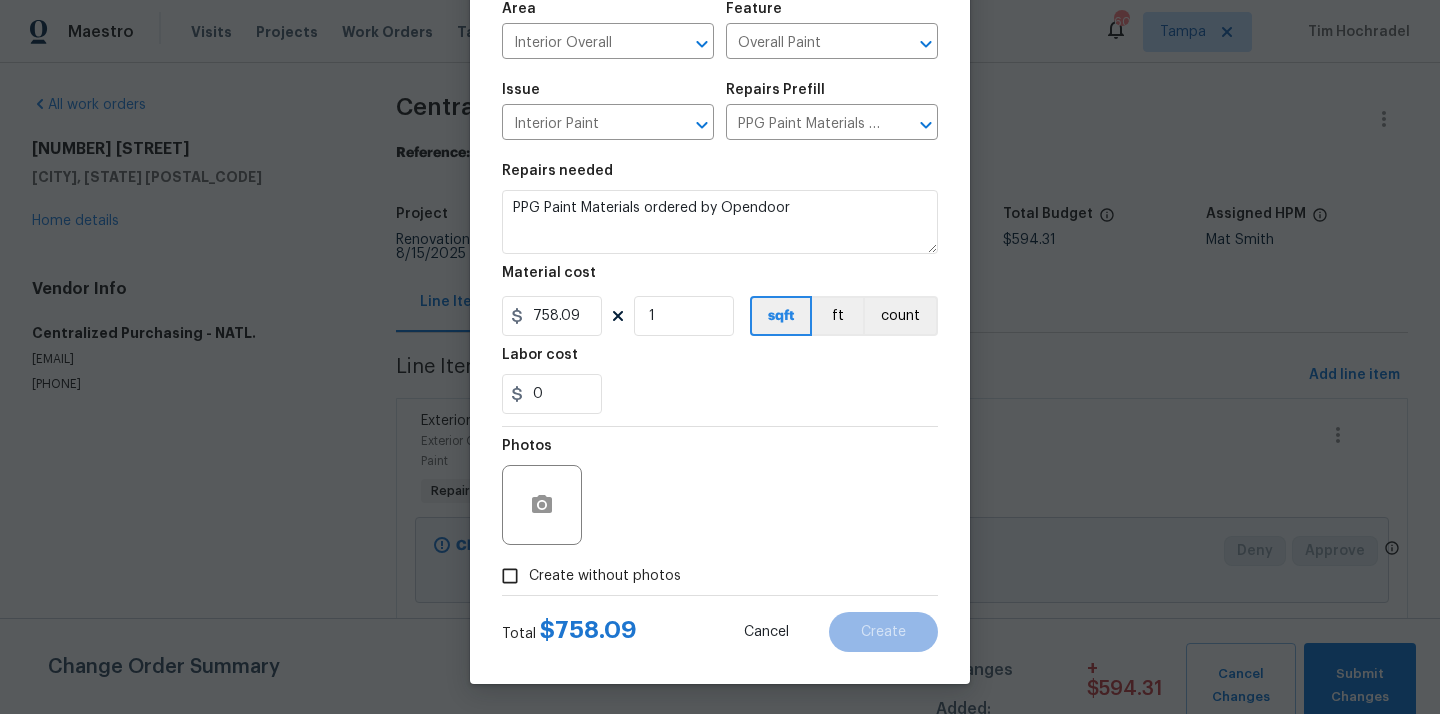 click on "Create without photos" at bounding box center [586, 576] 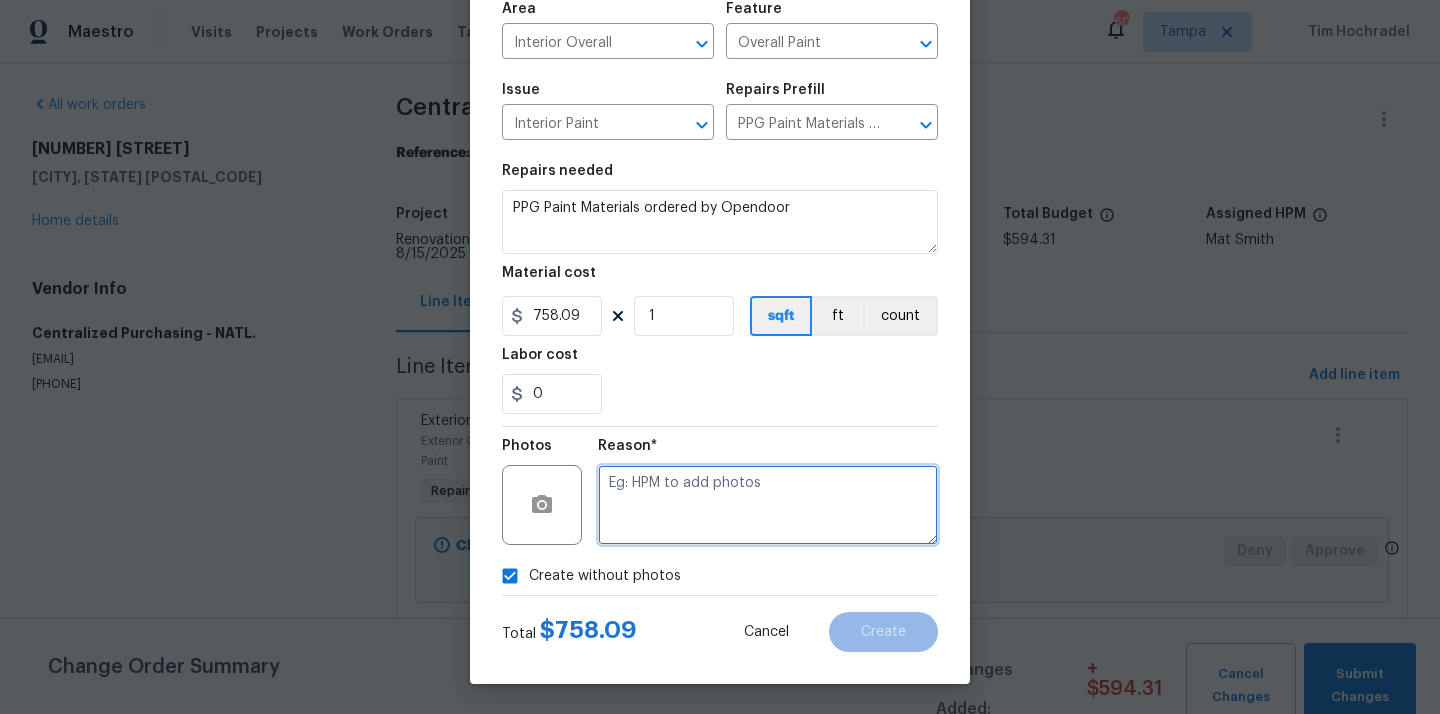 click at bounding box center (768, 505) 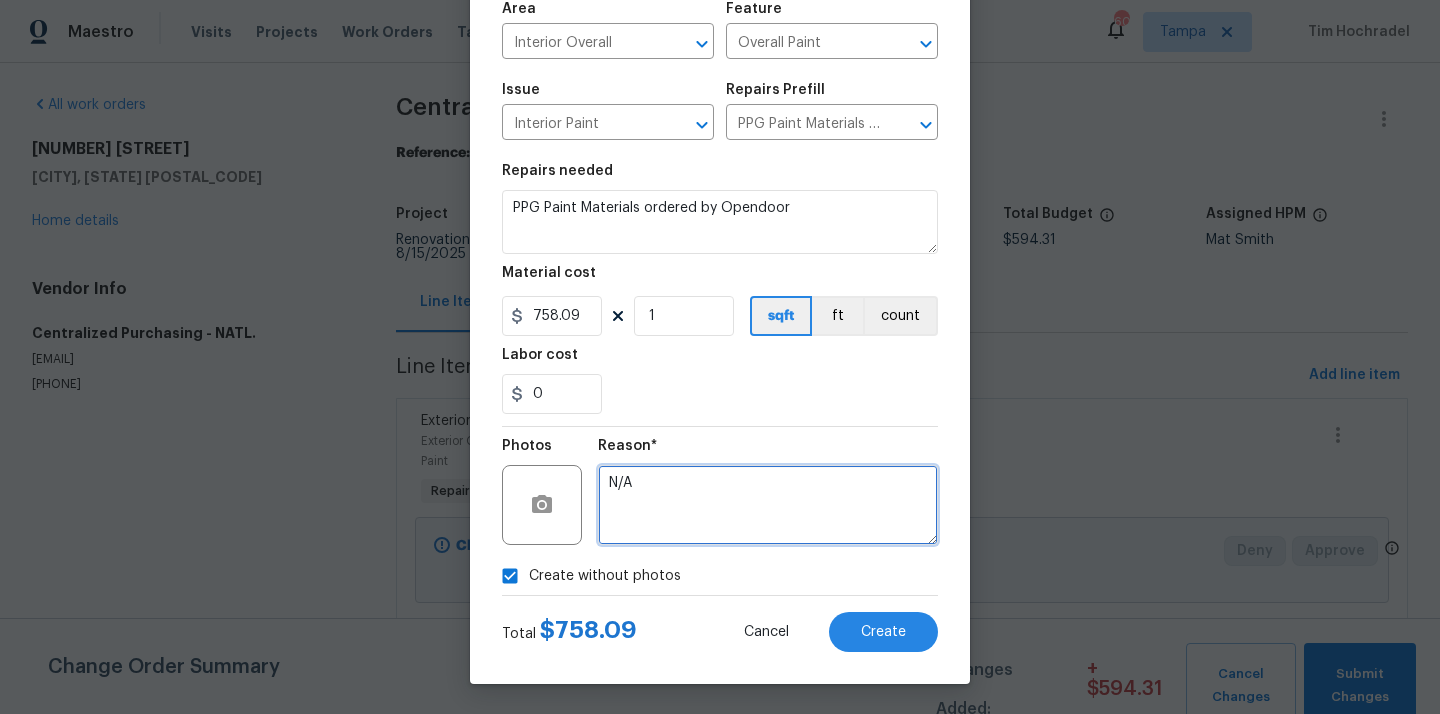 type on "N/A" 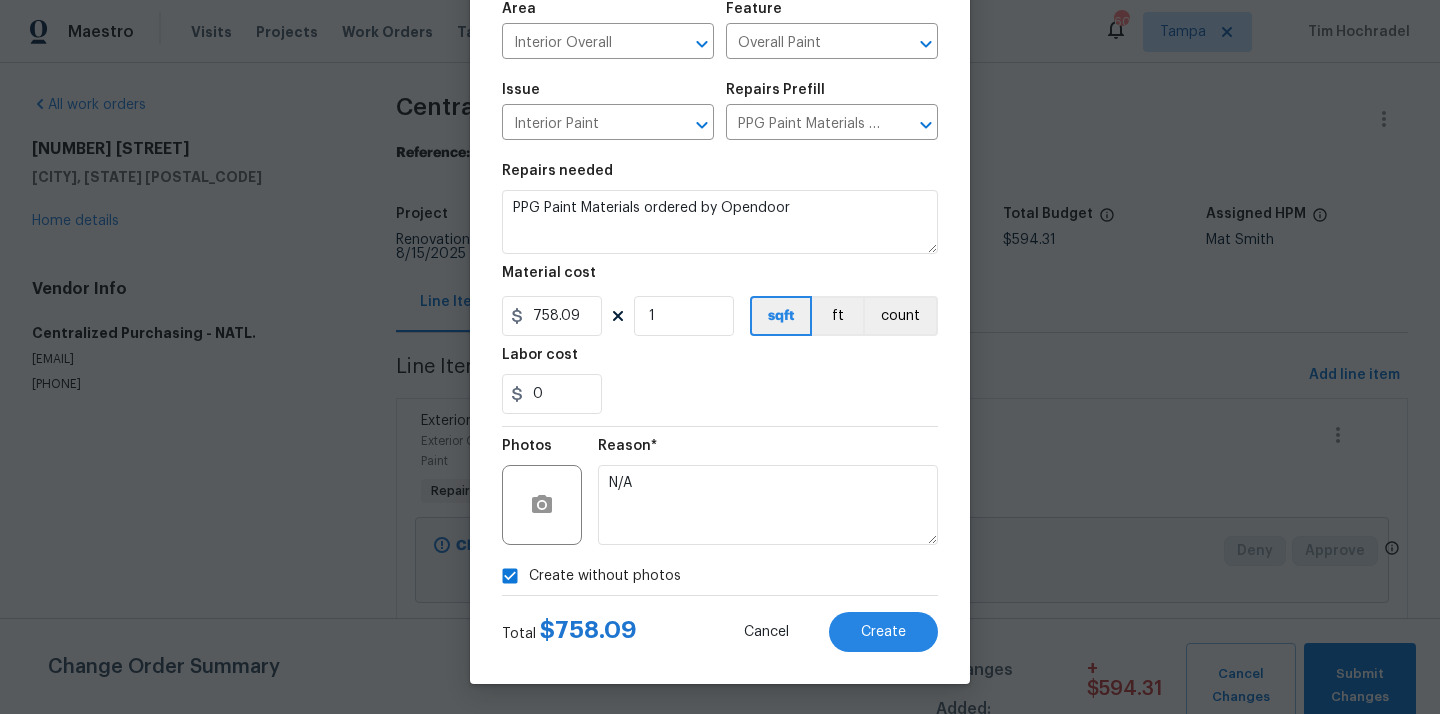 click on "Create without photos" at bounding box center [720, 576] 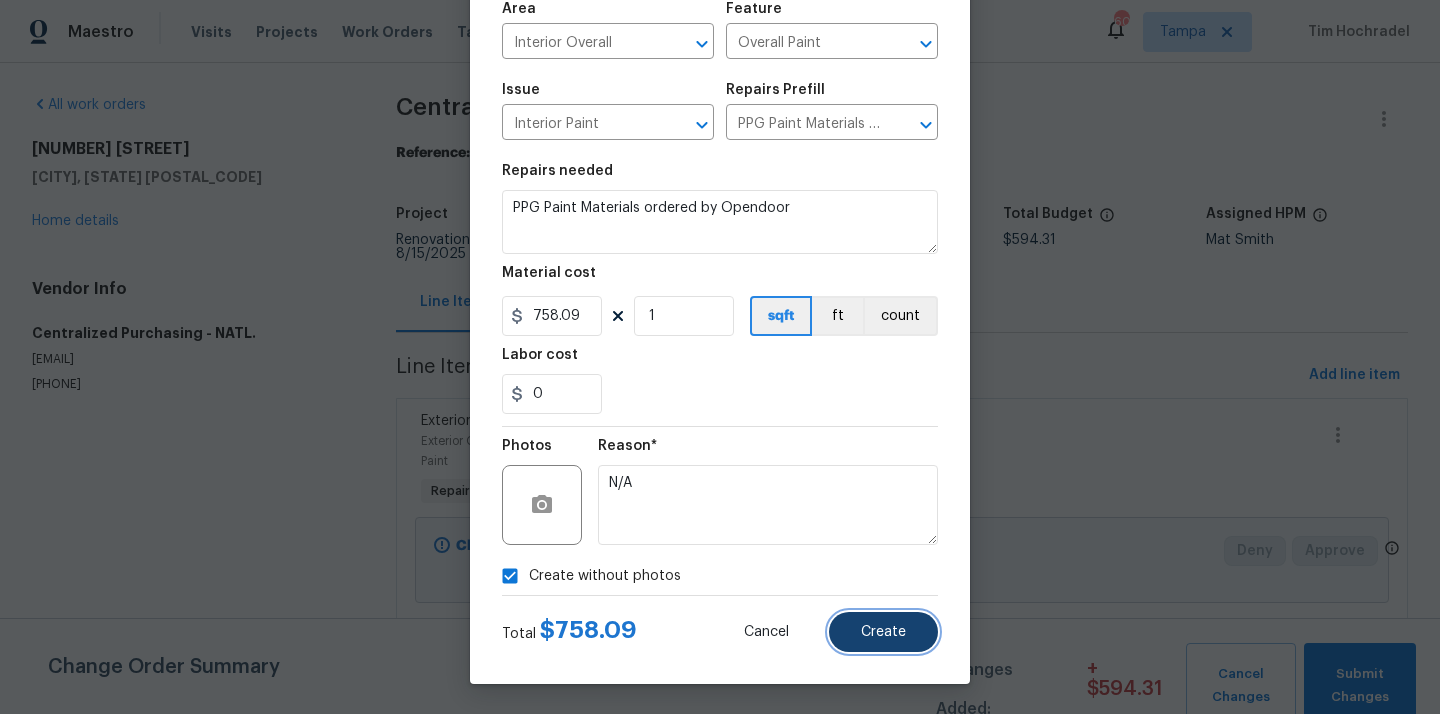 click on "Create" at bounding box center (883, 632) 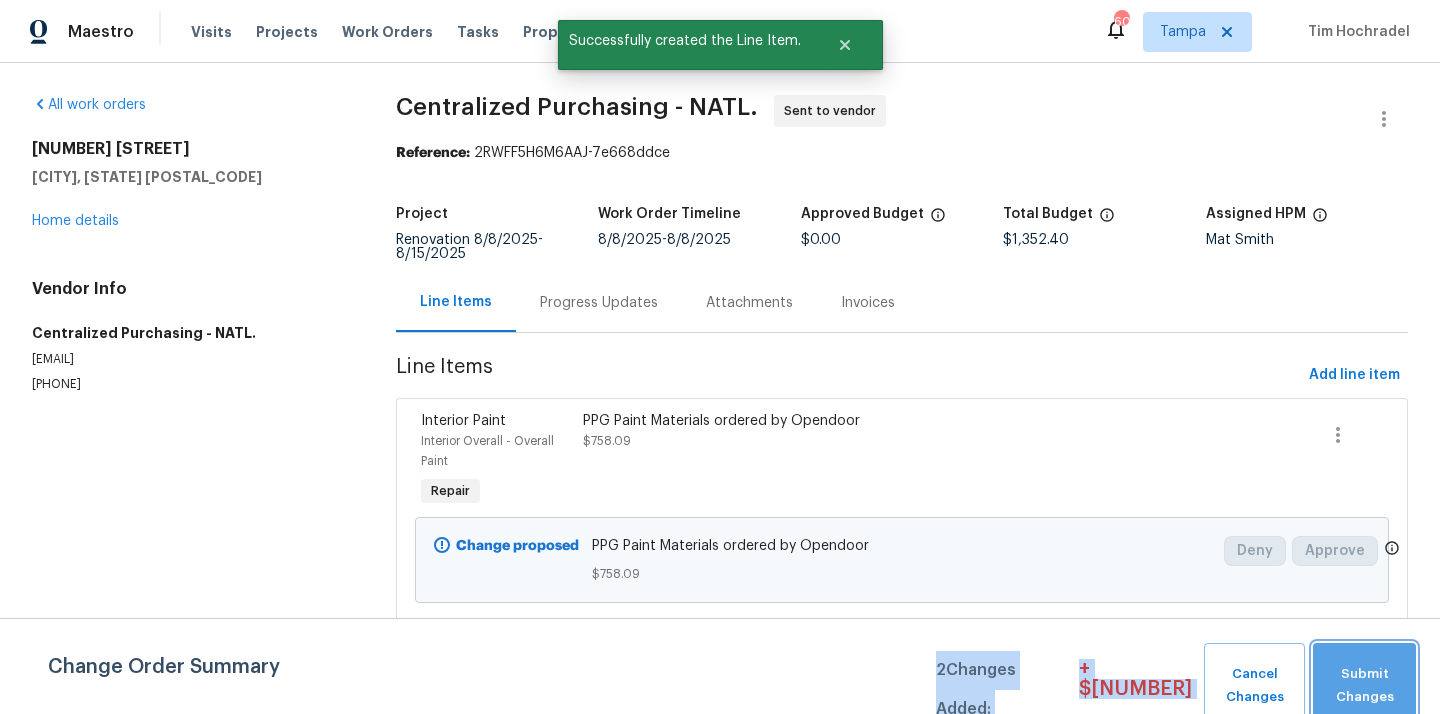 click on "Submit Changes" at bounding box center (1364, 686) 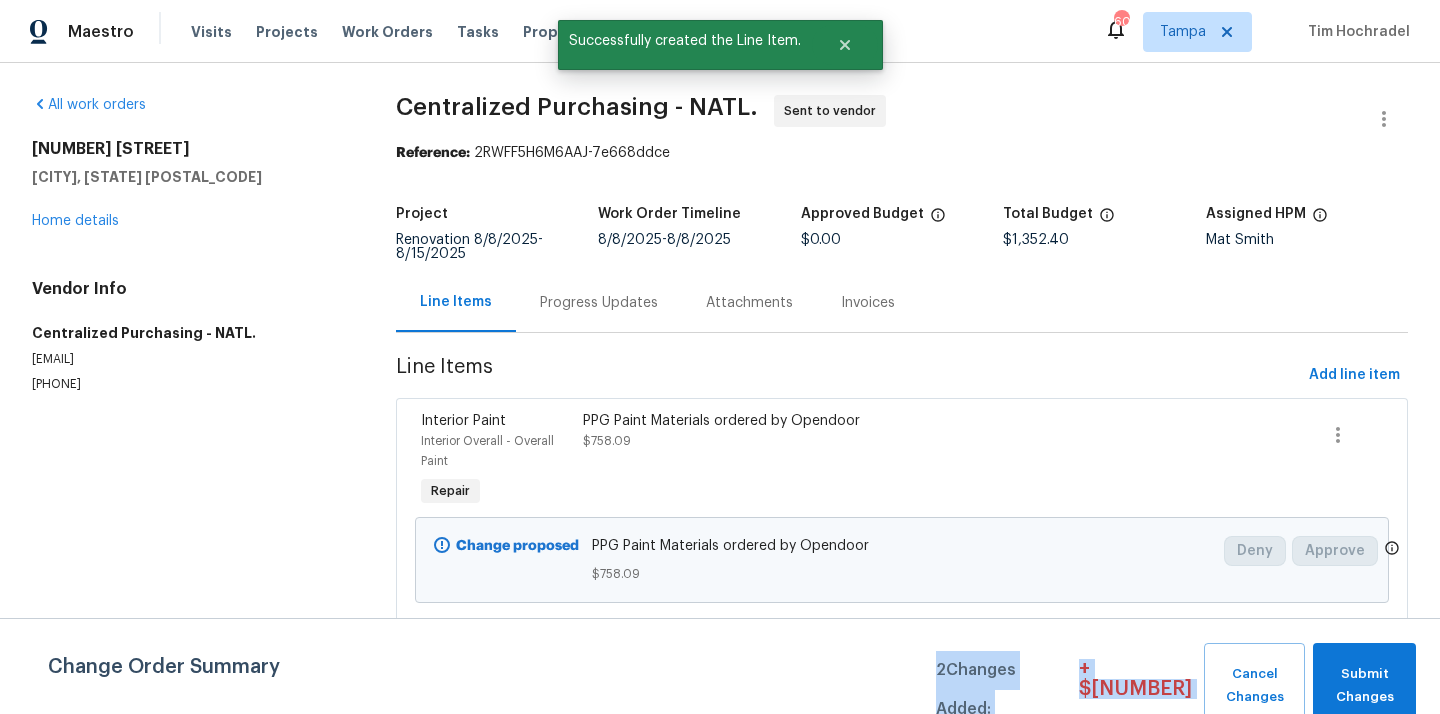 drag, startPoint x: 1374, startPoint y: 680, endPoint x: 1103, endPoint y: 393, distance: 394.72775 